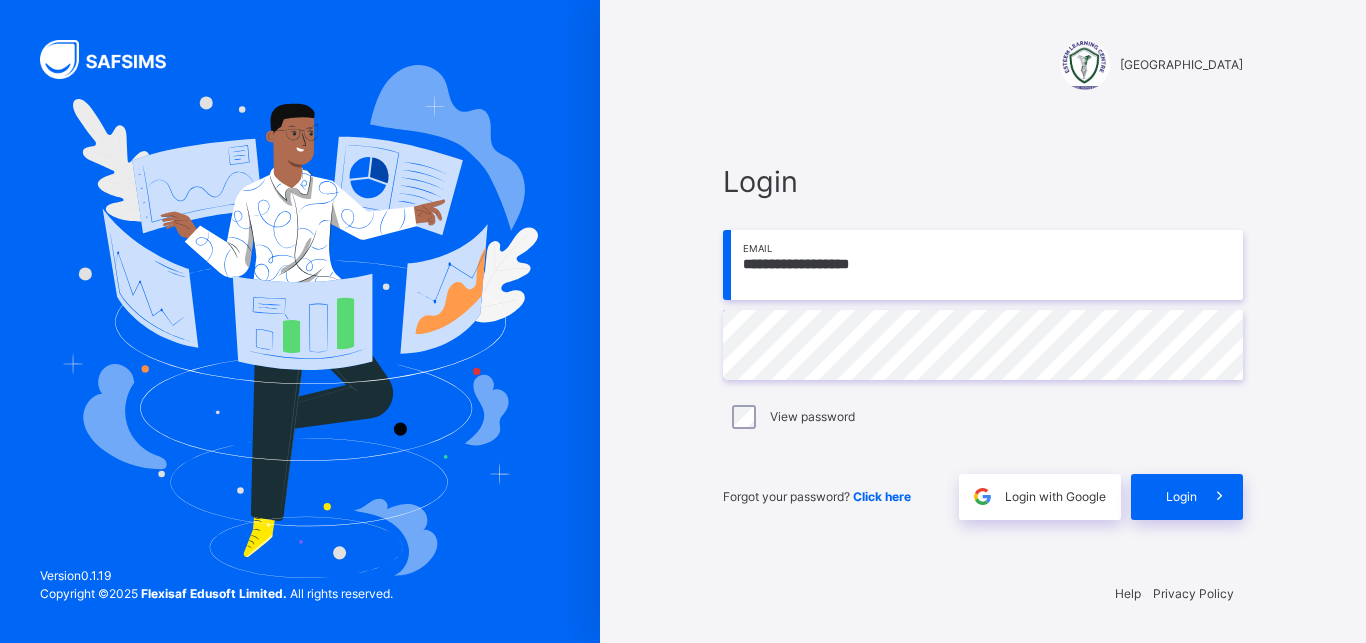 scroll, scrollTop: 0, scrollLeft: 0, axis: both 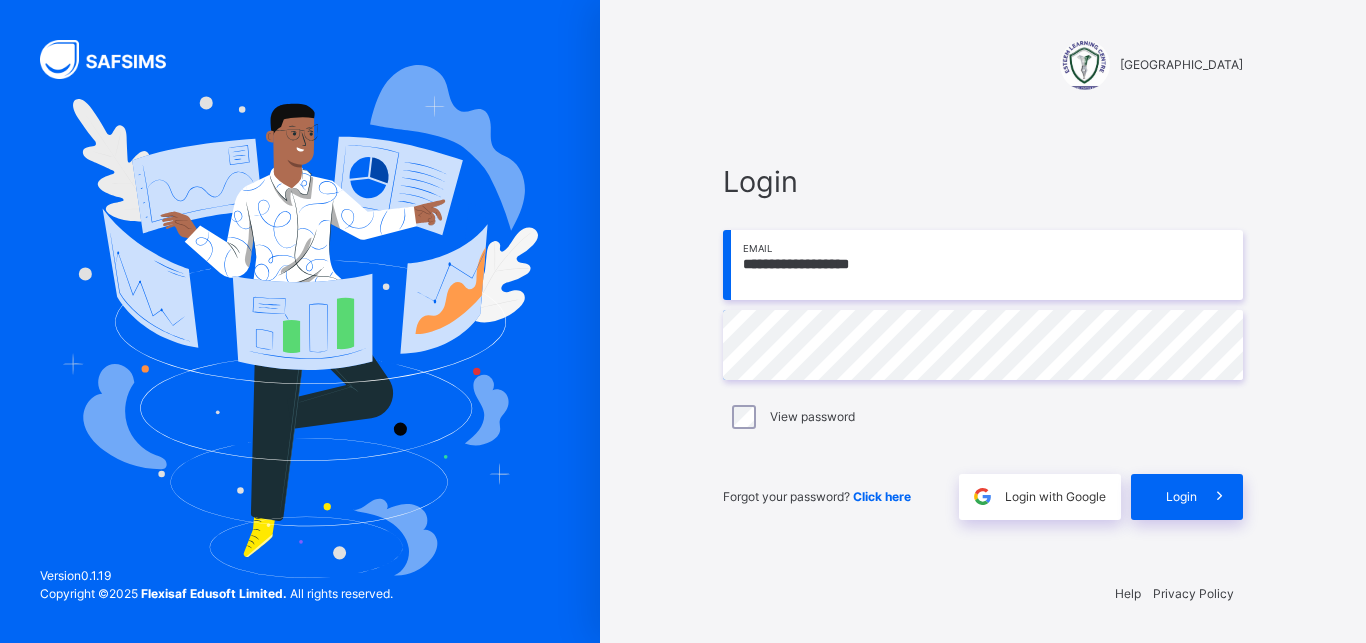 click on "**********" at bounding box center [983, 265] 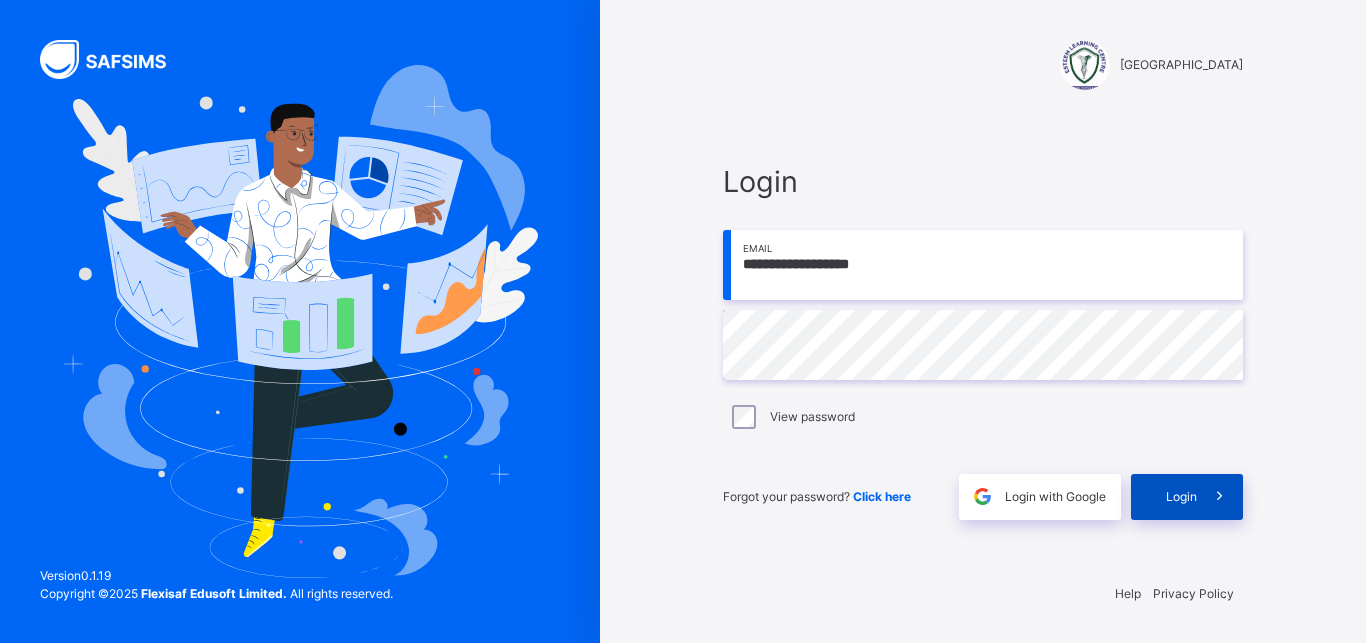 click on "Login" at bounding box center [1187, 497] 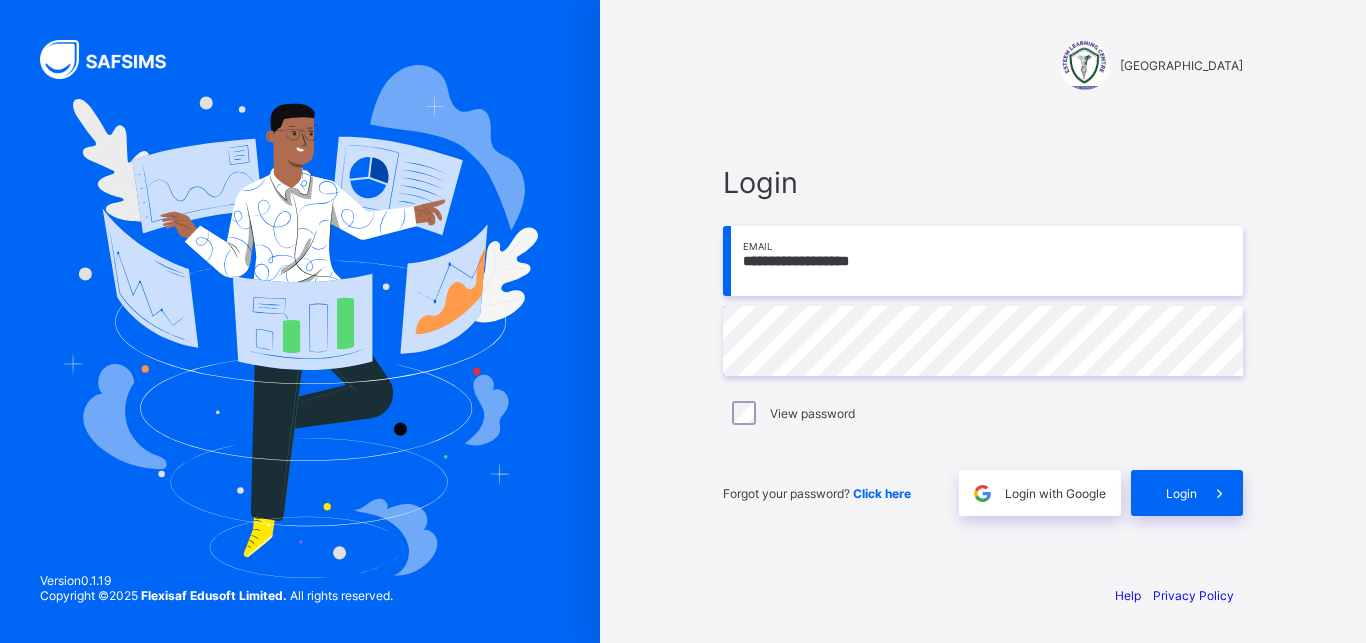 scroll, scrollTop: 0, scrollLeft: 0, axis: both 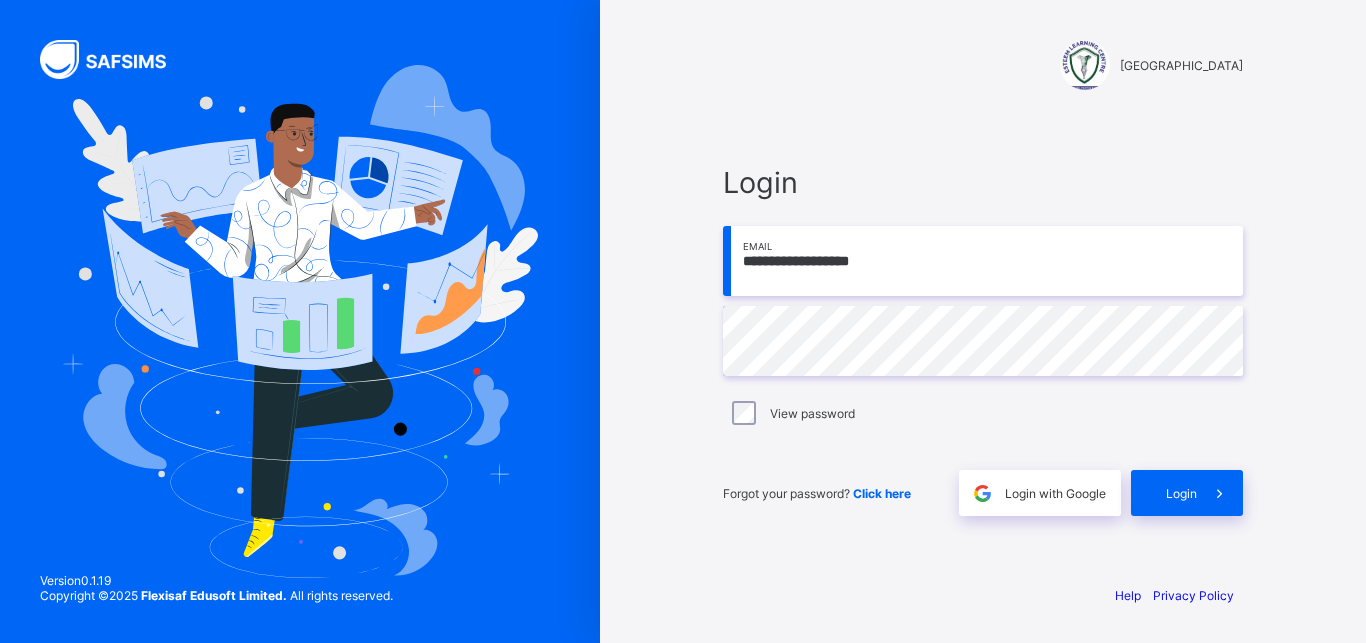 type on "**********" 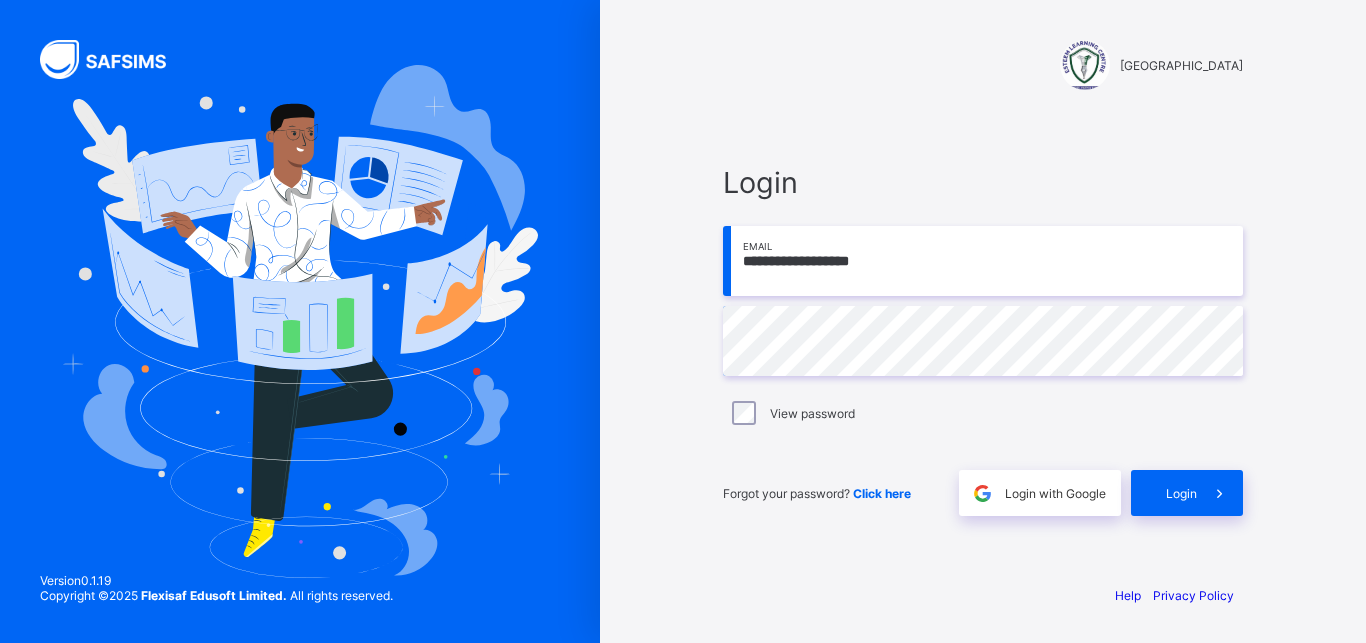 scroll, scrollTop: 0, scrollLeft: 0, axis: both 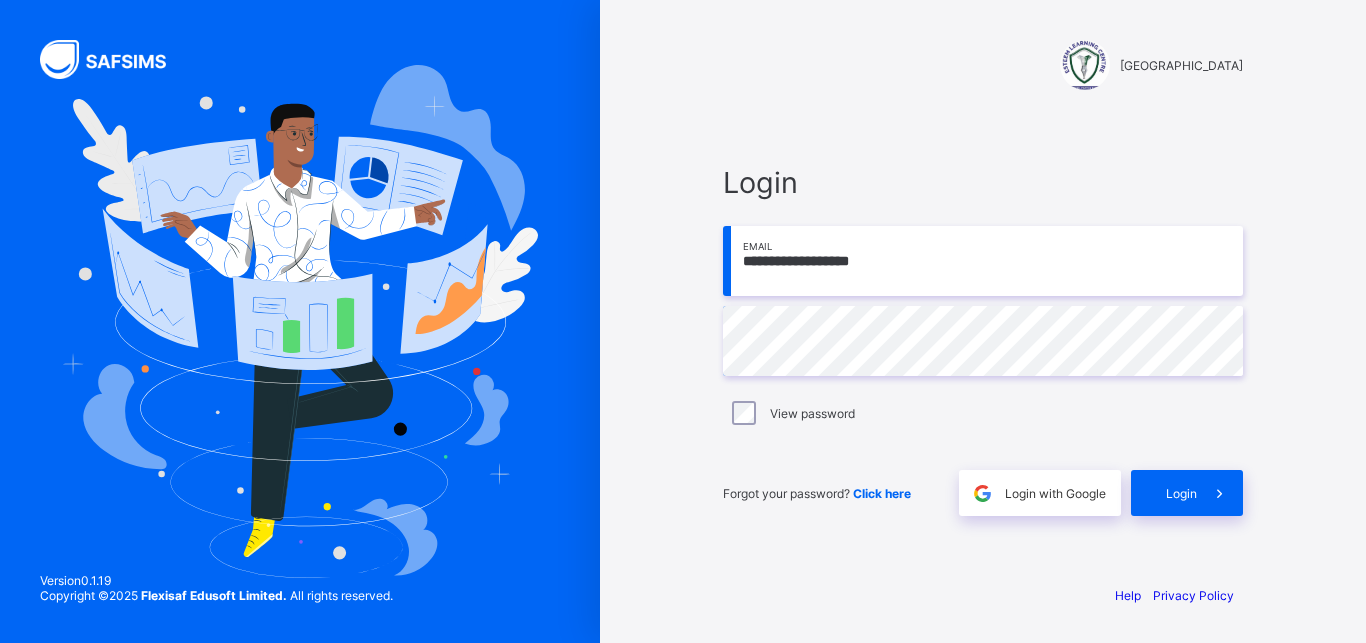 click on "**********" at bounding box center [983, 261] 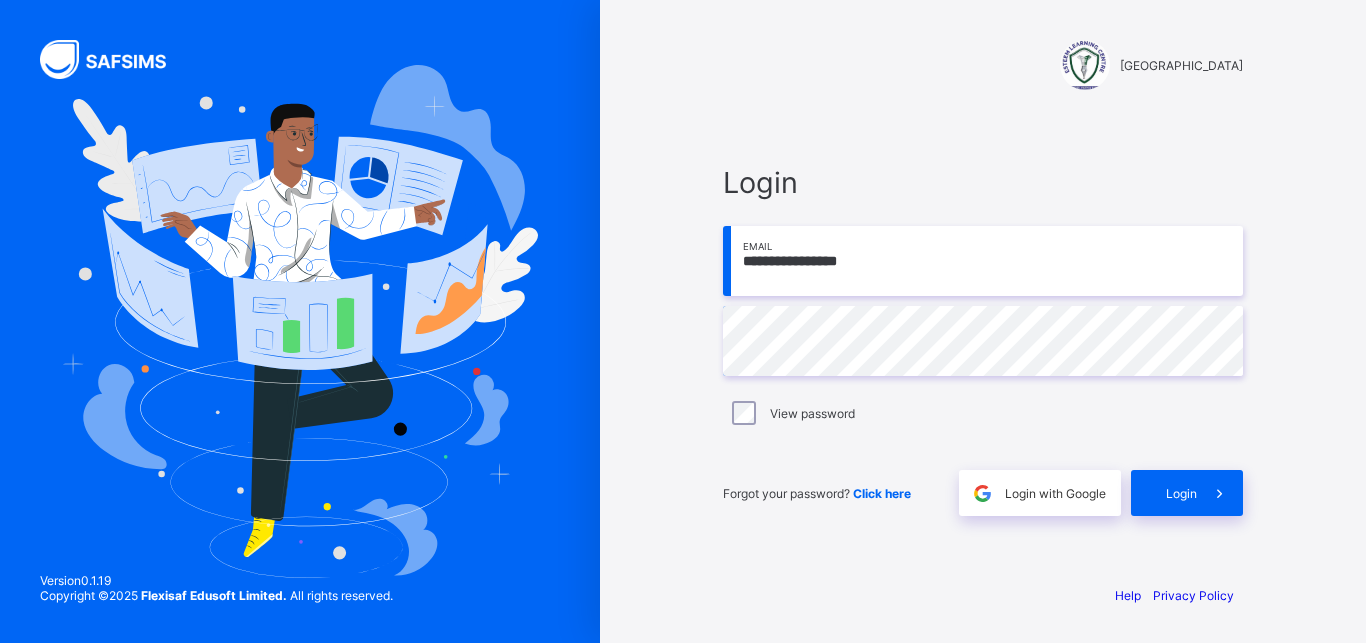 scroll, scrollTop: 0, scrollLeft: 0, axis: both 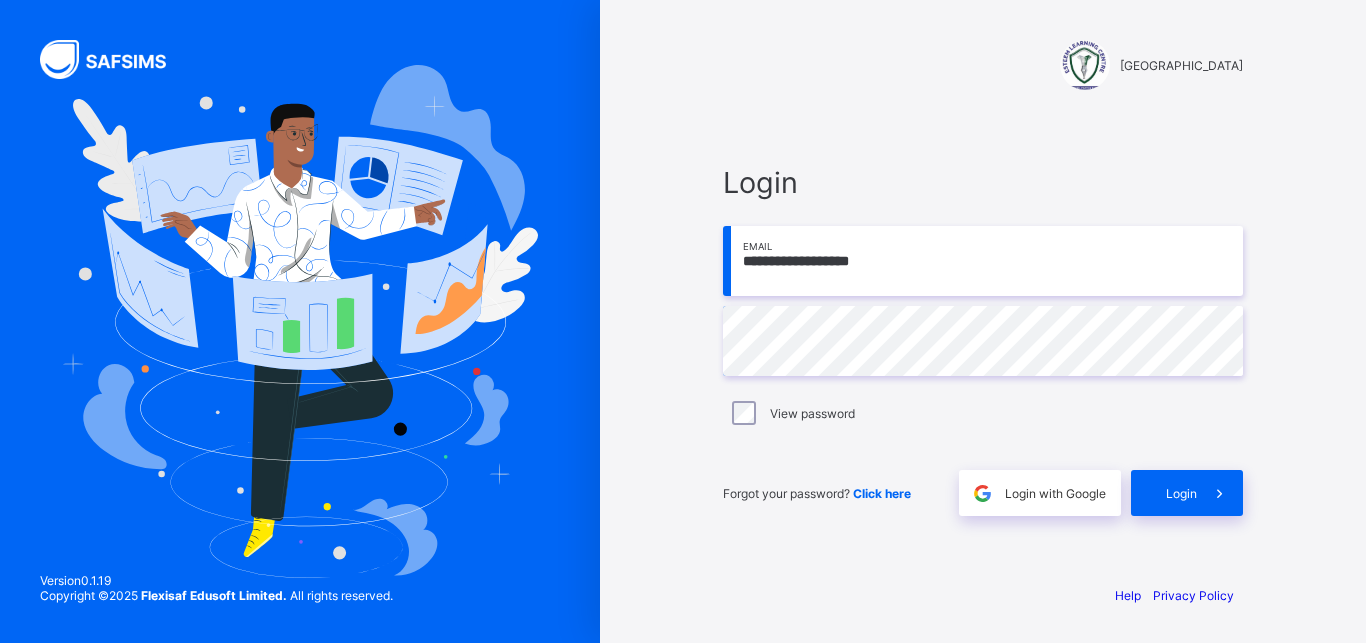 type on "**********" 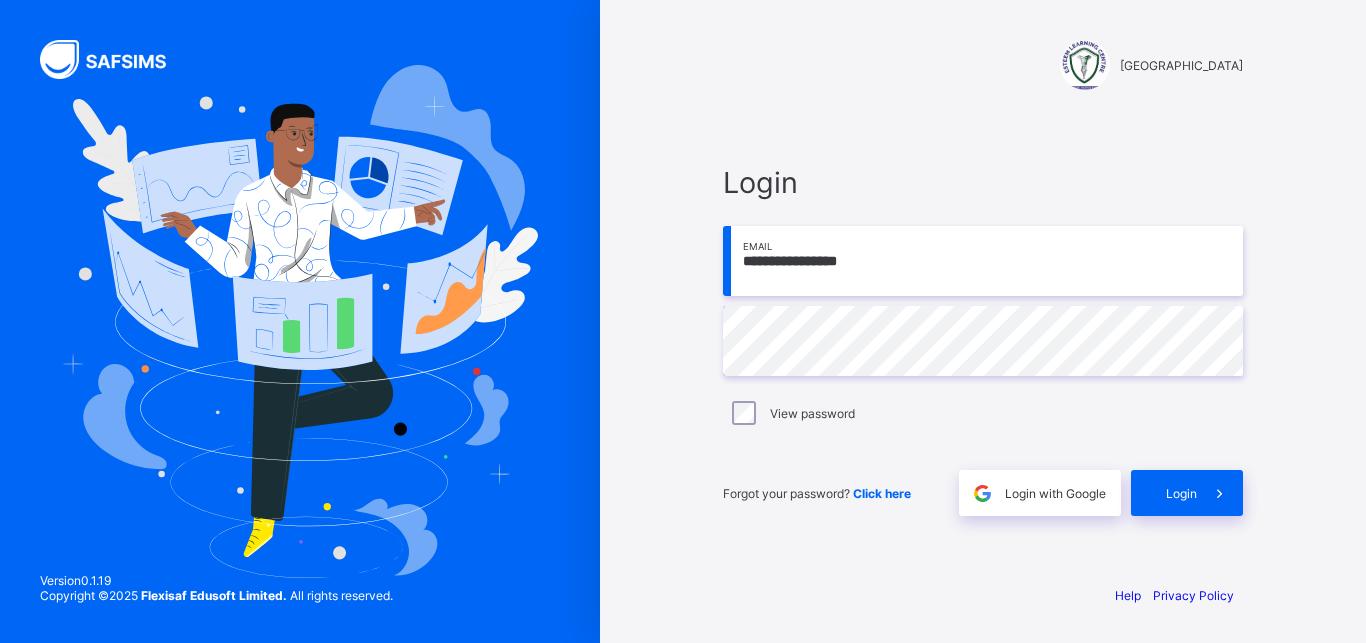 scroll, scrollTop: 0, scrollLeft: 0, axis: both 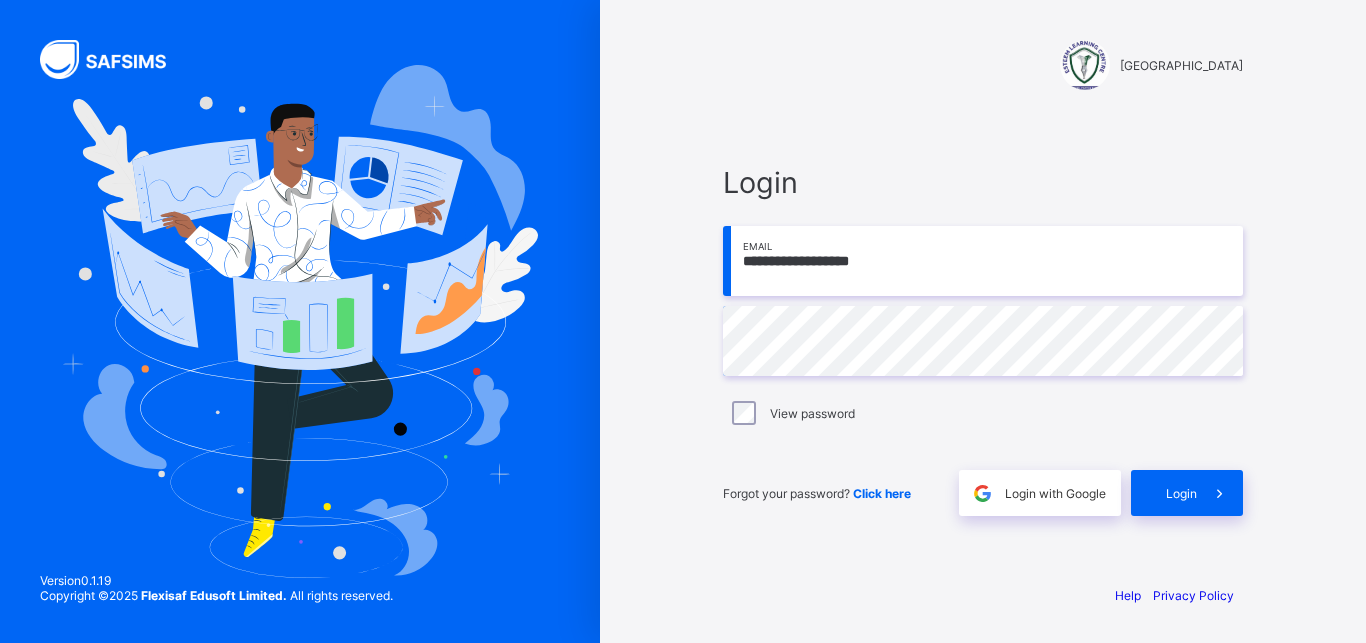 type on "**********" 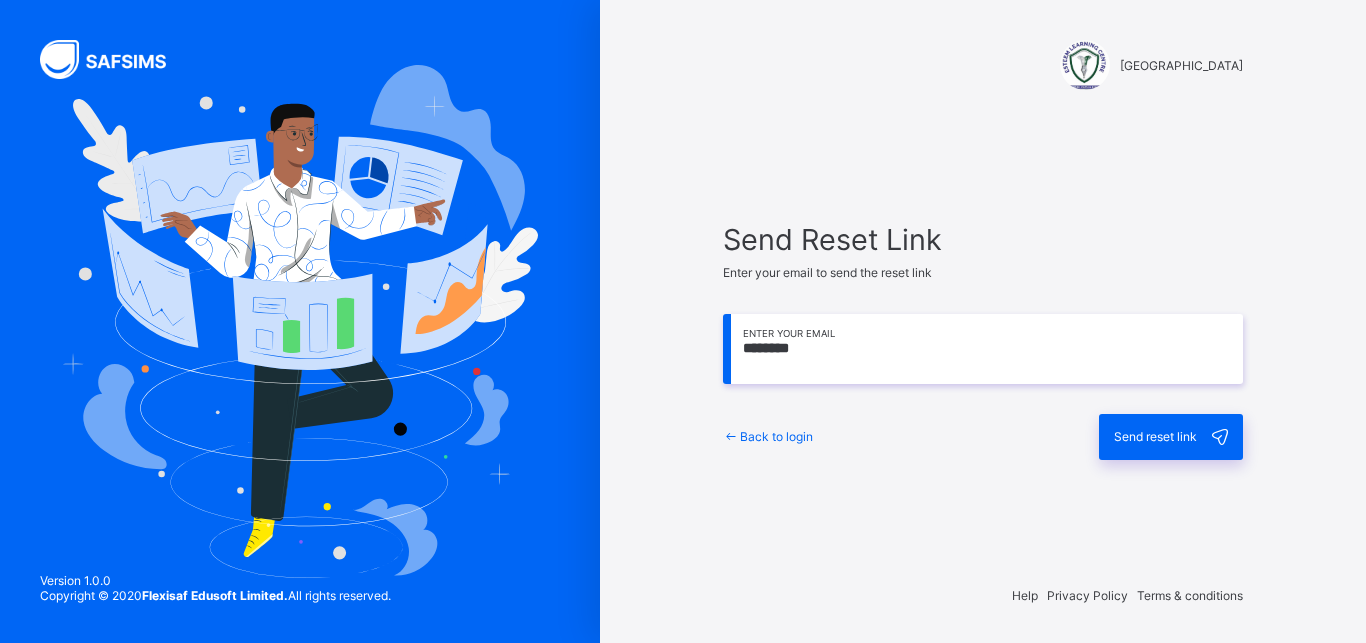 scroll, scrollTop: 0, scrollLeft: 0, axis: both 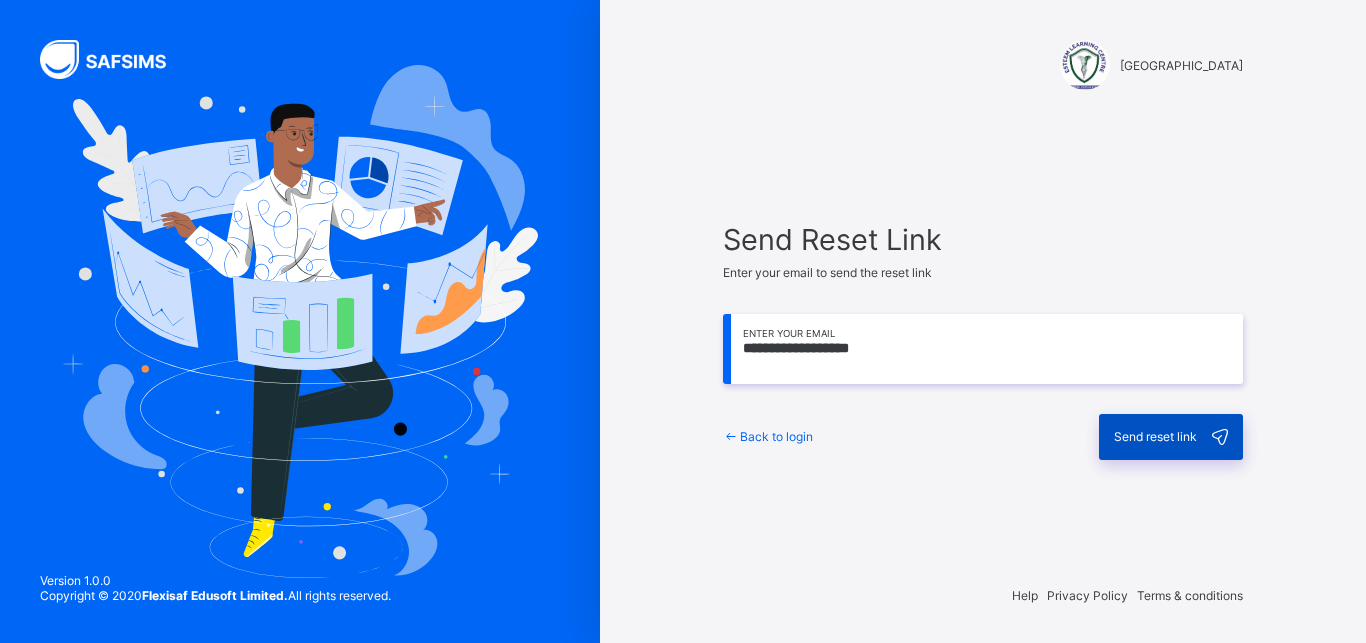 type on "**********" 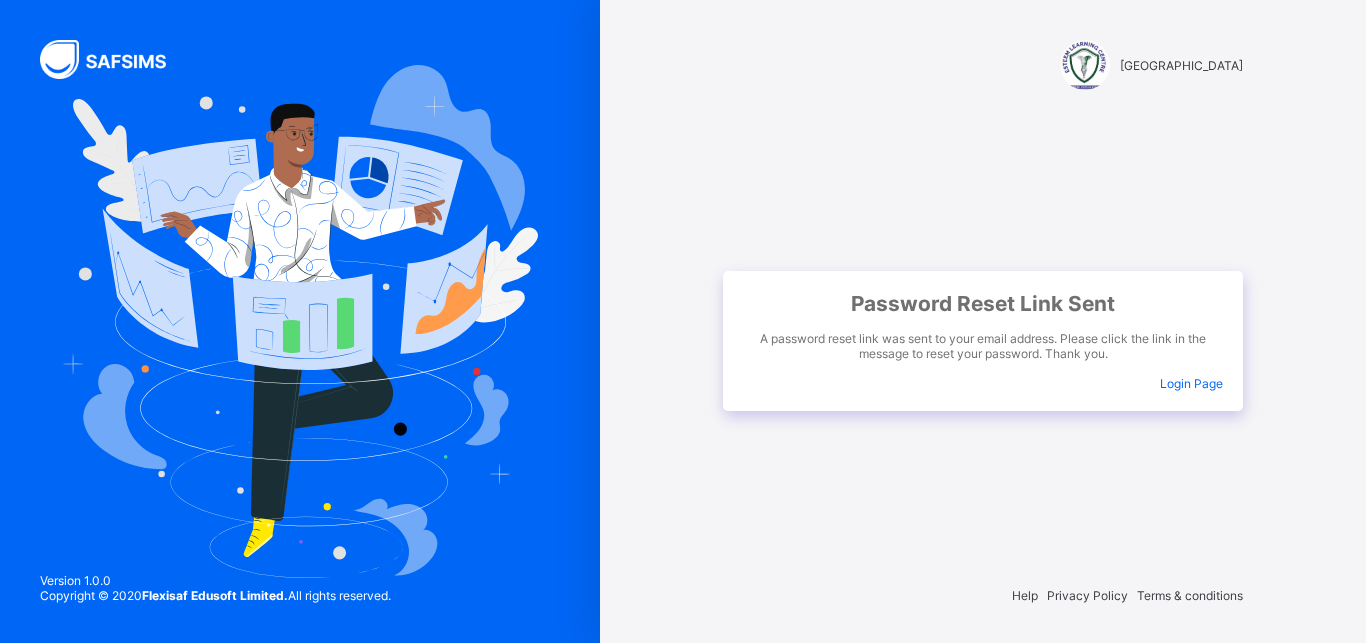 click on "Login Page" at bounding box center (1191, 383) 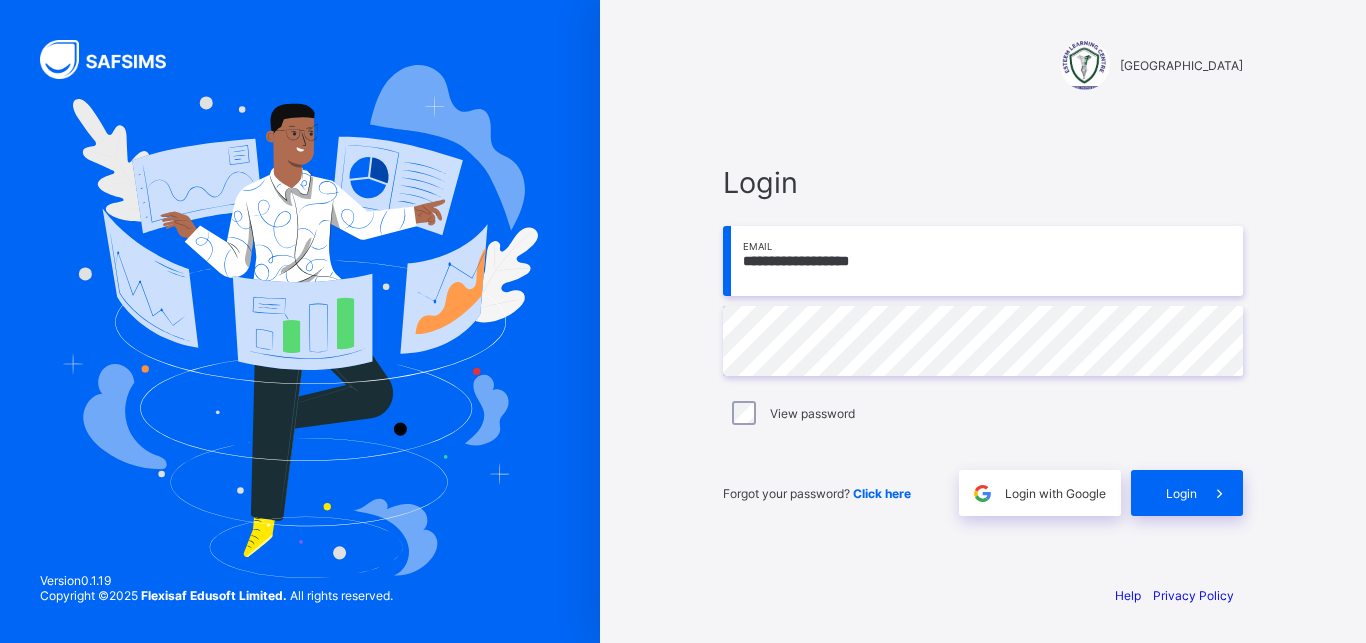 scroll, scrollTop: 0, scrollLeft: 0, axis: both 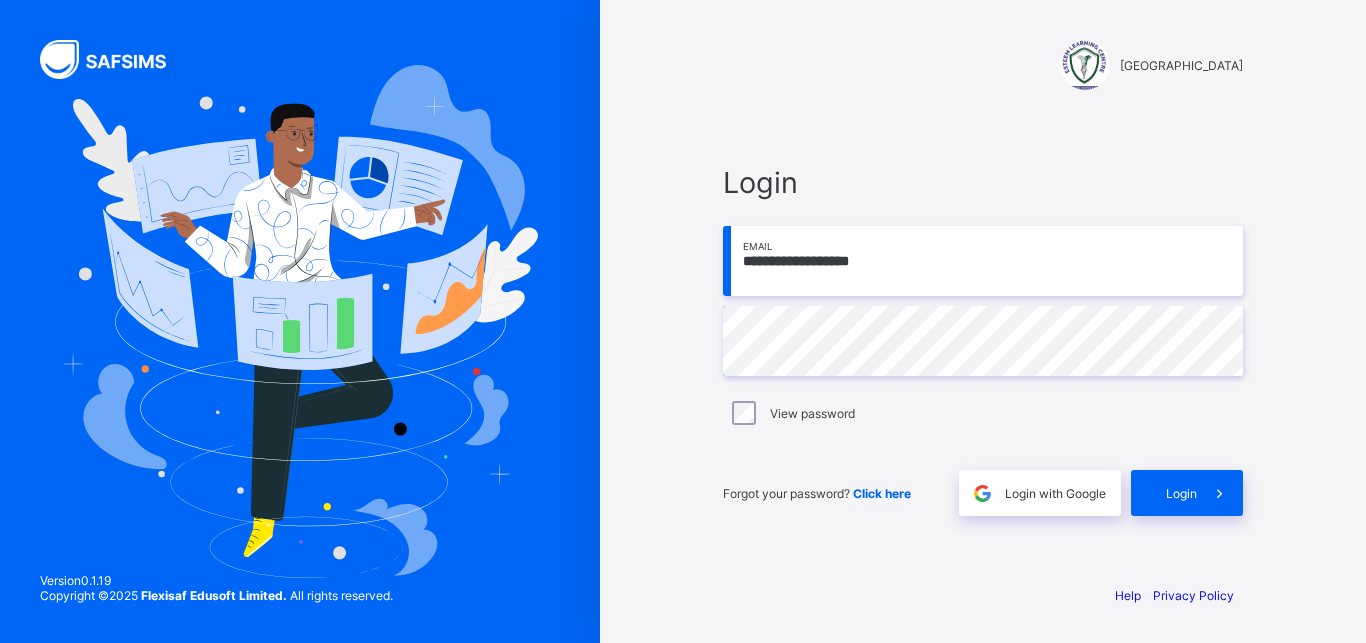type on "**********" 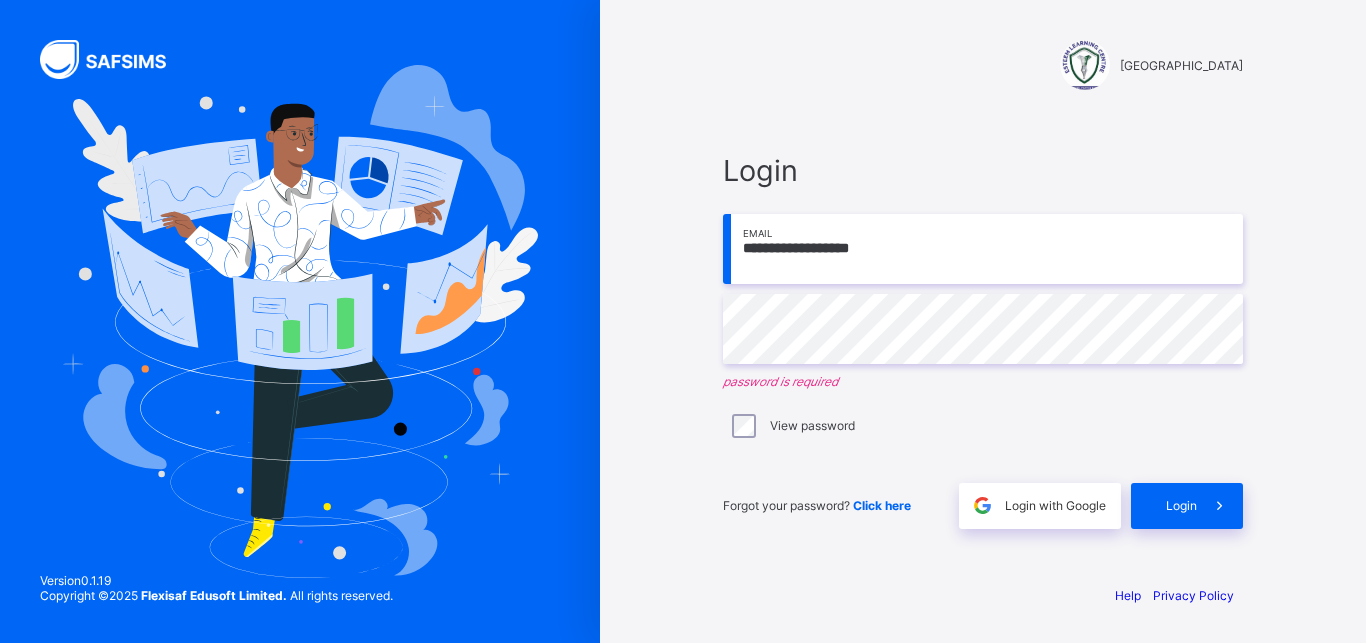 click on "Forgot your password?   Click here Login with Google Login" at bounding box center [983, 496] 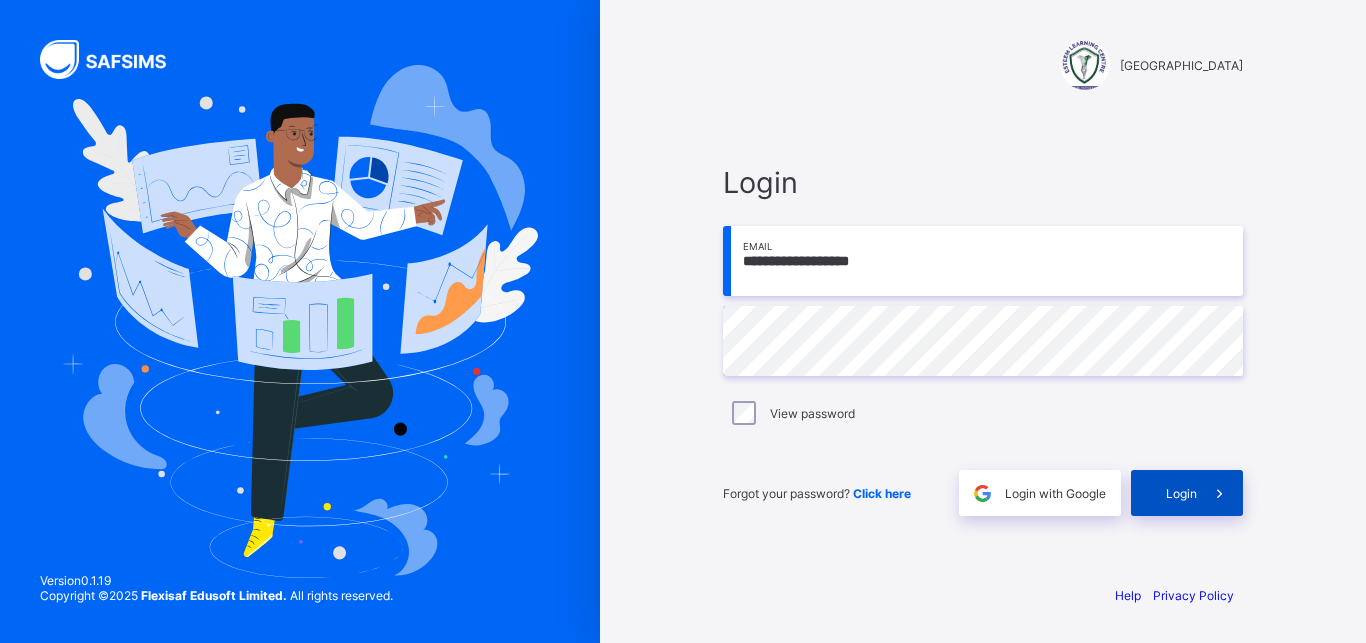click on "Login" at bounding box center (1181, 493) 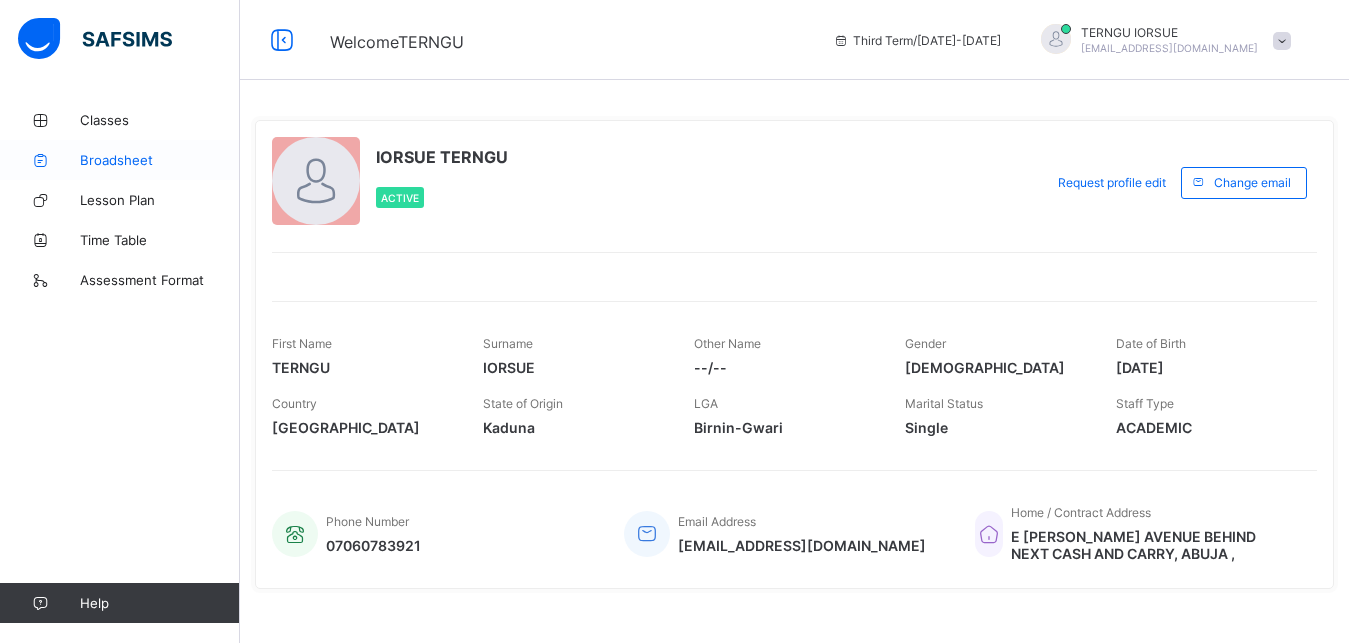 click on "Broadsheet" at bounding box center (160, 160) 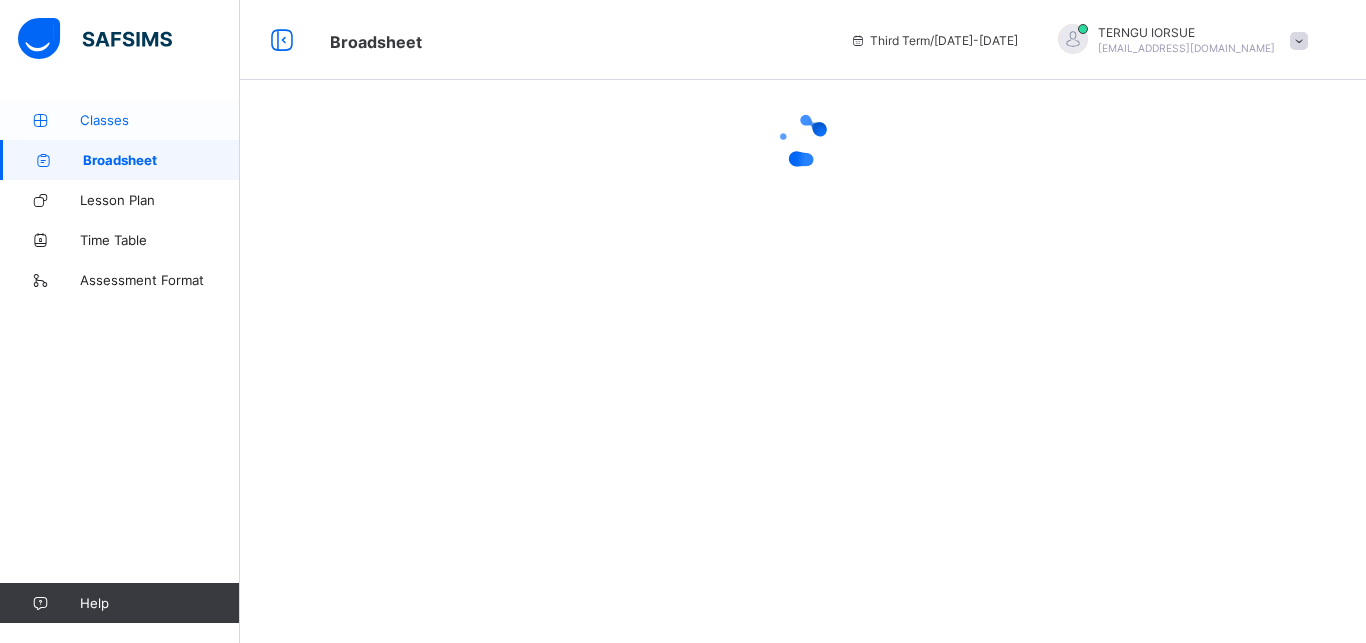 click on "Classes" at bounding box center [160, 120] 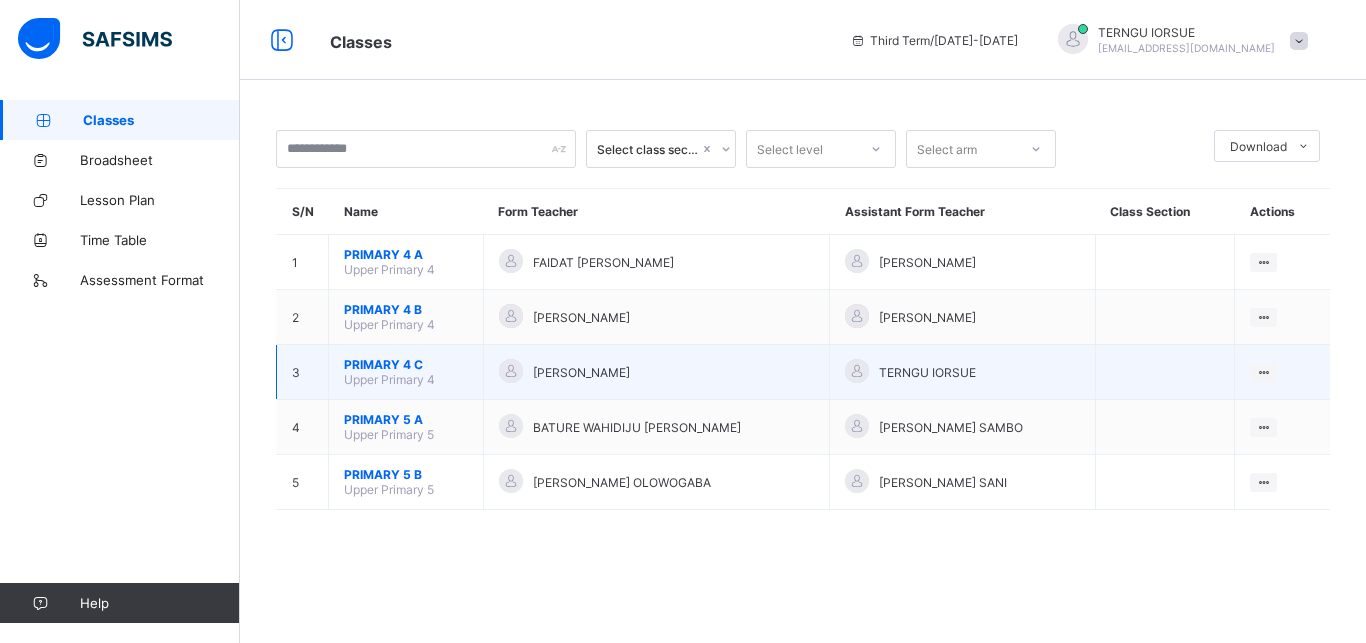click on "PRIMARY 4   C" at bounding box center [406, 364] 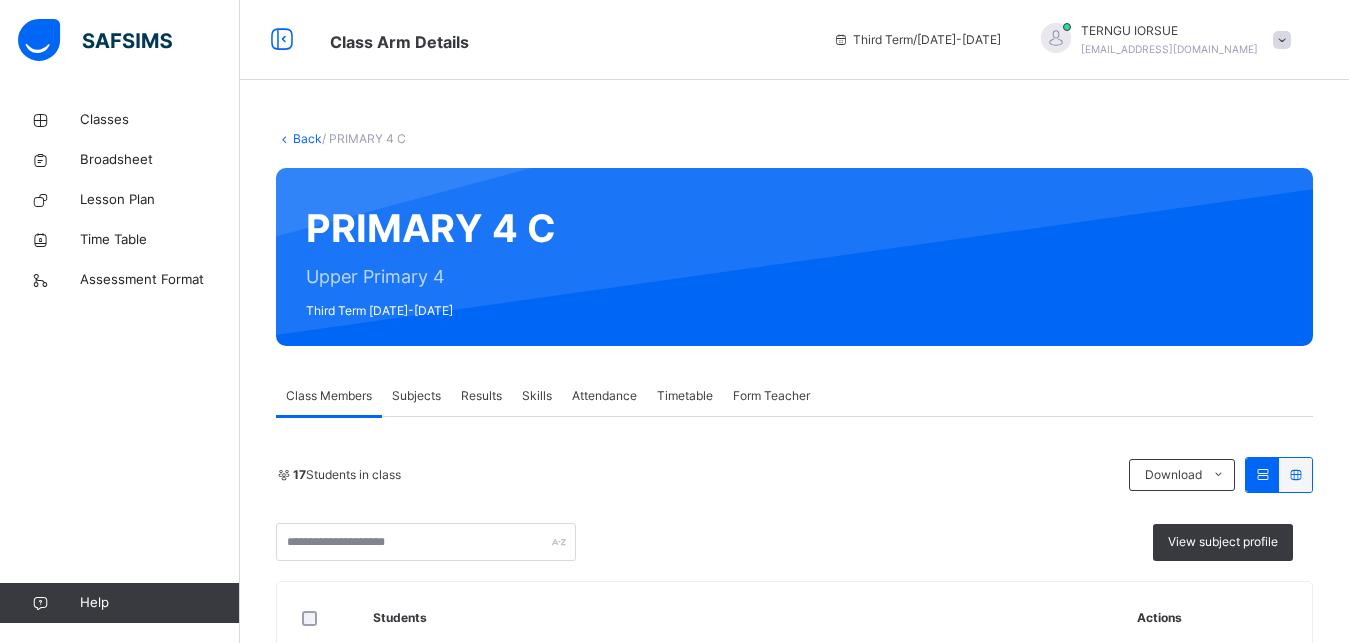 scroll, scrollTop: 140, scrollLeft: 0, axis: vertical 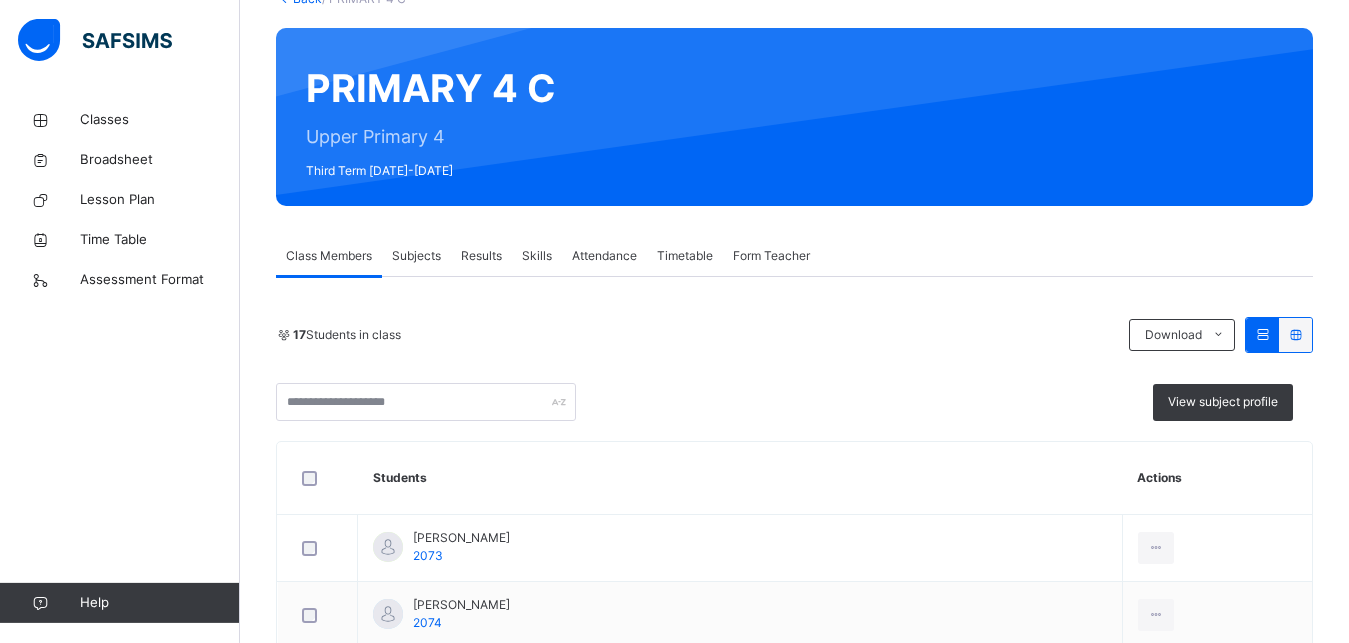 click on "Subjects" at bounding box center [416, 256] 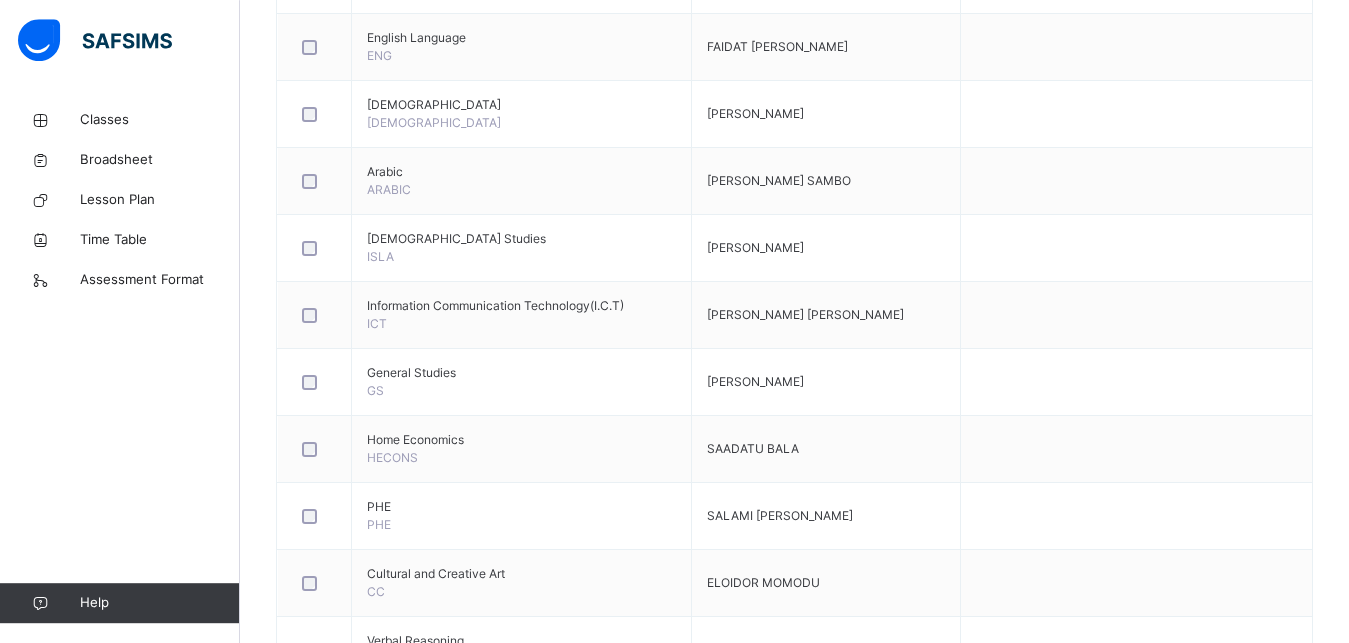 scroll, scrollTop: 851, scrollLeft: 0, axis: vertical 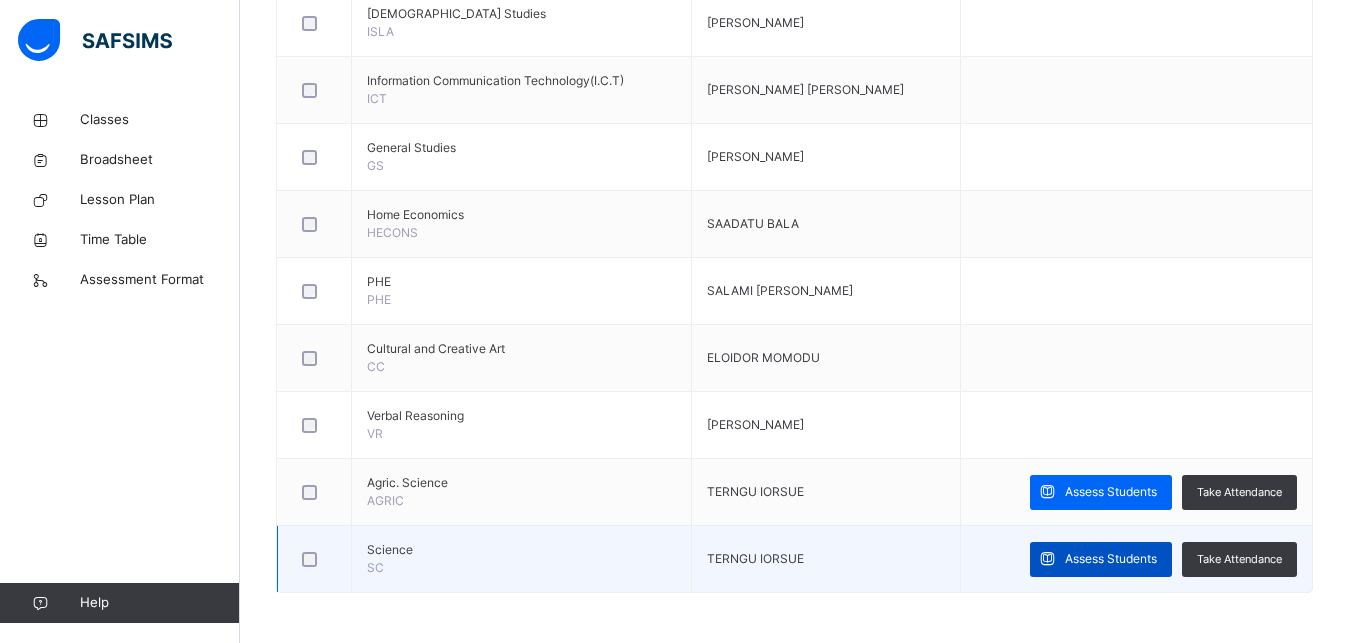 click on "Assess Students" at bounding box center (1111, 559) 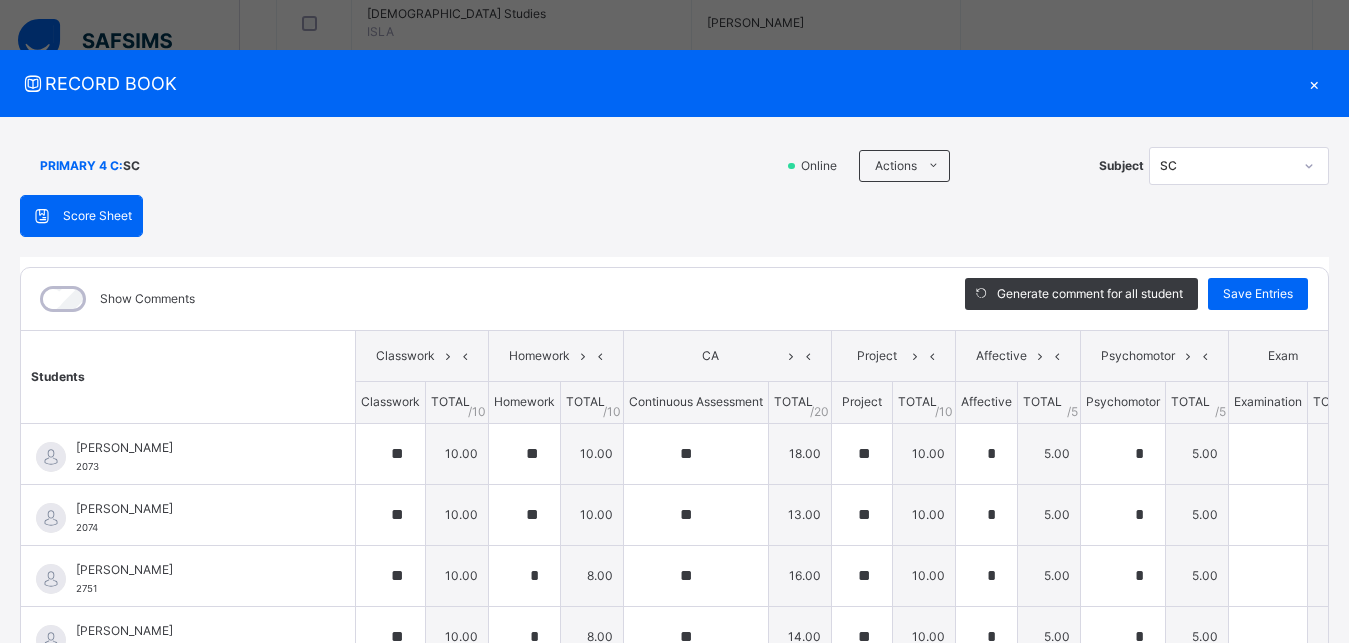 type on "**" 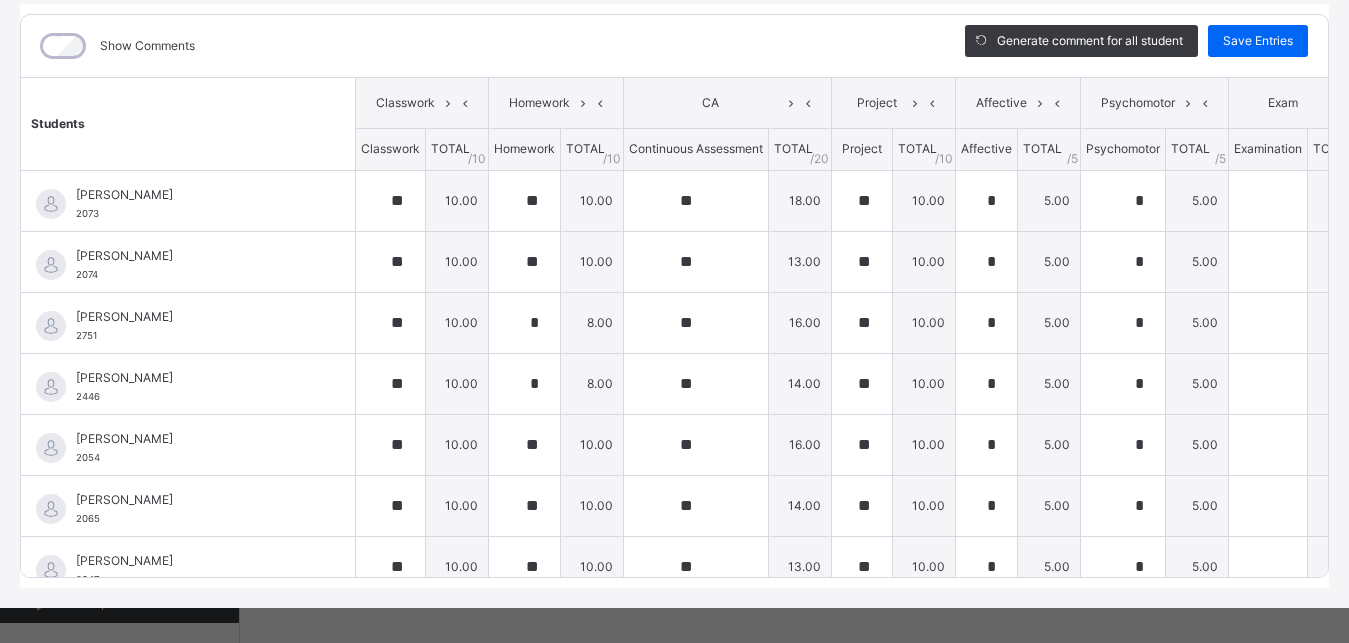 scroll, scrollTop: 256, scrollLeft: 0, axis: vertical 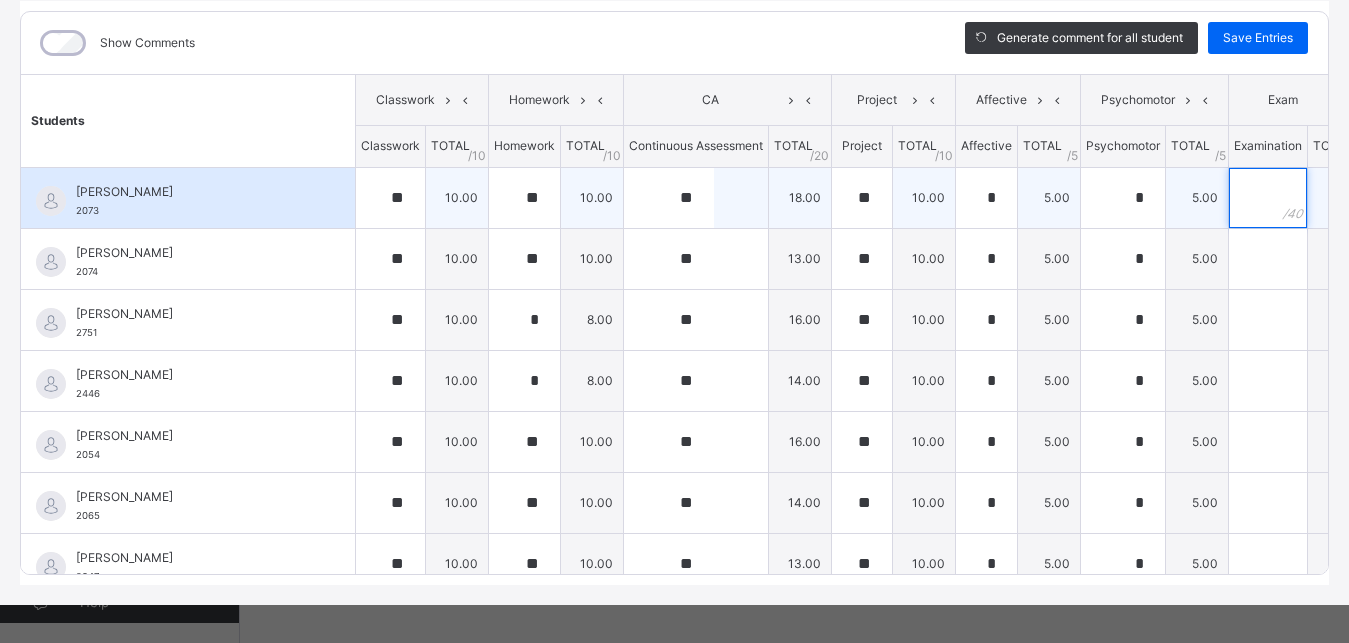 click at bounding box center (1268, 198) 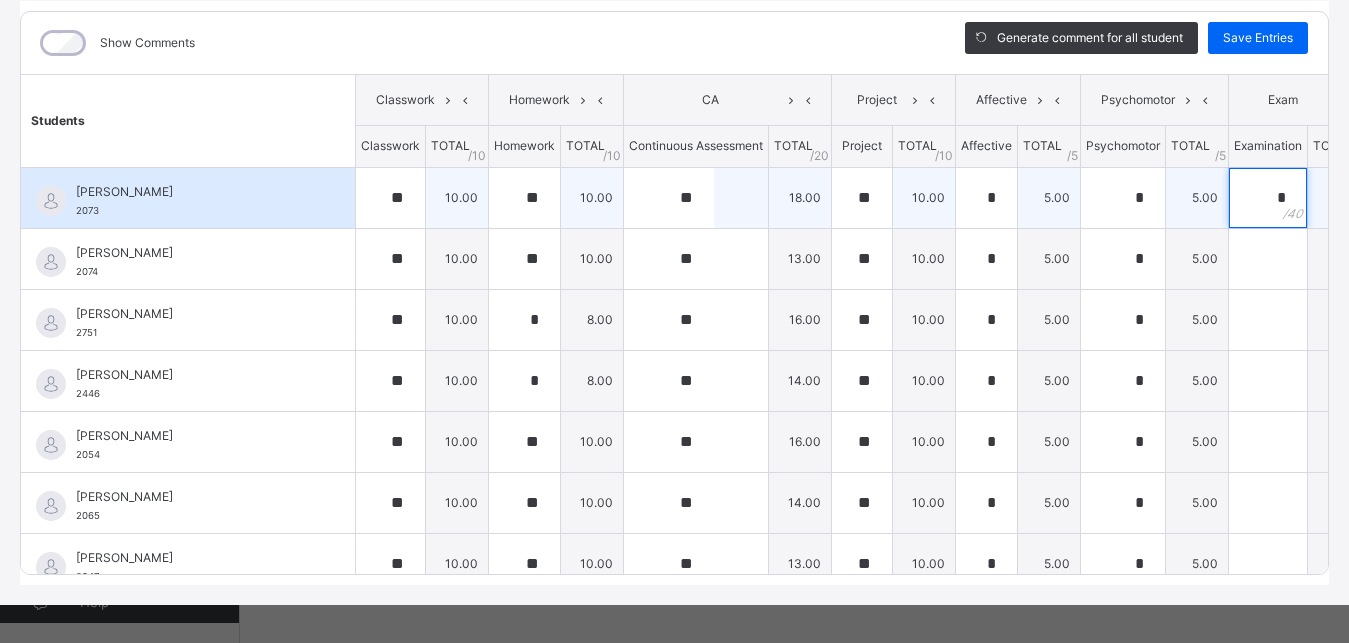 type on "**" 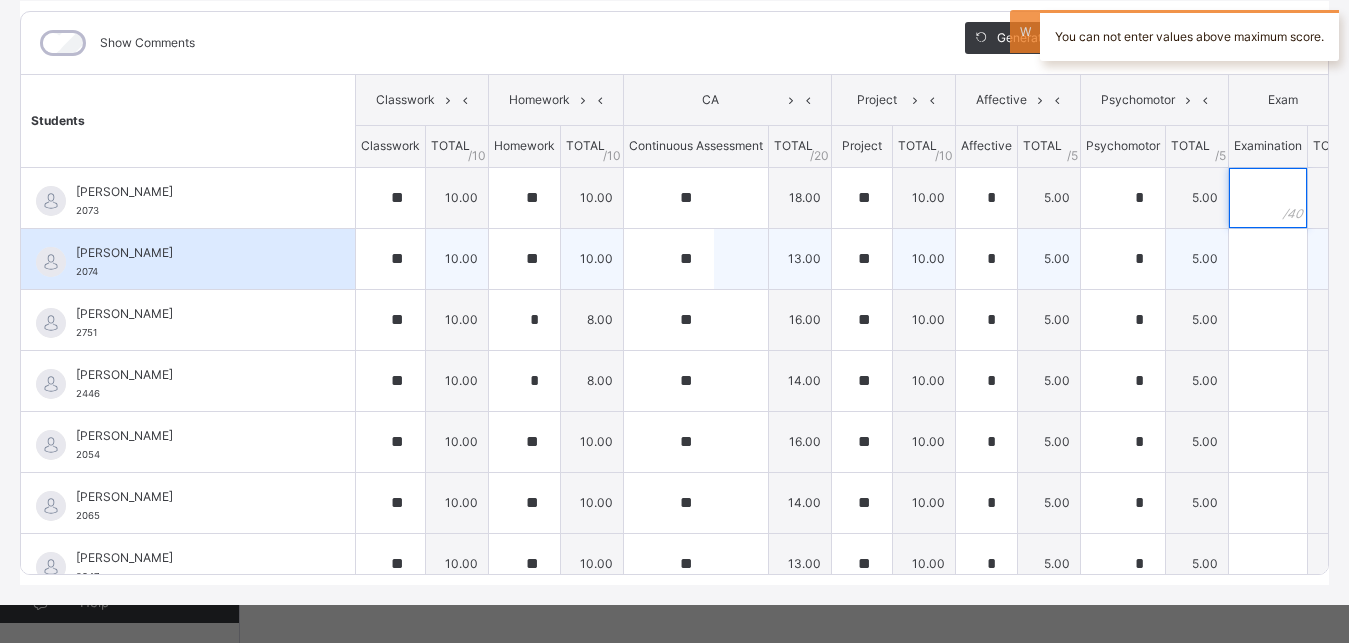 type on "*" 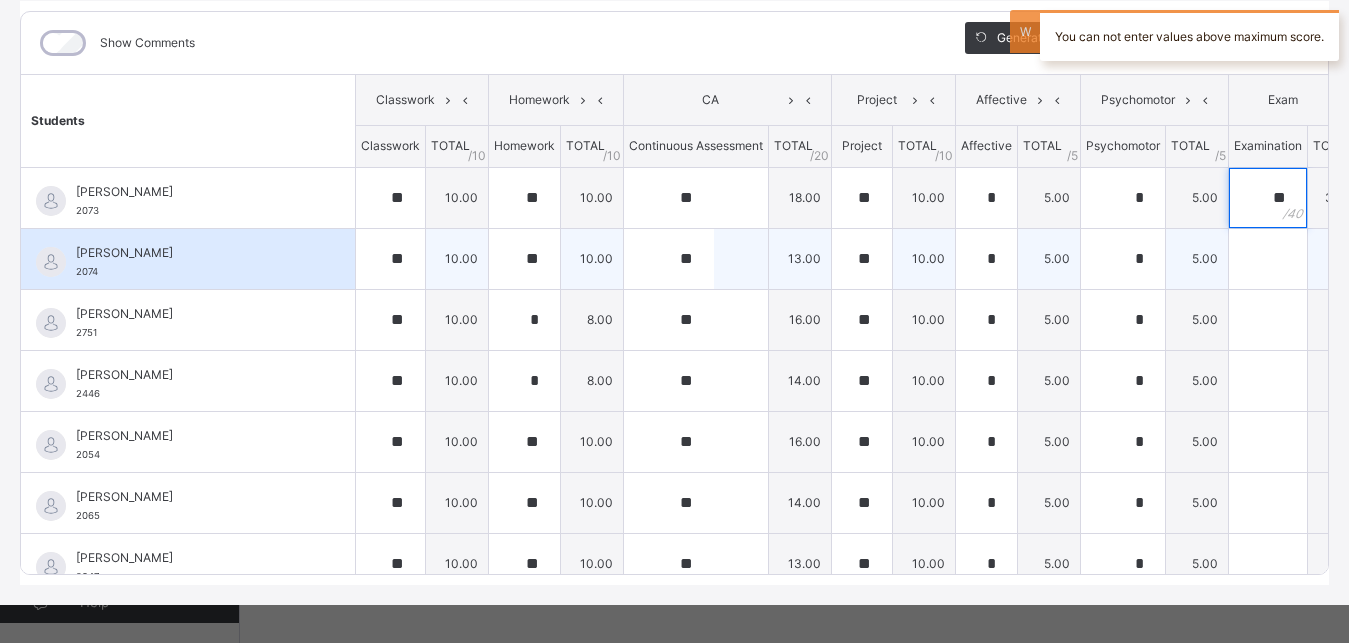 type on "**" 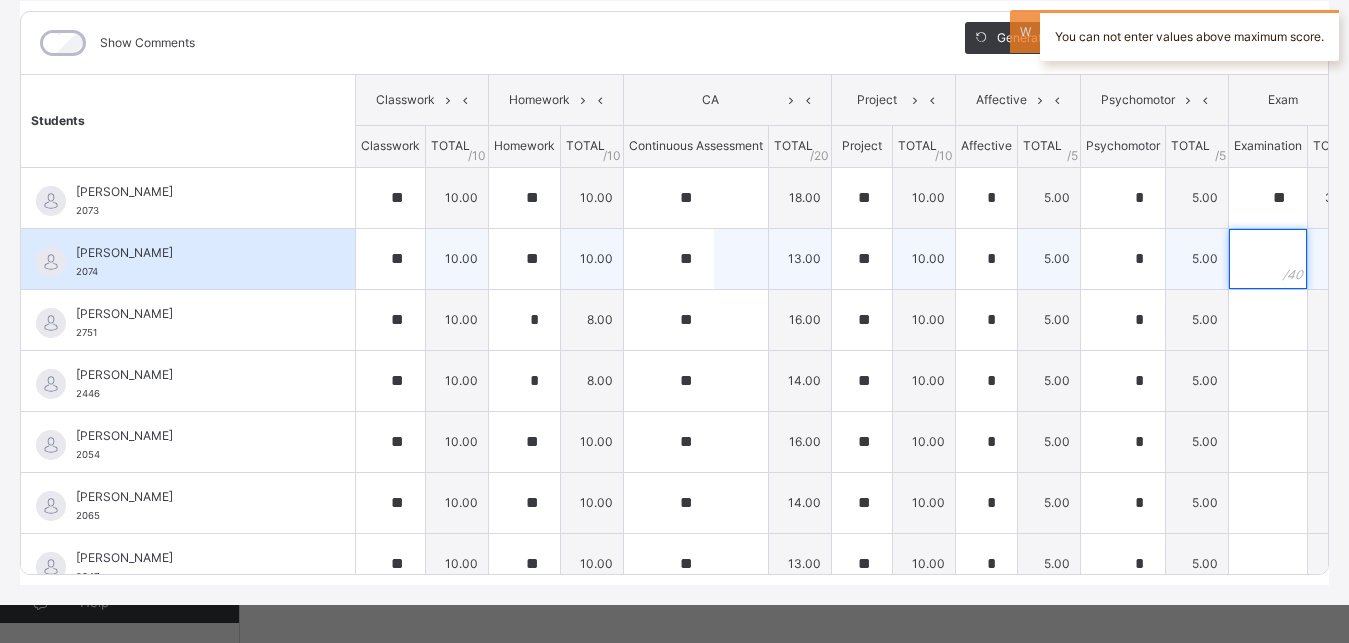 click at bounding box center [1268, 259] 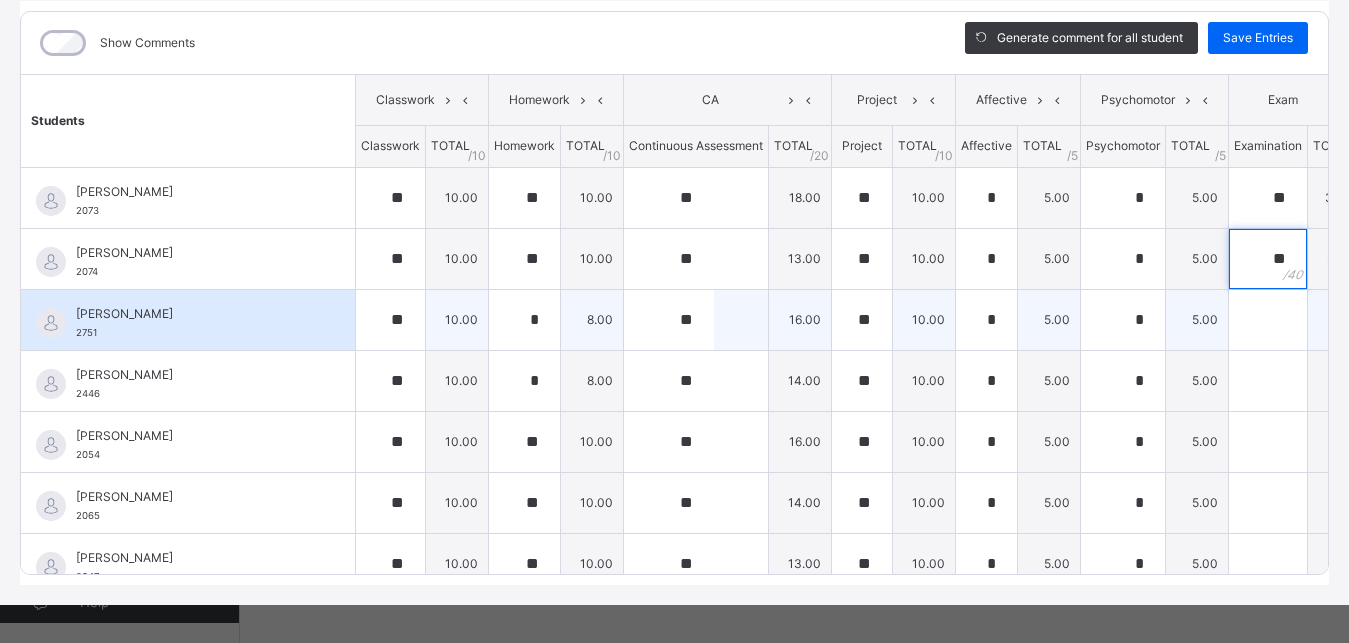 type on "**" 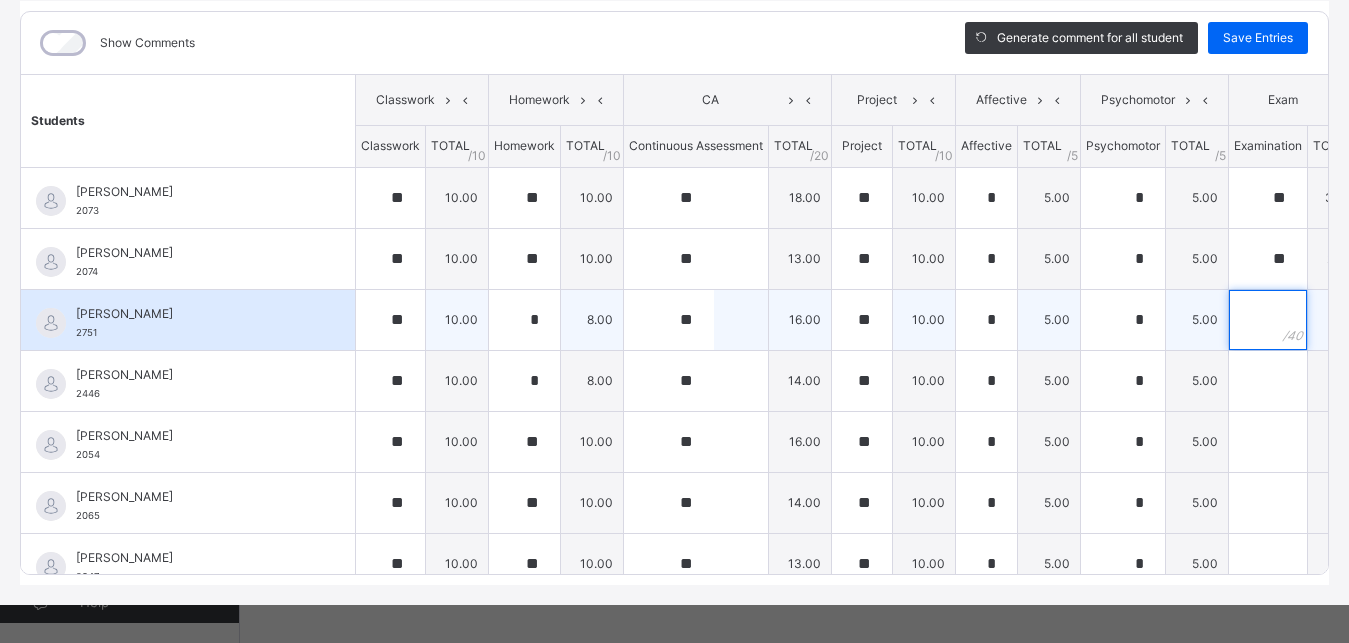 click at bounding box center (1268, 320) 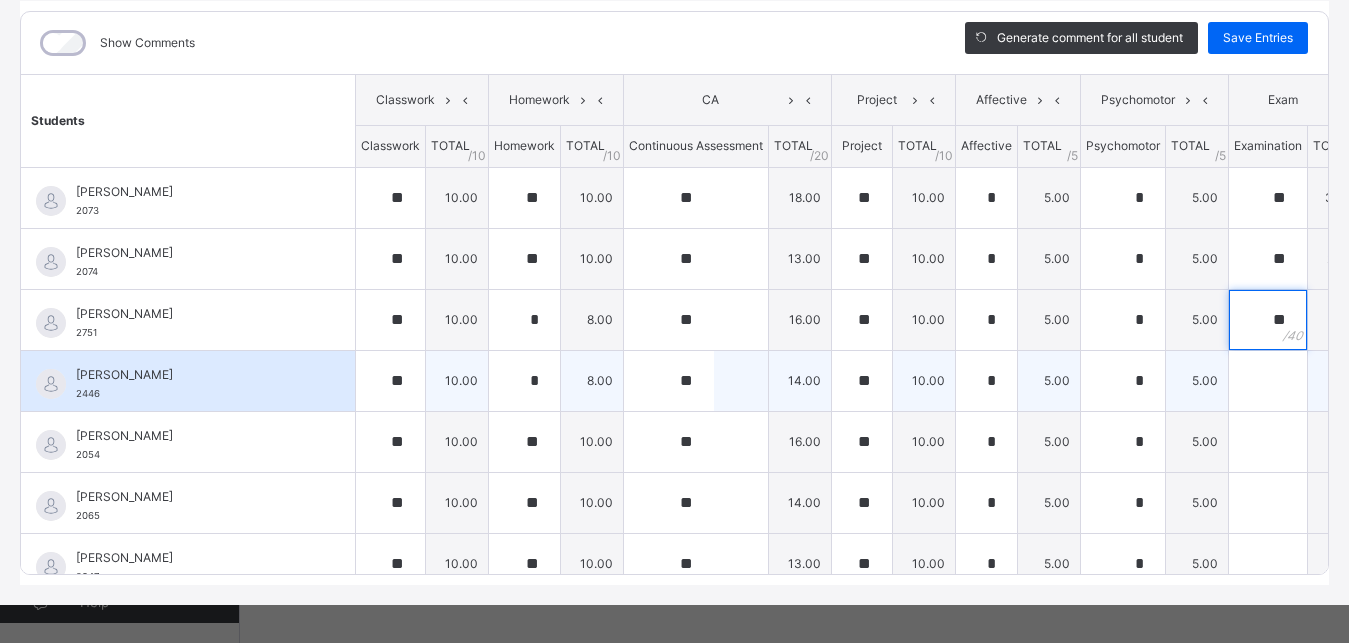 type on "**" 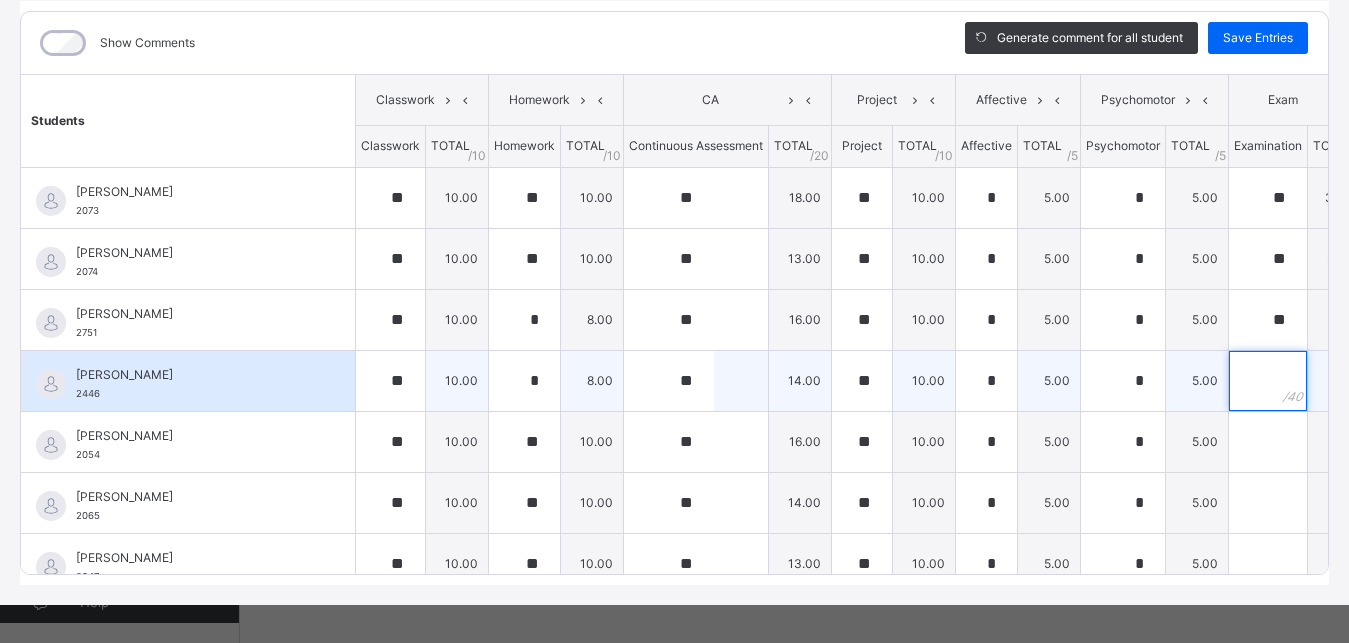 click at bounding box center (1268, 381) 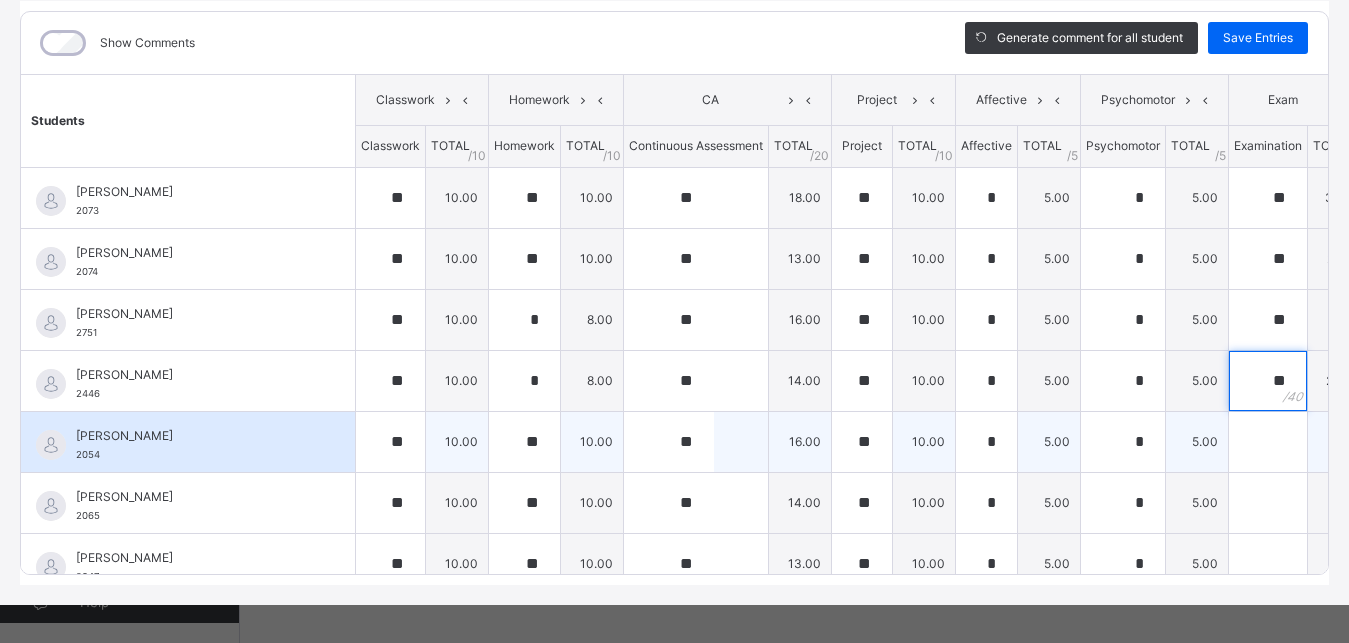 type on "**" 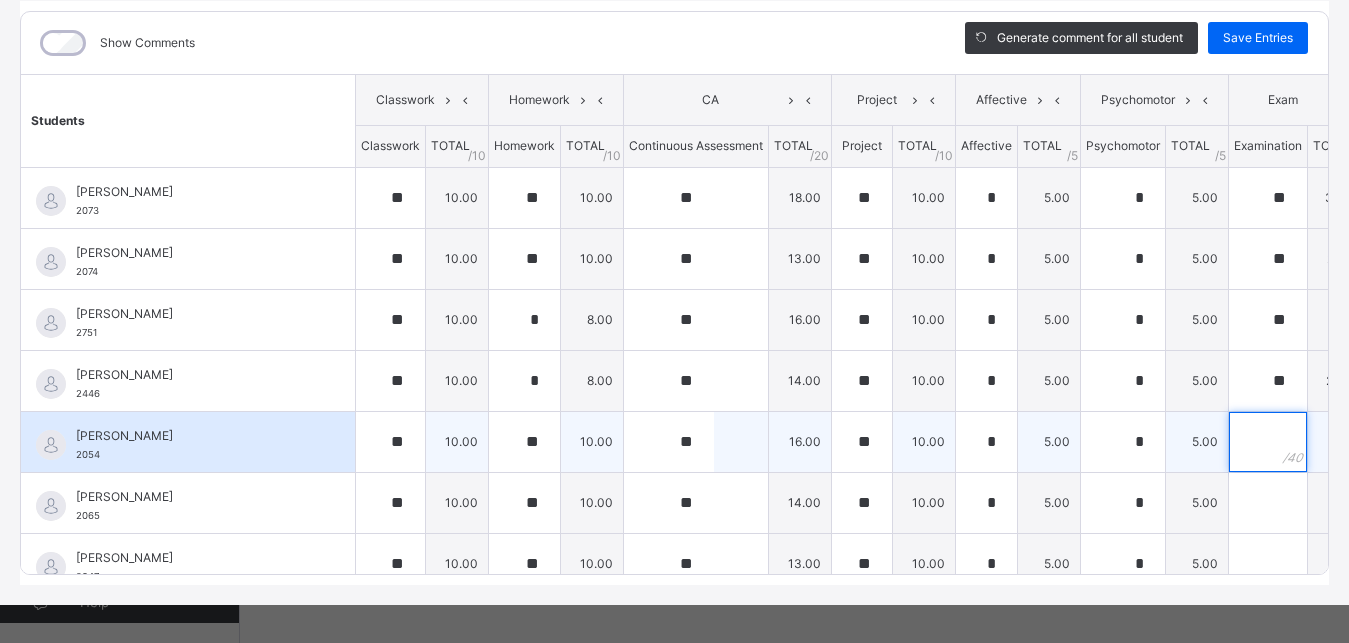 click at bounding box center (1268, 442) 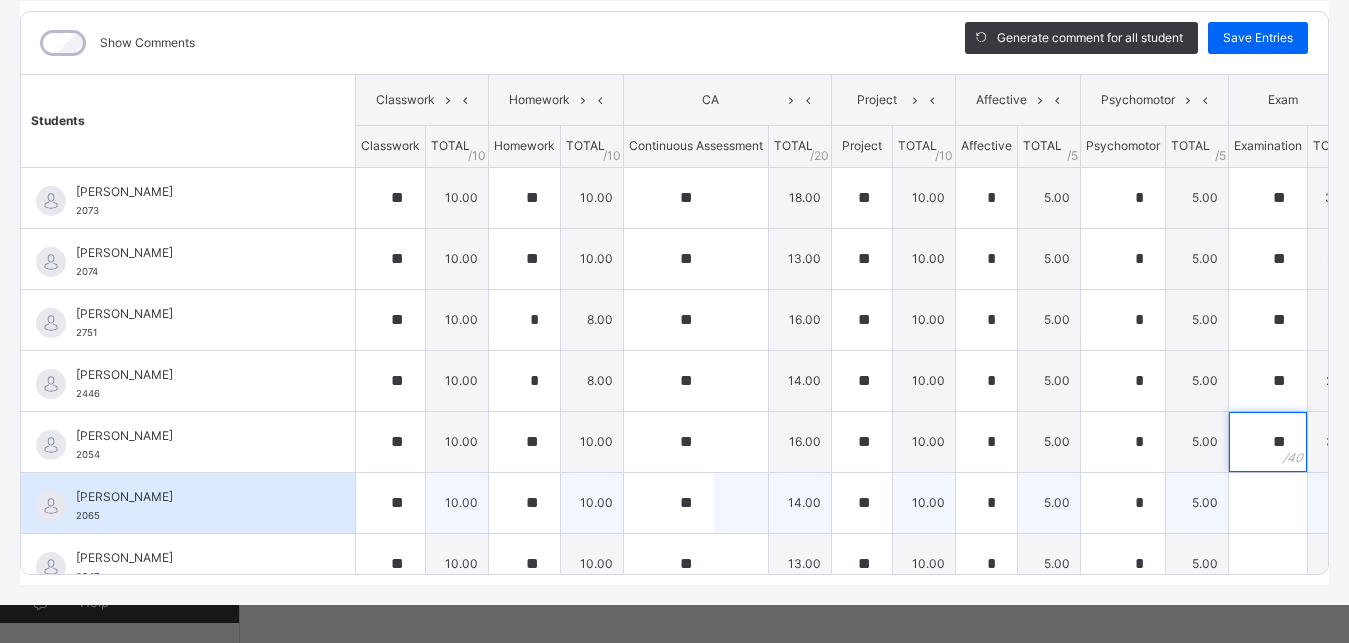 type on "**" 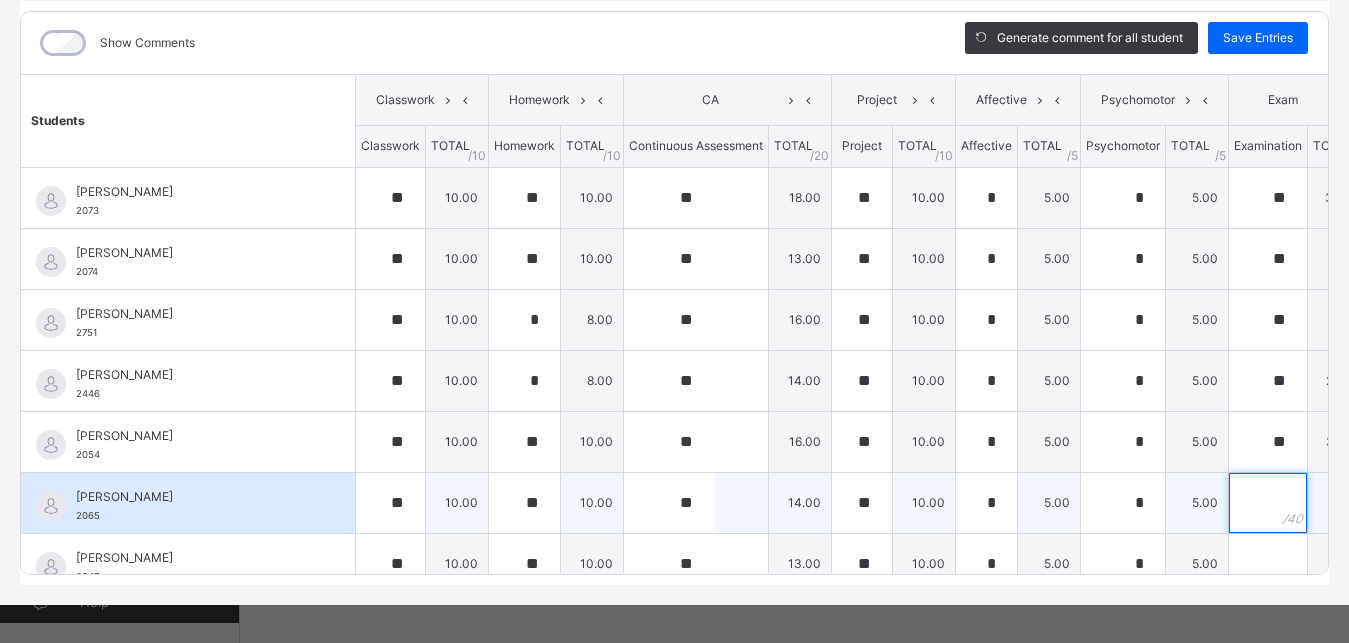click at bounding box center (1268, 503) 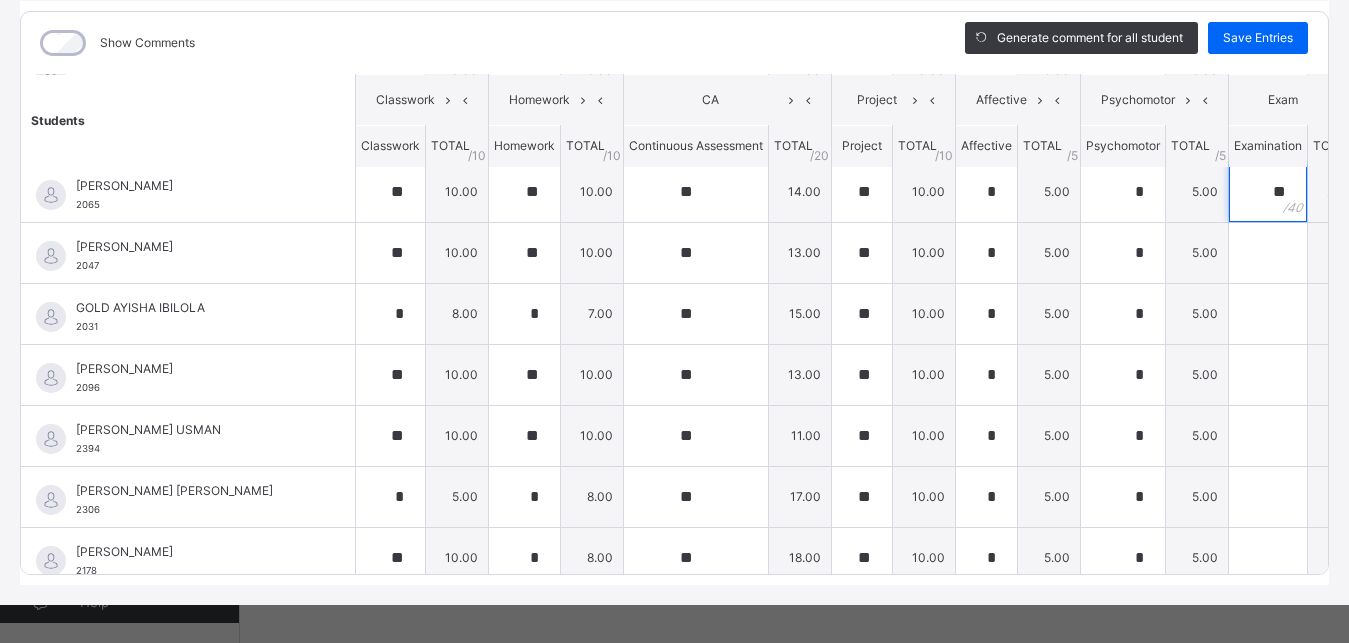 scroll, scrollTop: 314, scrollLeft: 0, axis: vertical 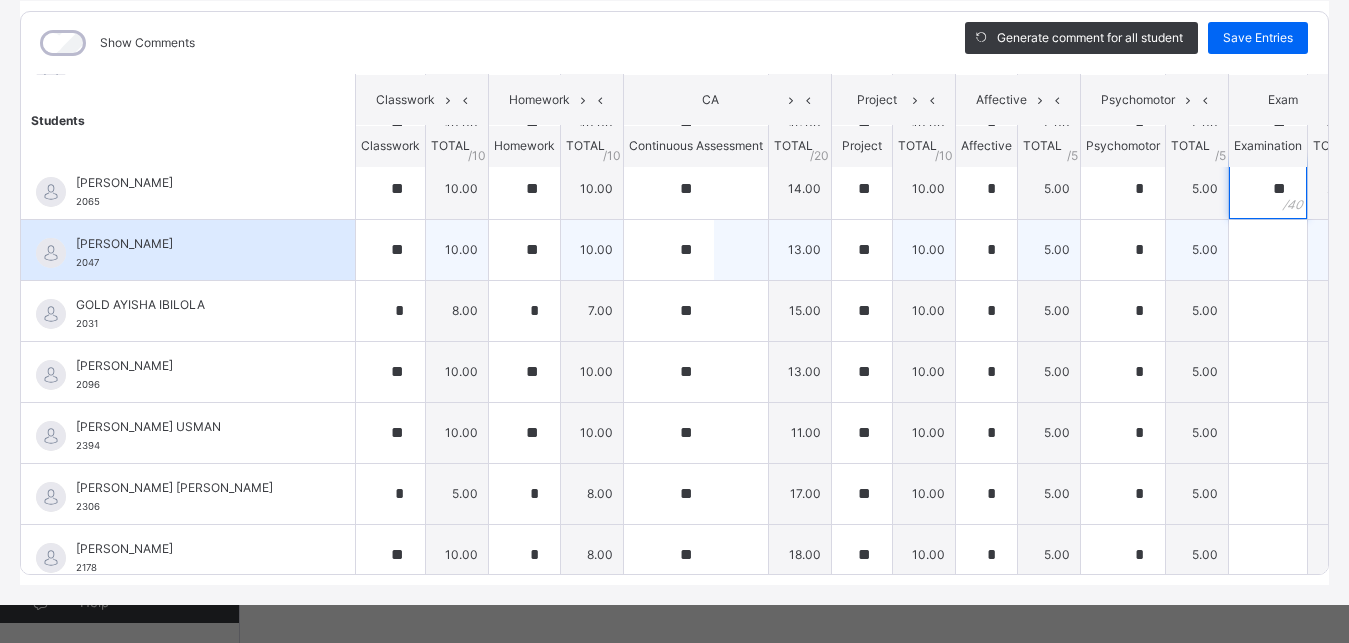 type on "**" 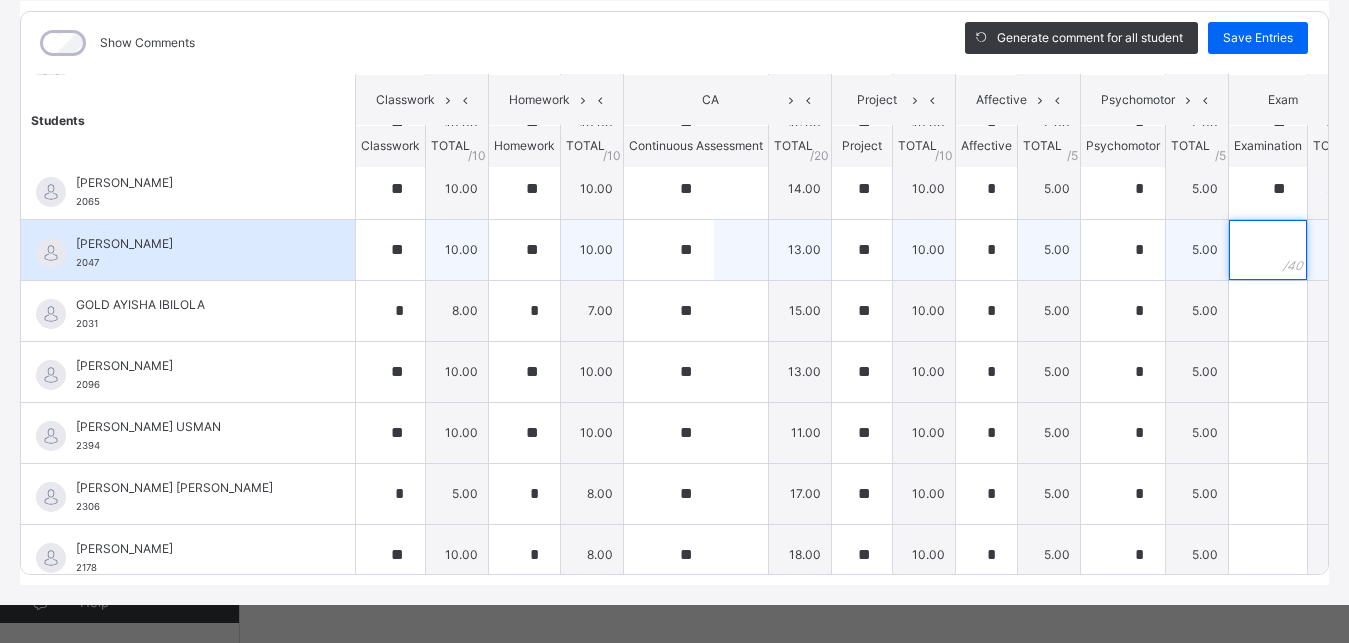 click at bounding box center (1268, 250) 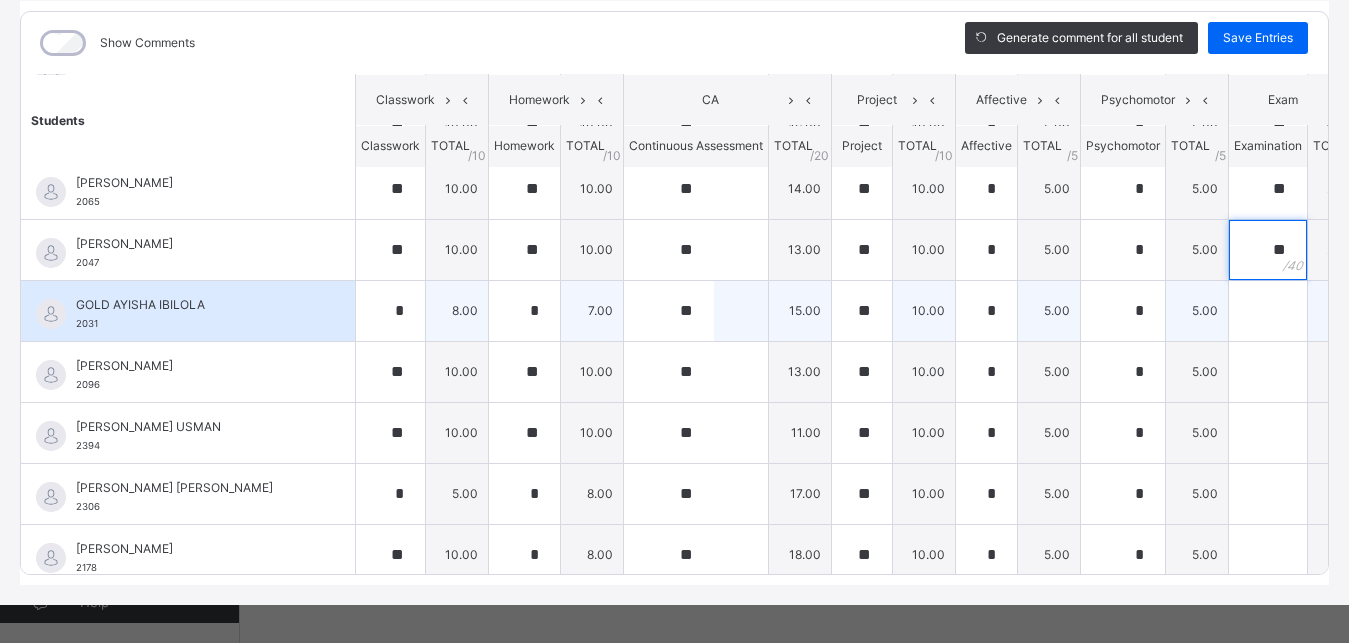 type on "**" 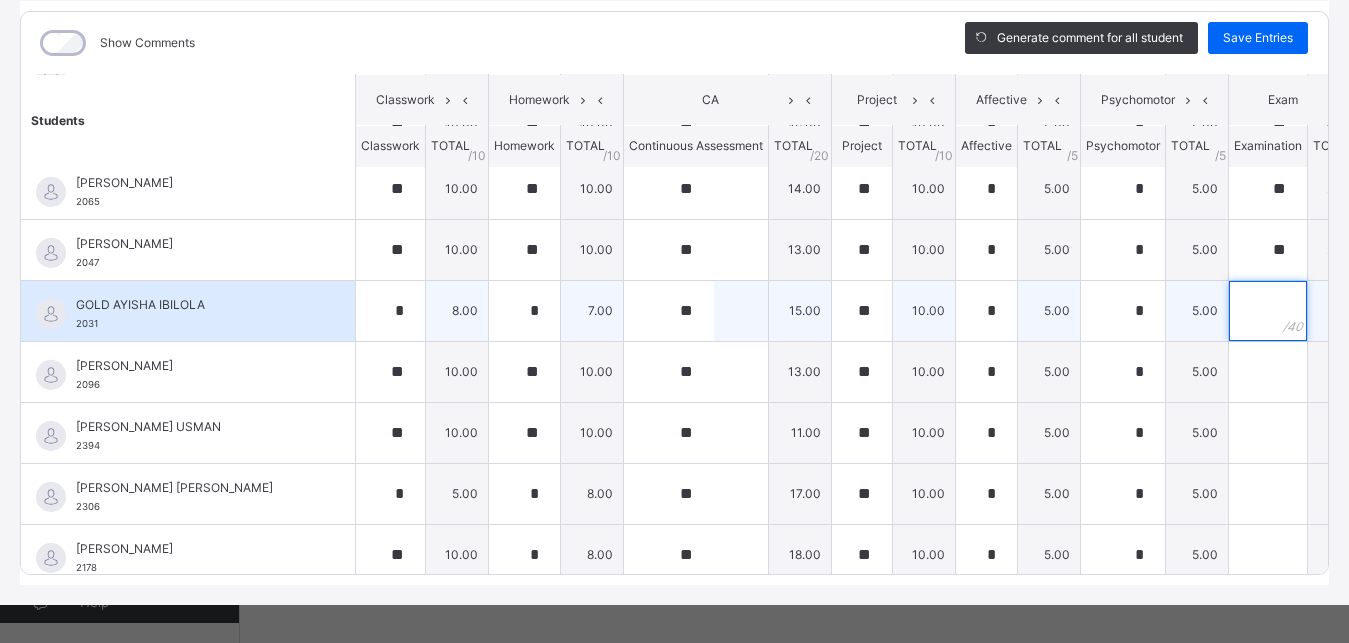 click at bounding box center (1268, 311) 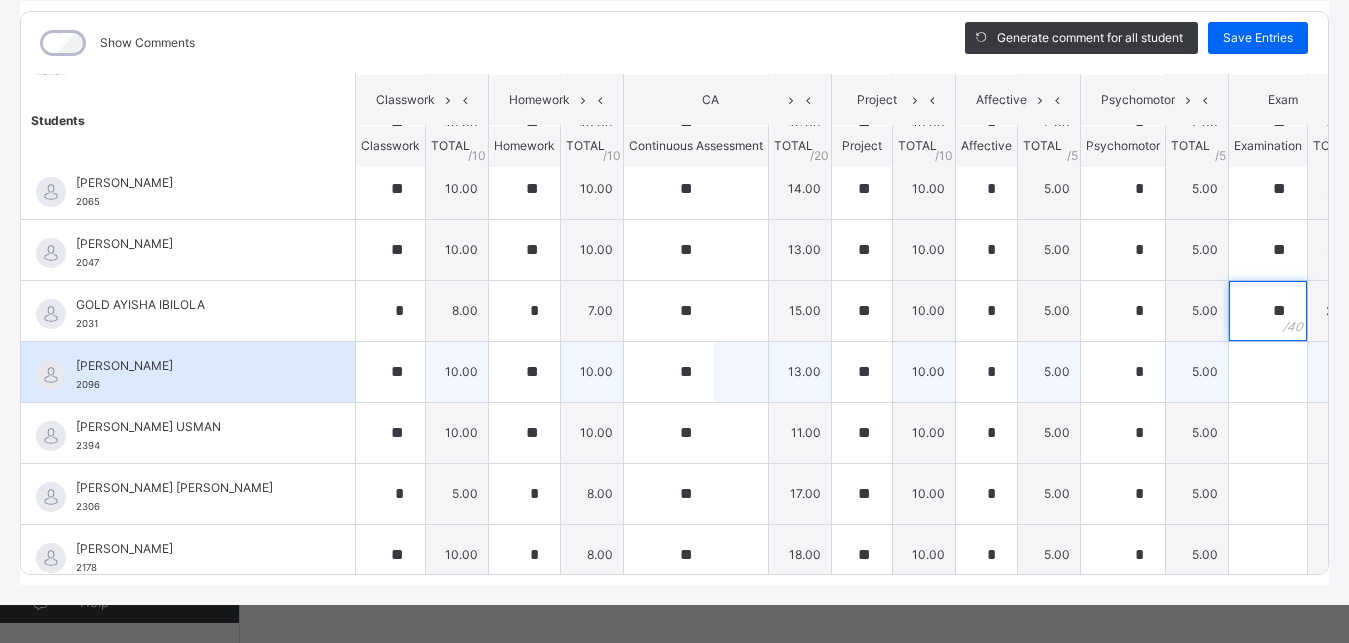 type on "**" 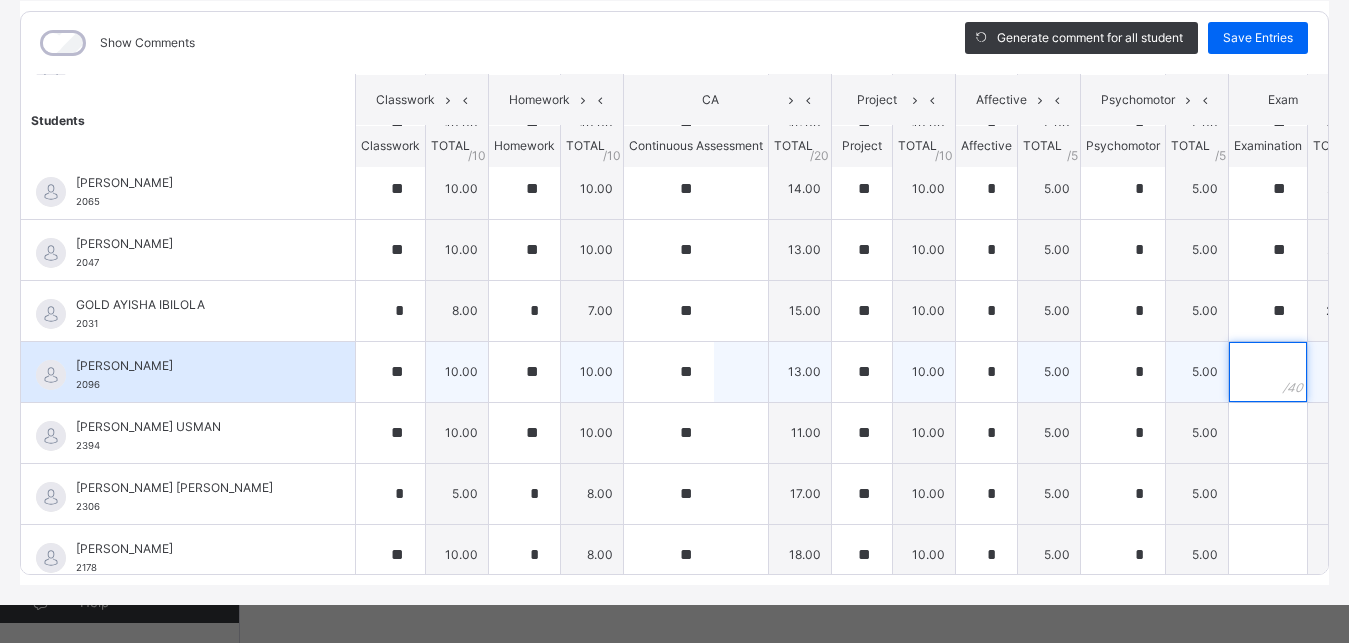 click at bounding box center [1268, 372] 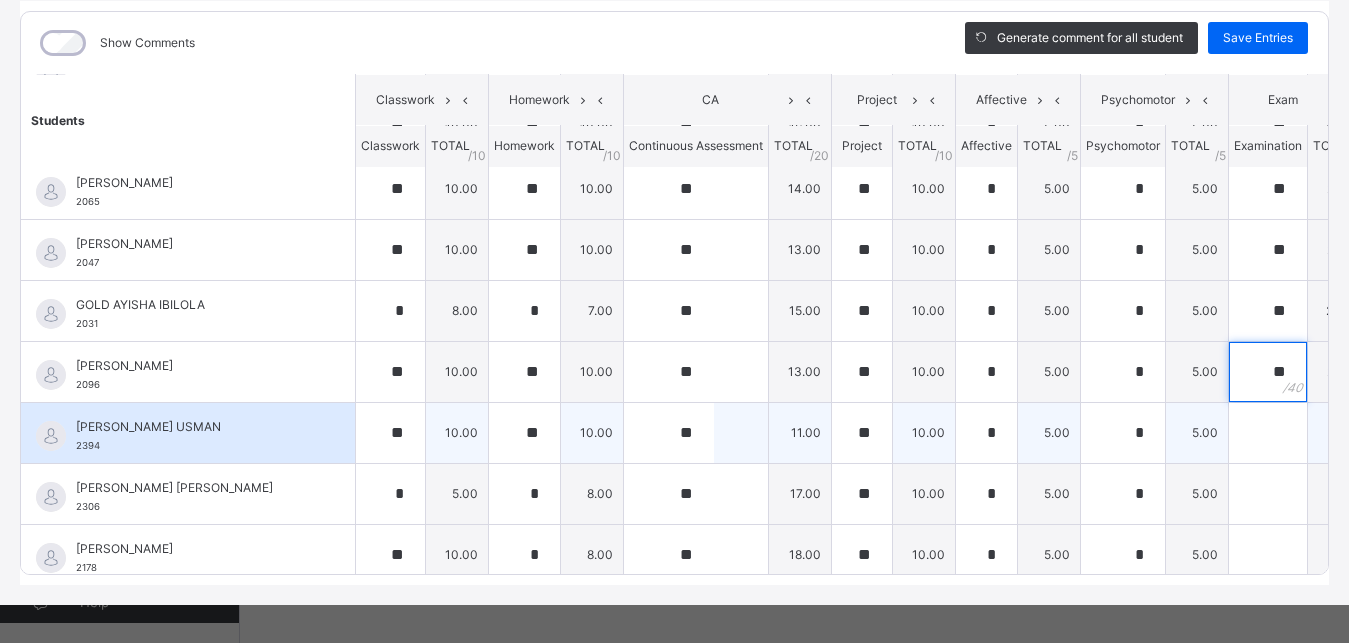 type on "**" 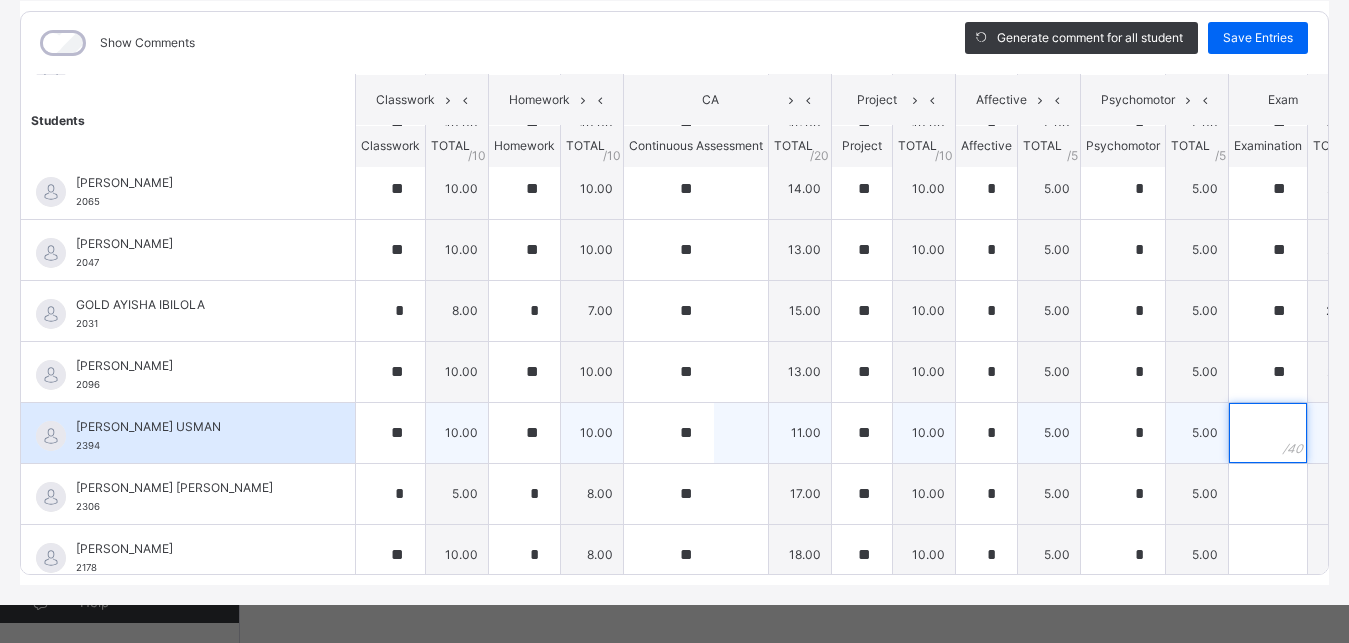 click at bounding box center [1268, 433] 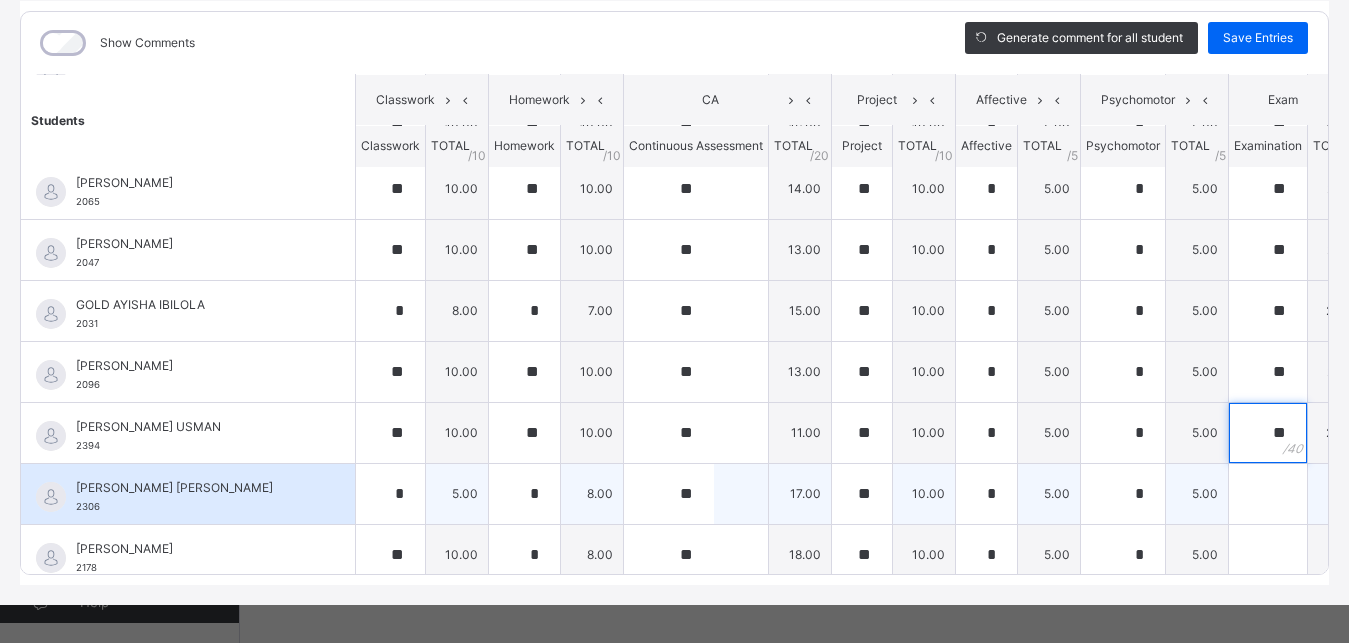 type on "**" 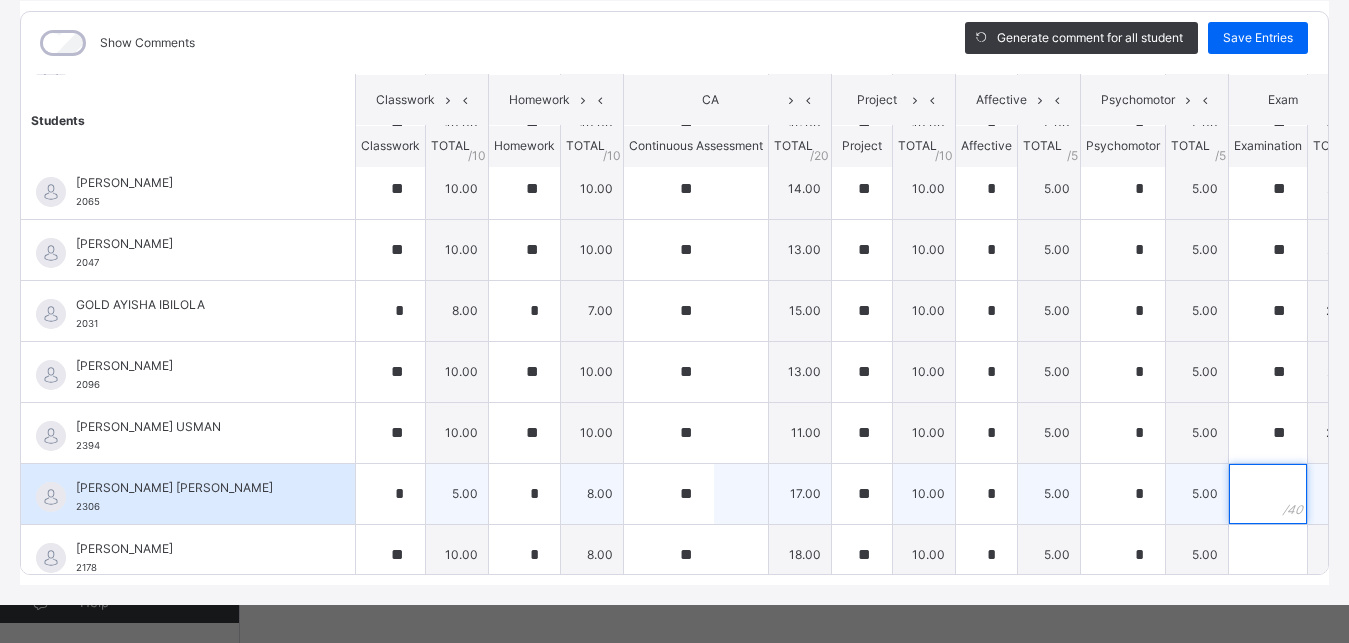 click at bounding box center [1268, 494] 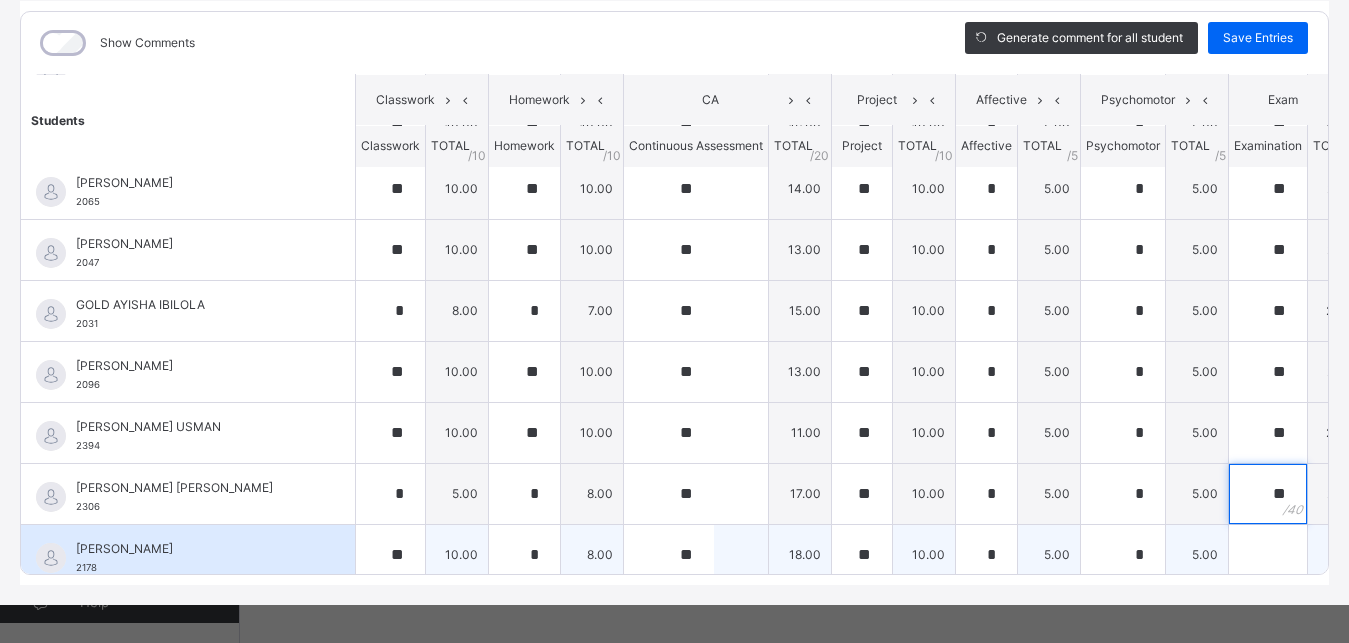type on "**" 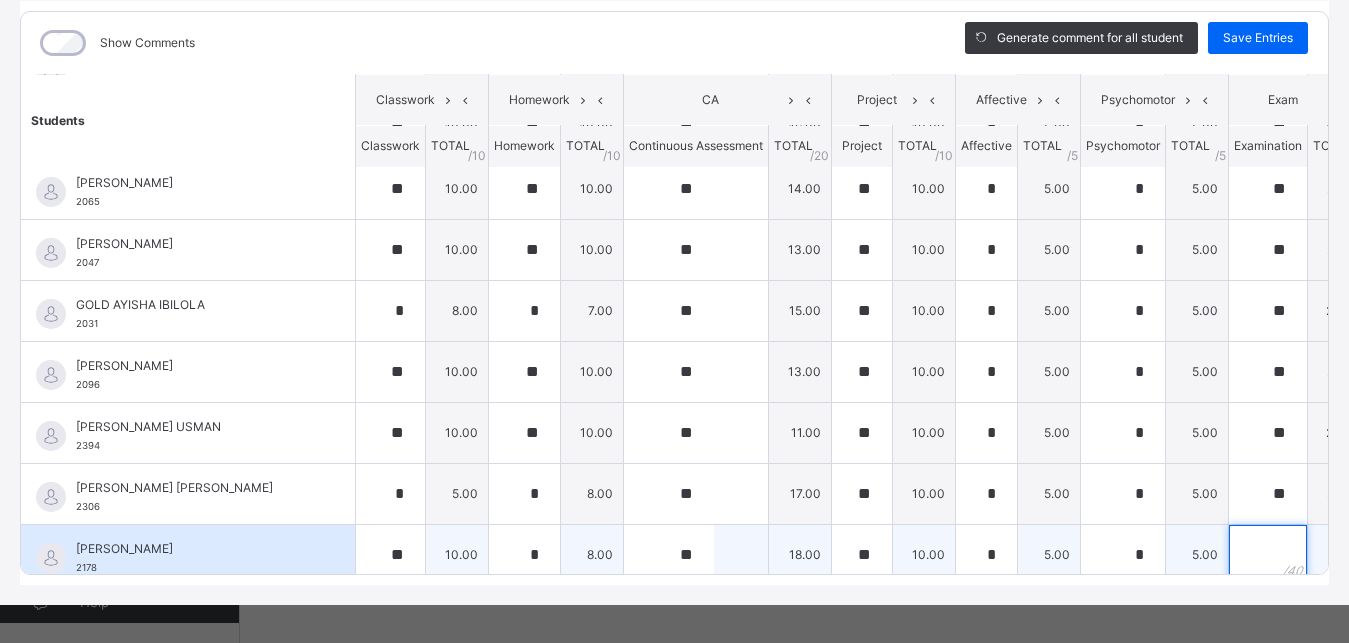 click at bounding box center [1268, 555] 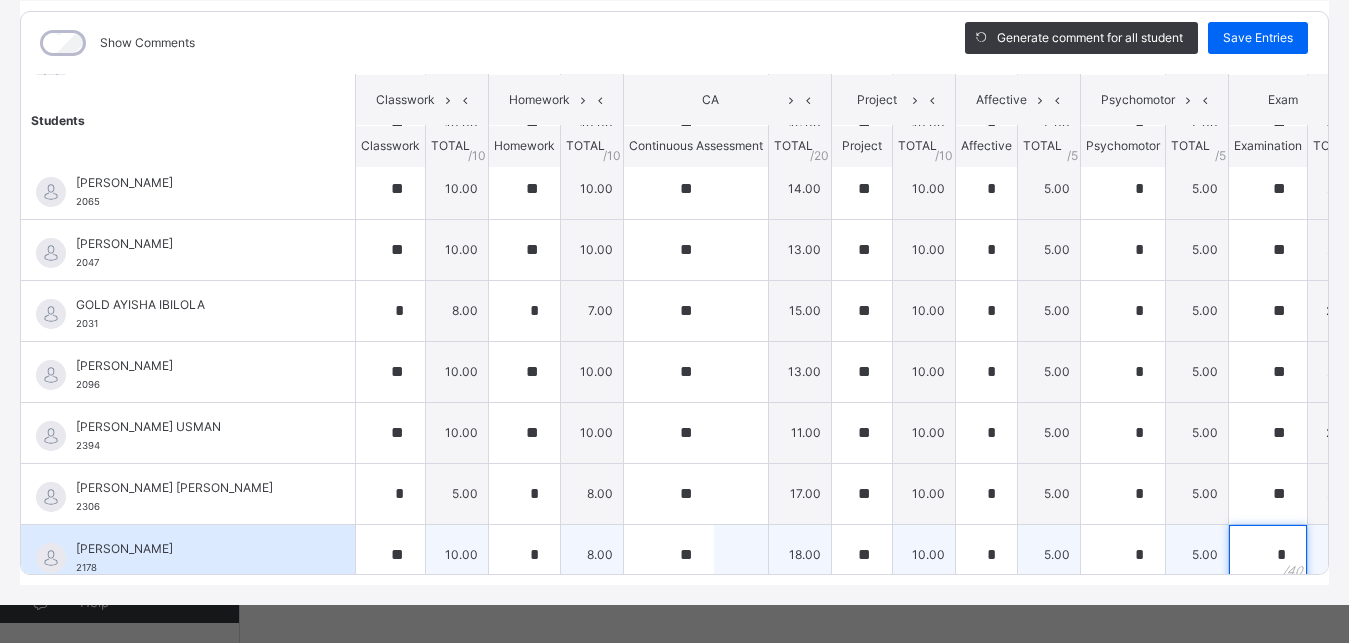 scroll, scrollTop: 322, scrollLeft: 0, axis: vertical 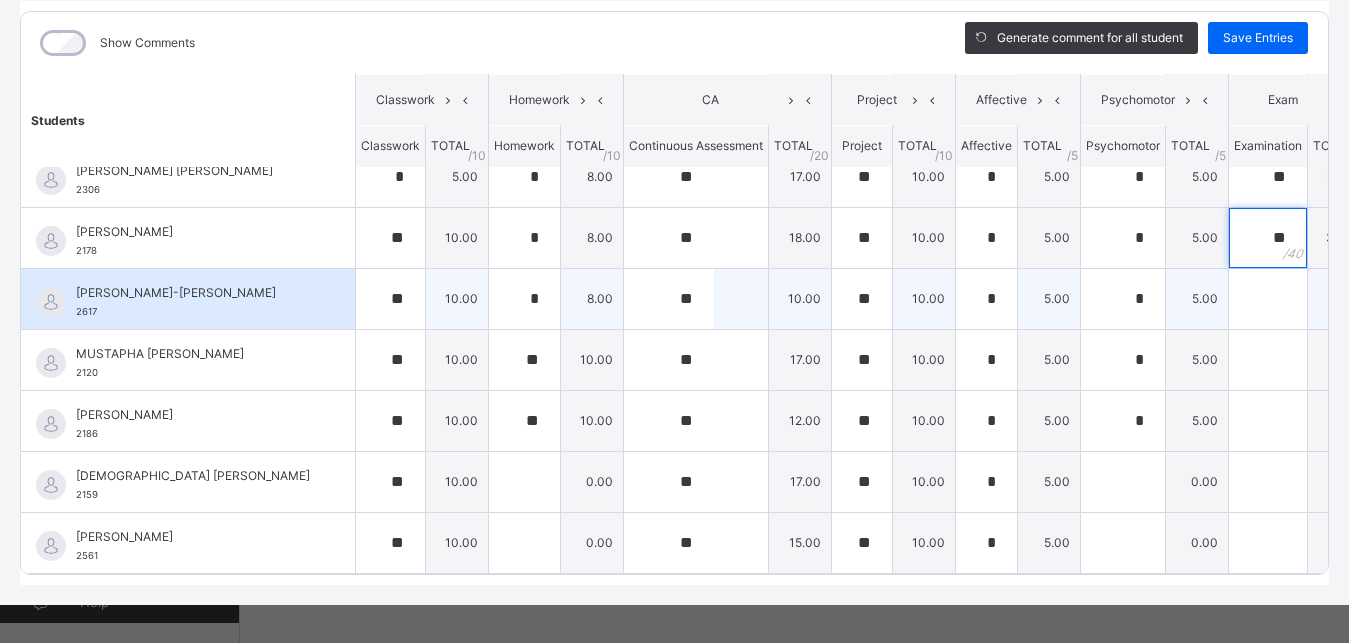 type on "**" 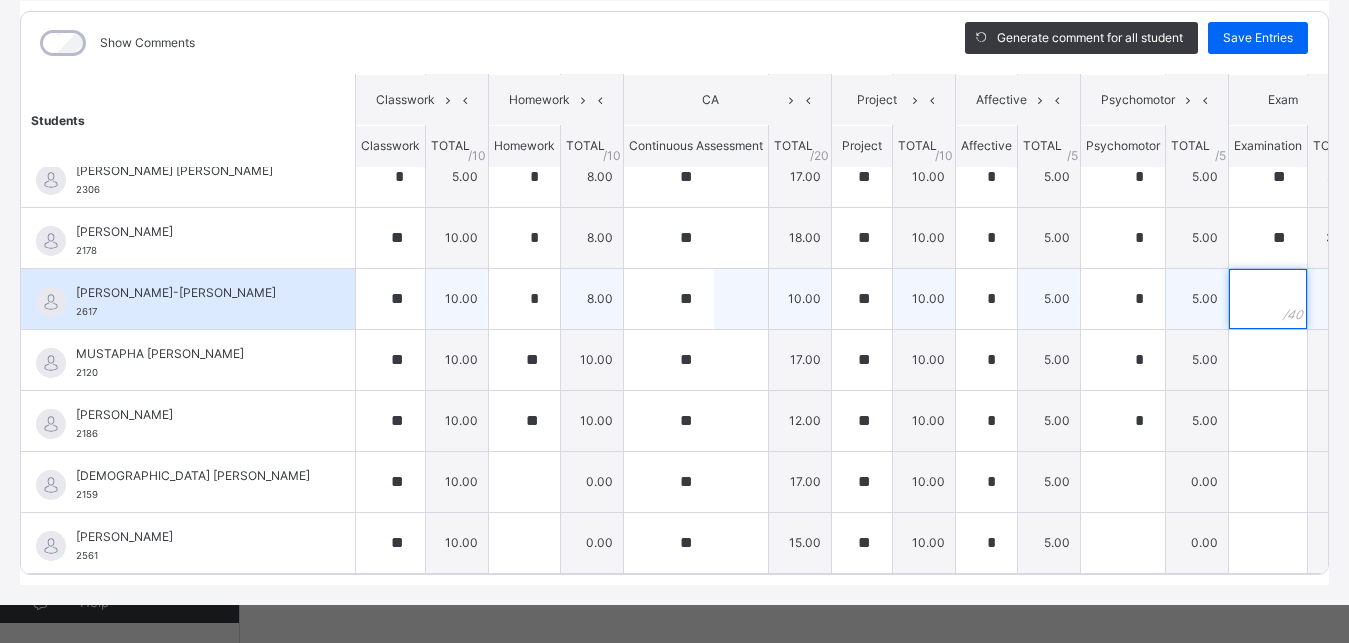 click at bounding box center [1268, 299] 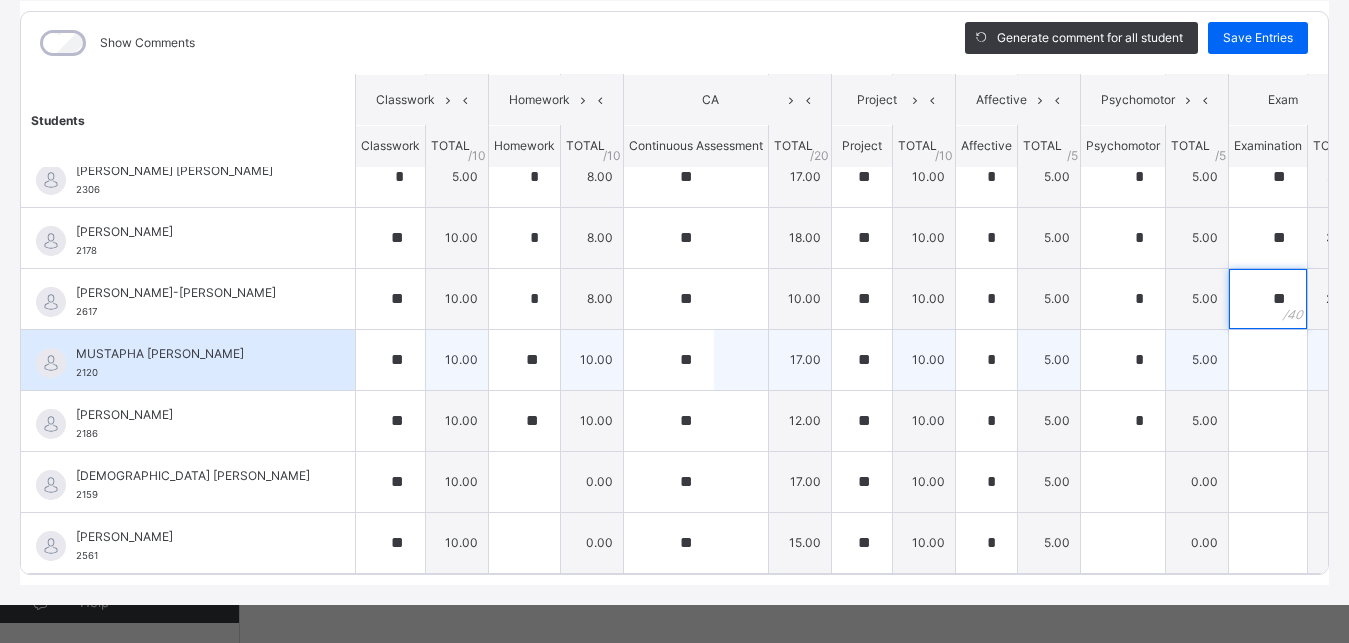 type on "**" 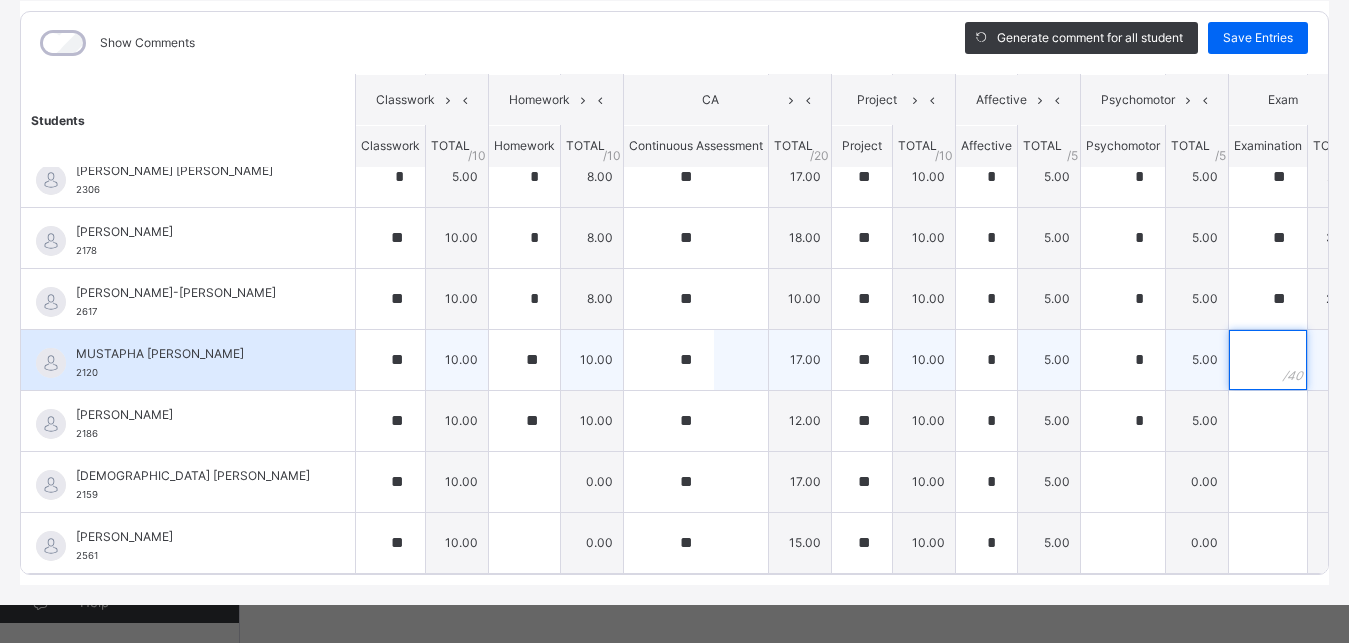 click at bounding box center (1268, 360) 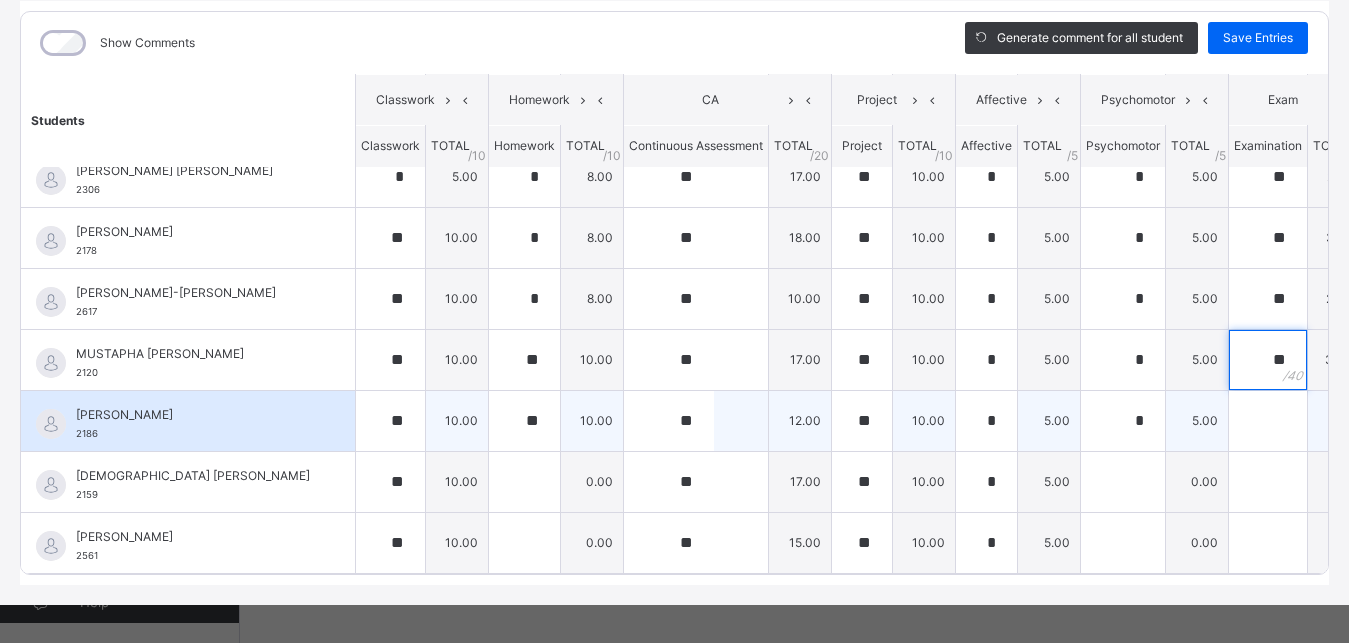 type on "**" 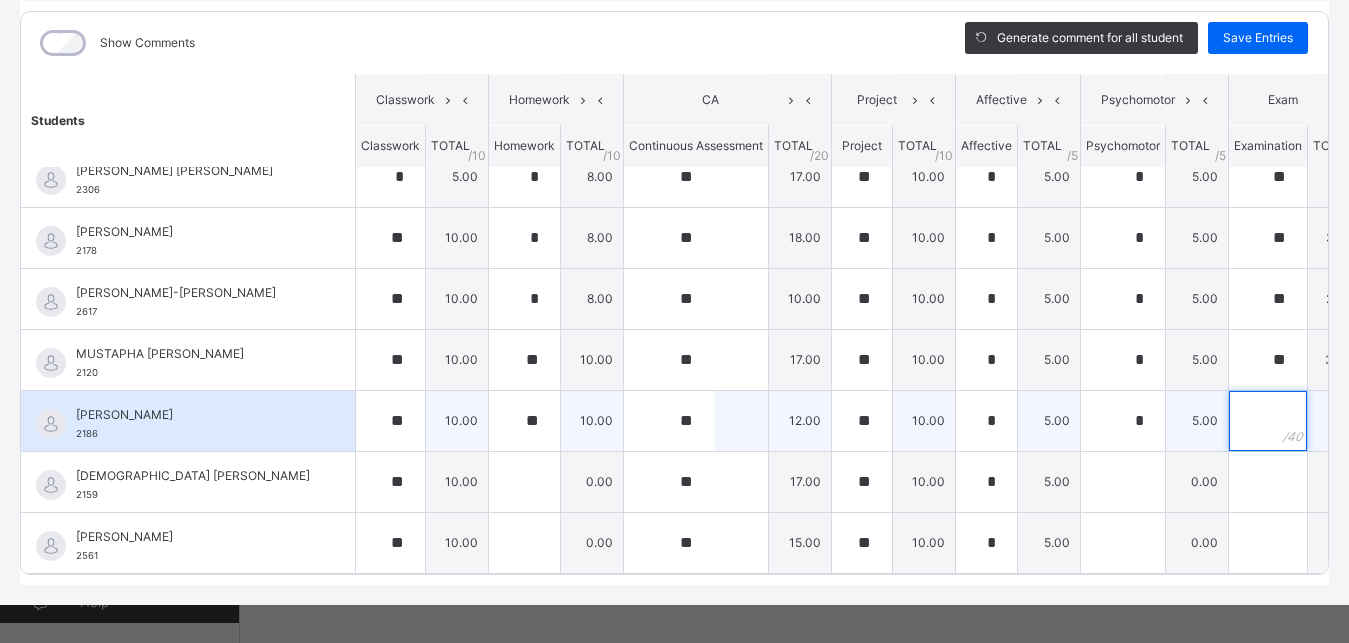 click at bounding box center (1268, 421) 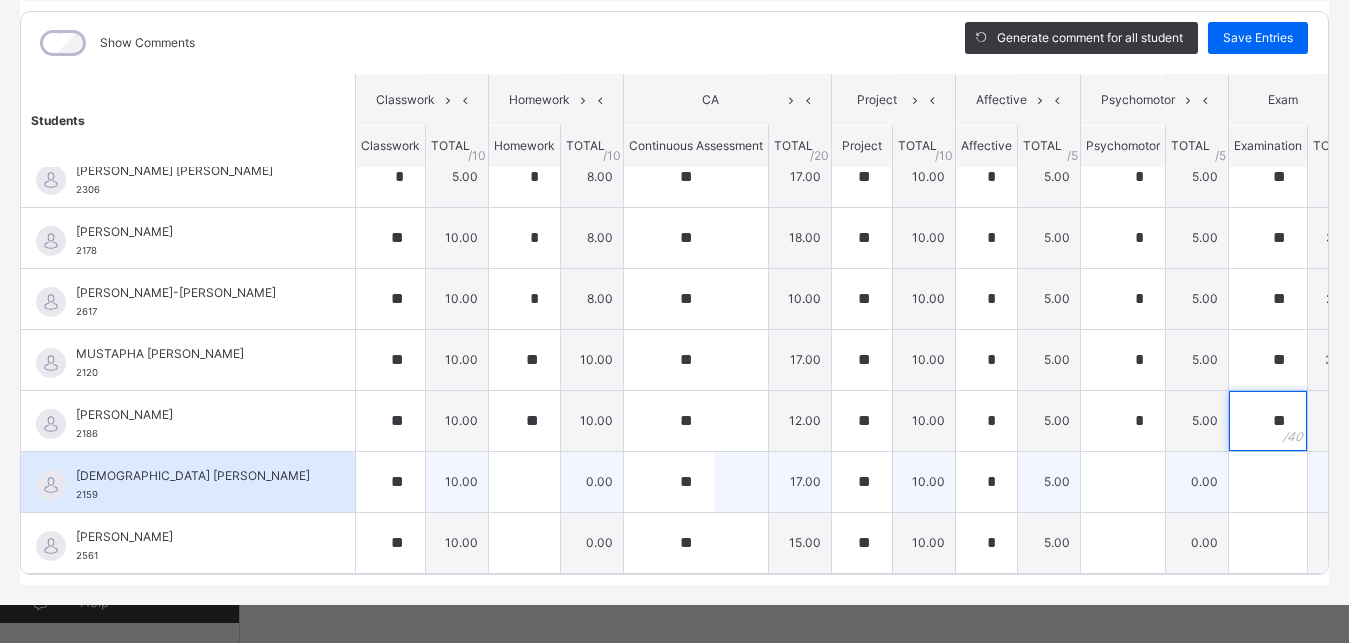type on "**" 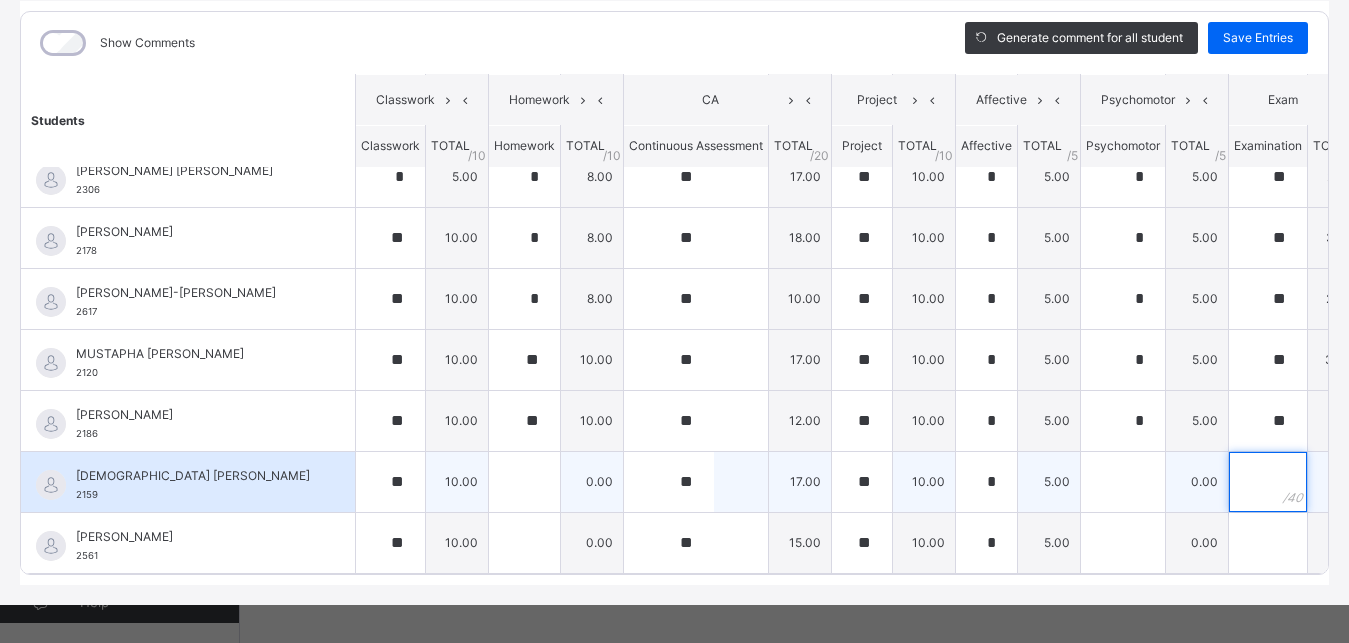 click at bounding box center (1268, 482) 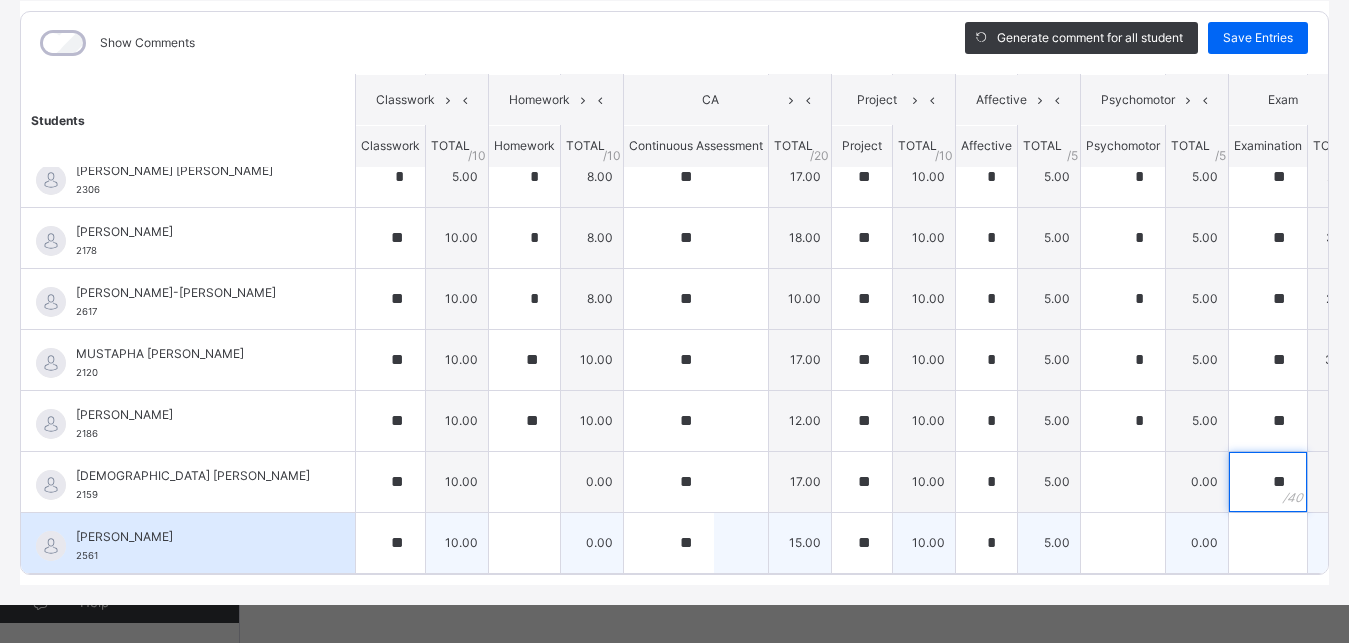 type on "**" 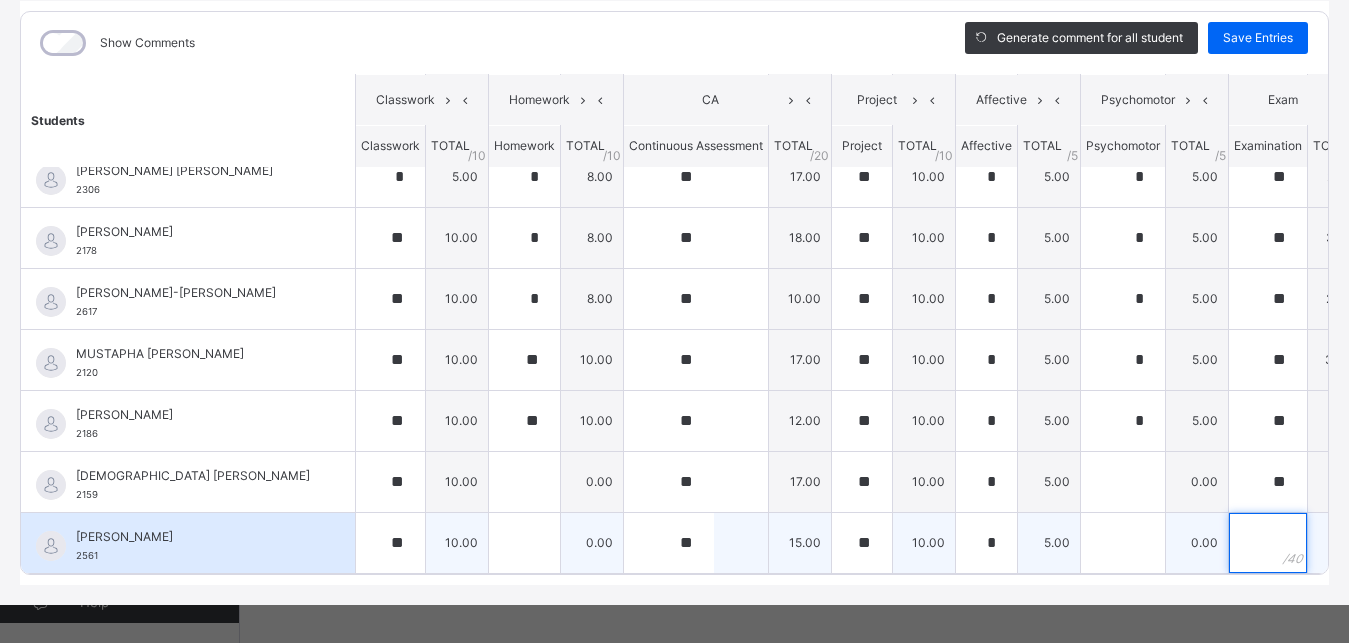 click at bounding box center (1268, 543) 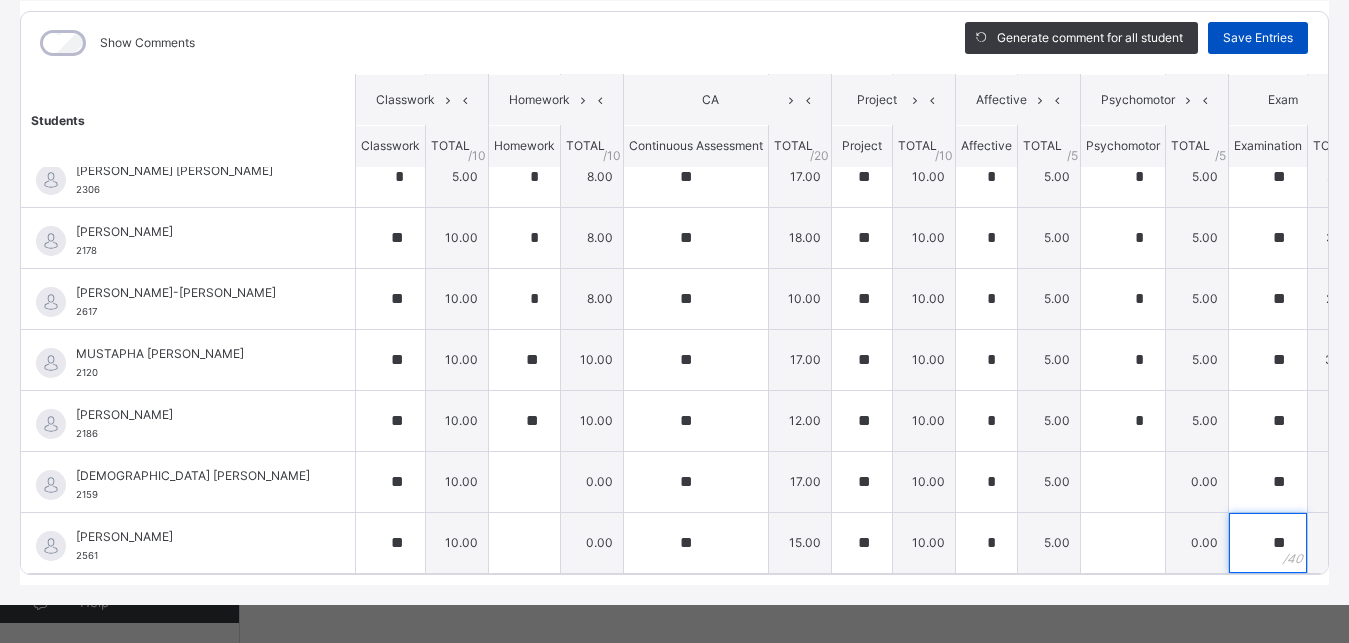 type on "**" 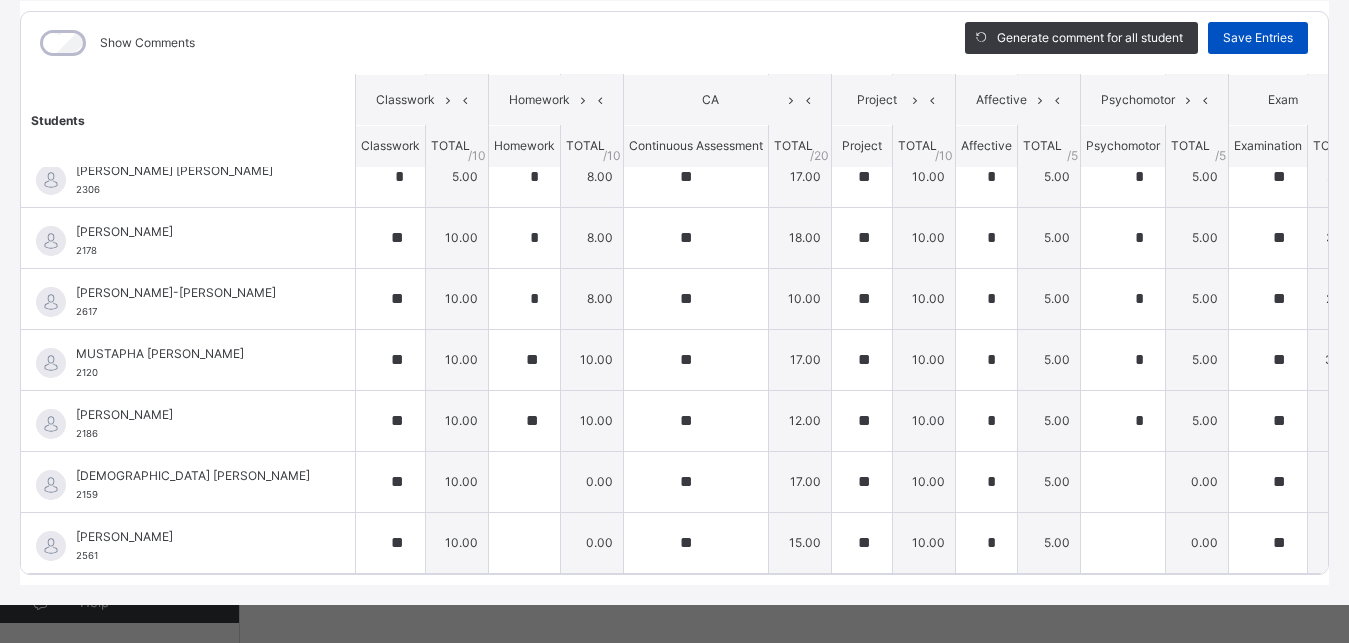 click on "Save Entries" at bounding box center [1258, 38] 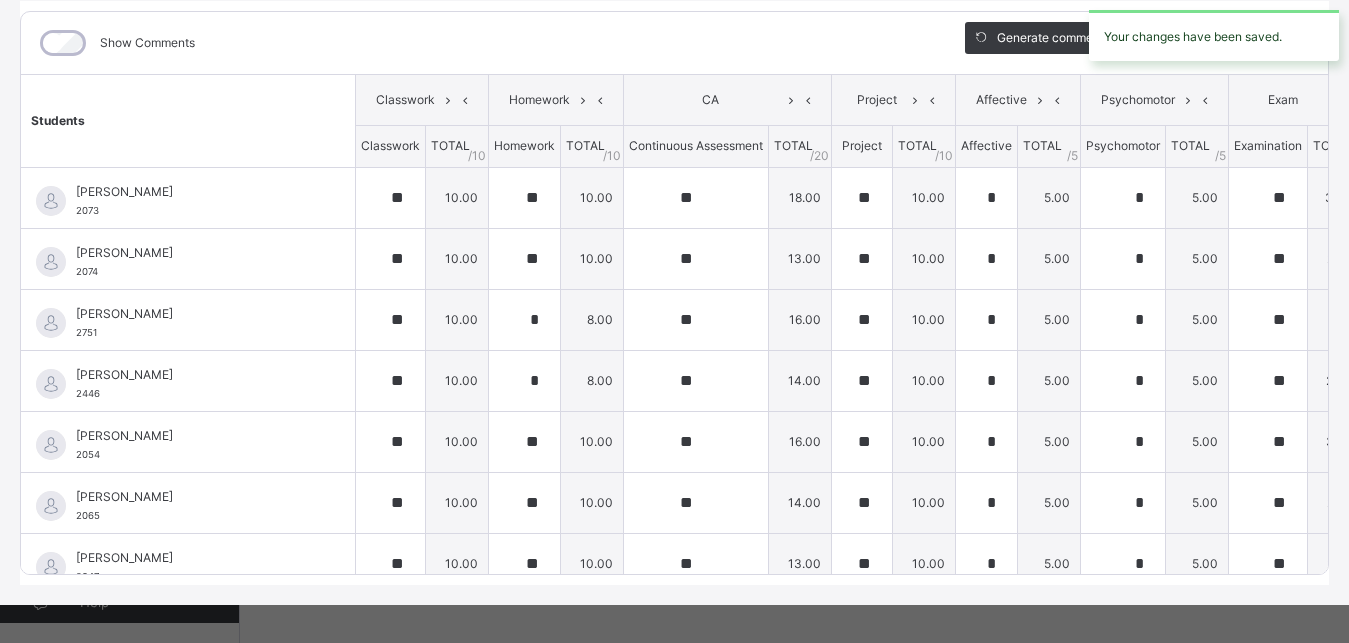 type on "**" 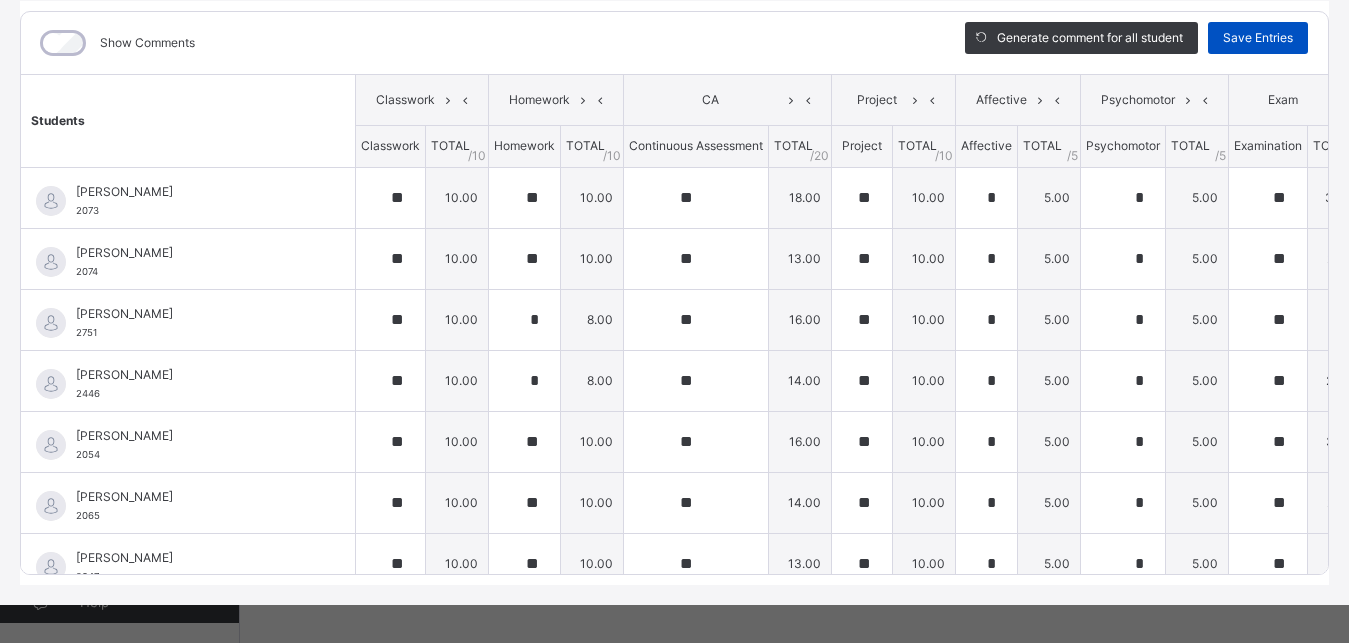 click on "Save Entries" at bounding box center [1258, 38] 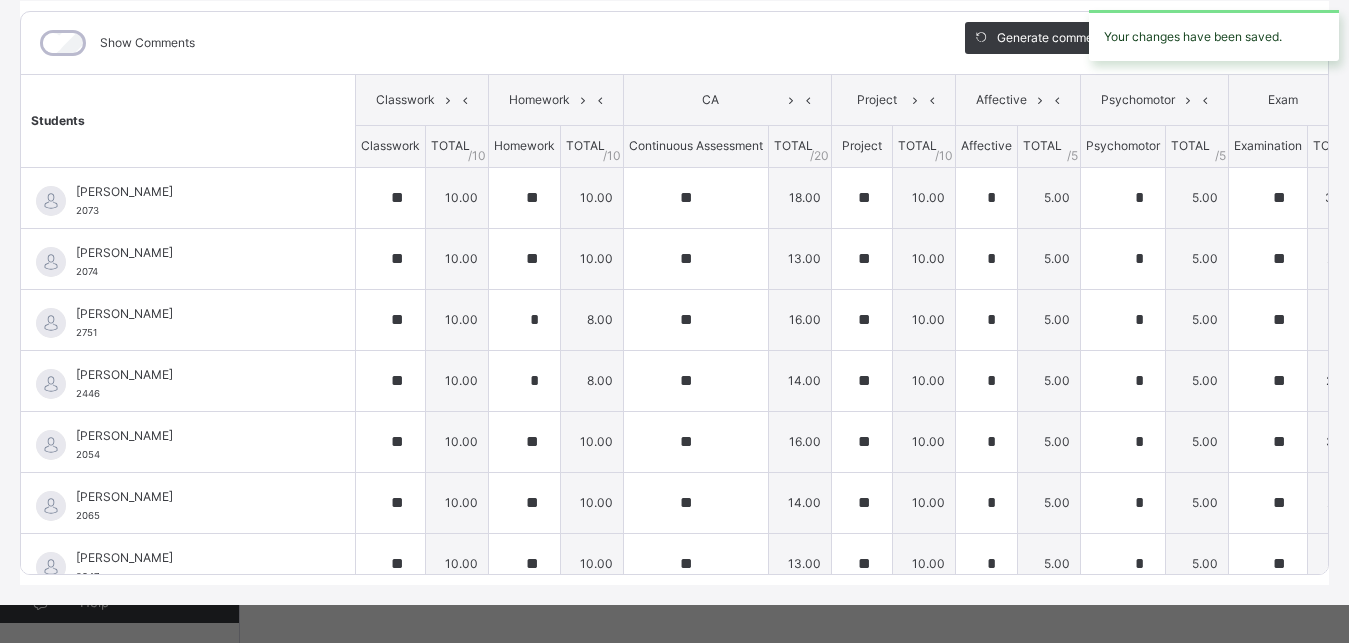 drag, startPoint x: 1345, startPoint y: 212, endPoint x: 1338, endPoint y: 99, distance: 113.216606 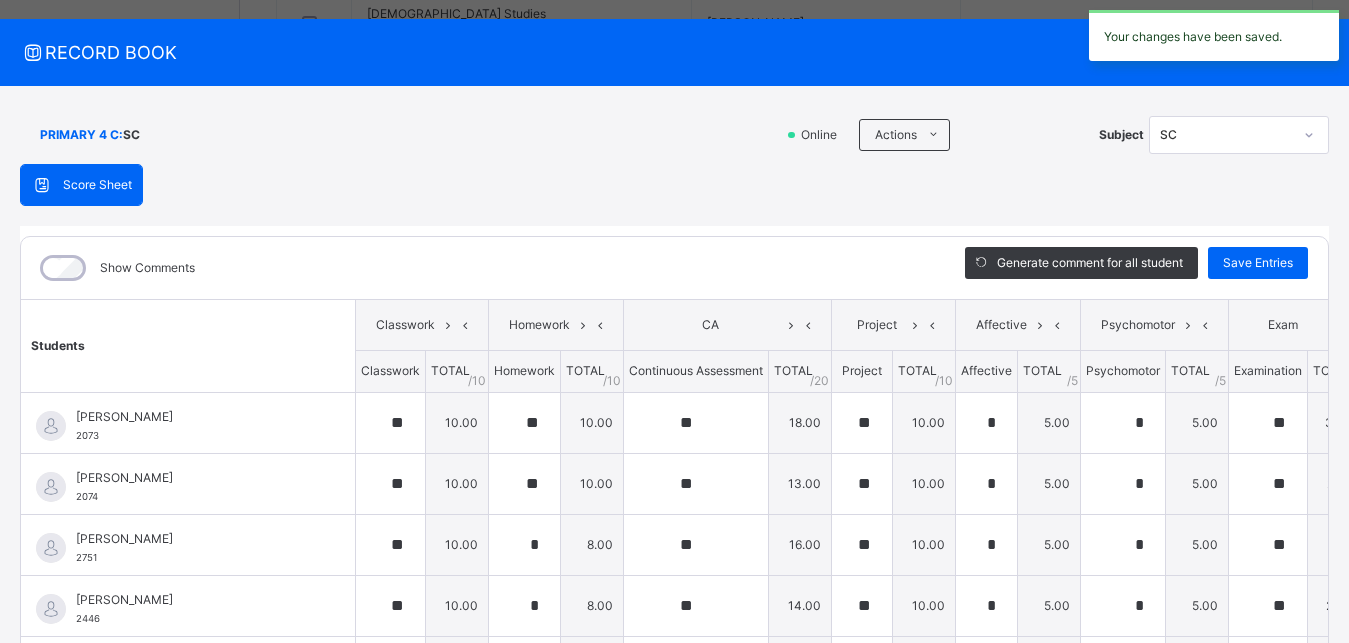 scroll, scrollTop: 29, scrollLeft: 0, axis: vertical 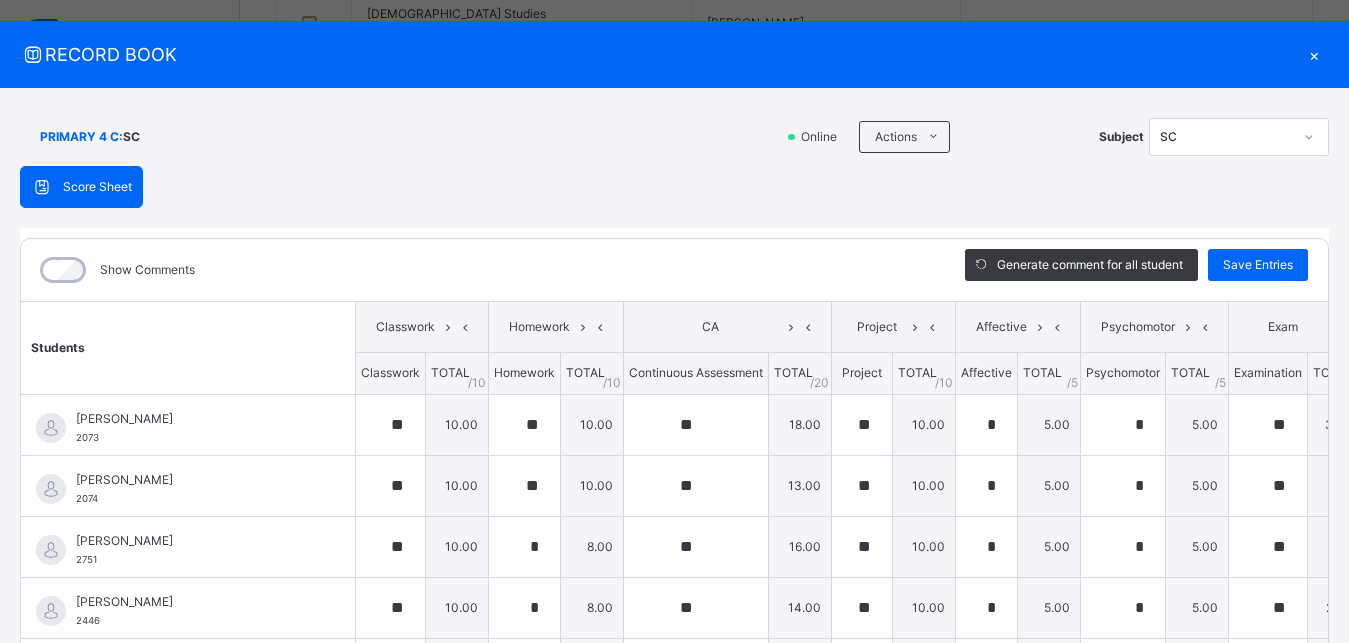 click on "×" at bounding box center [1314, 54] 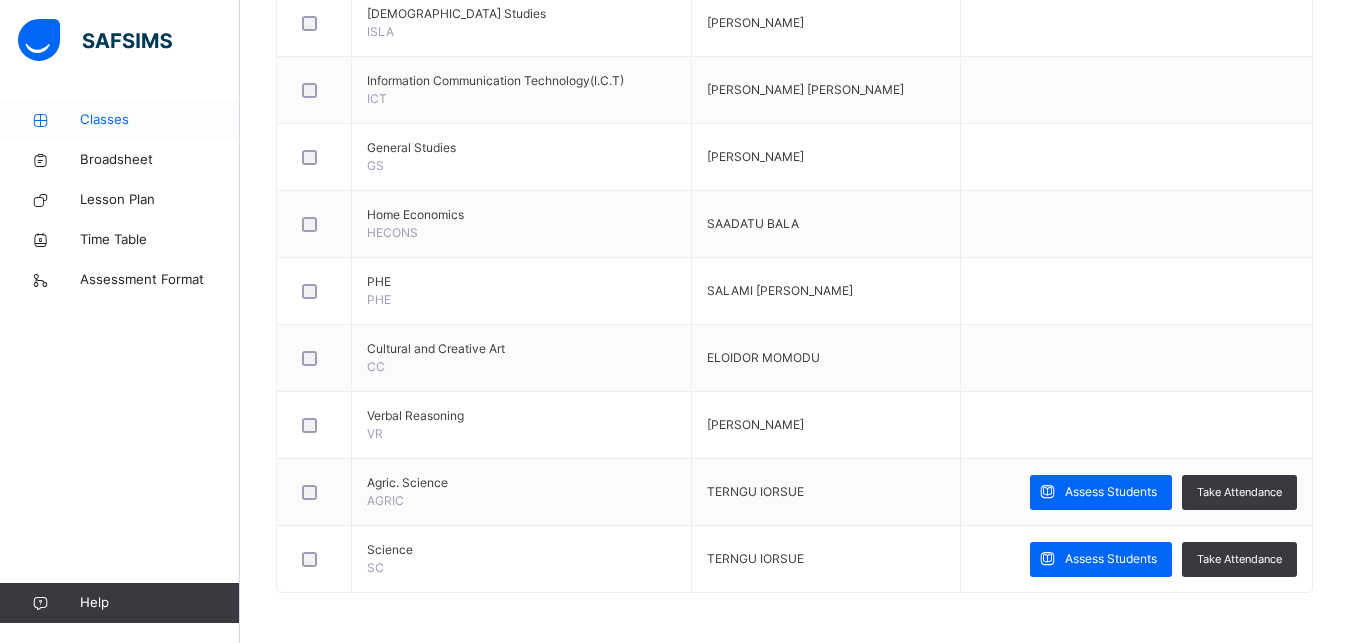 click on "Classes" at bounding box center (160, 120) 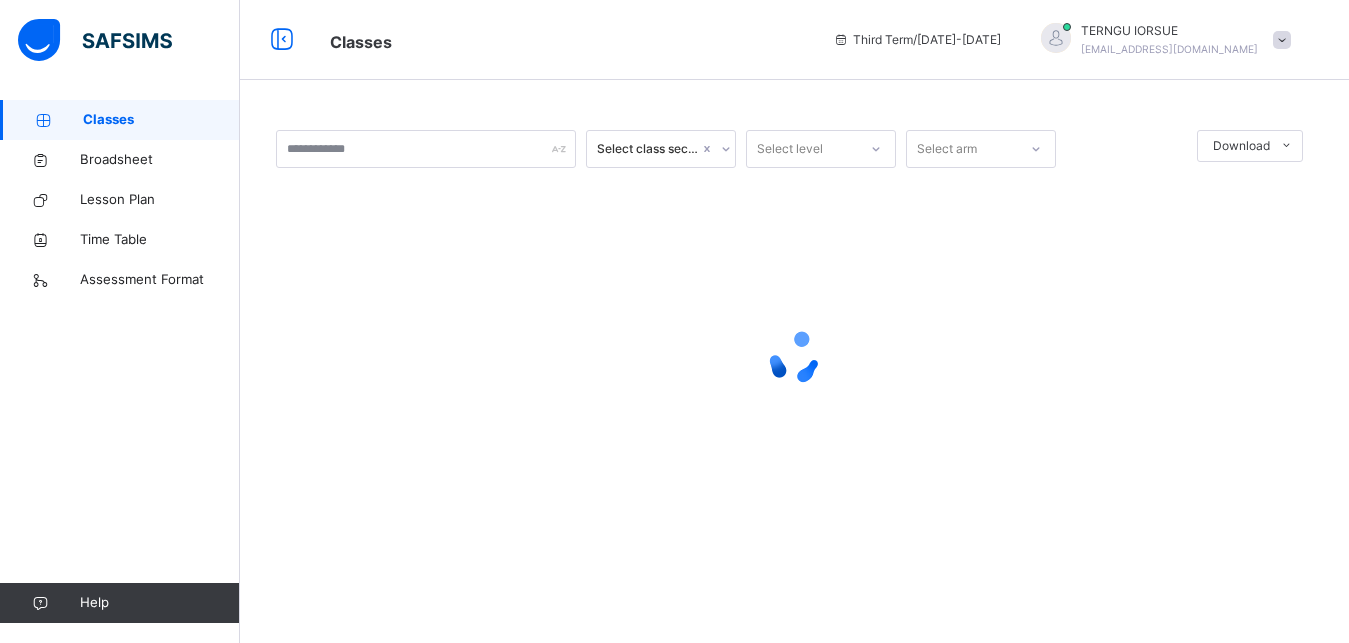 scroll, scrollTop: 0, scrollLeft: 0, axis: both 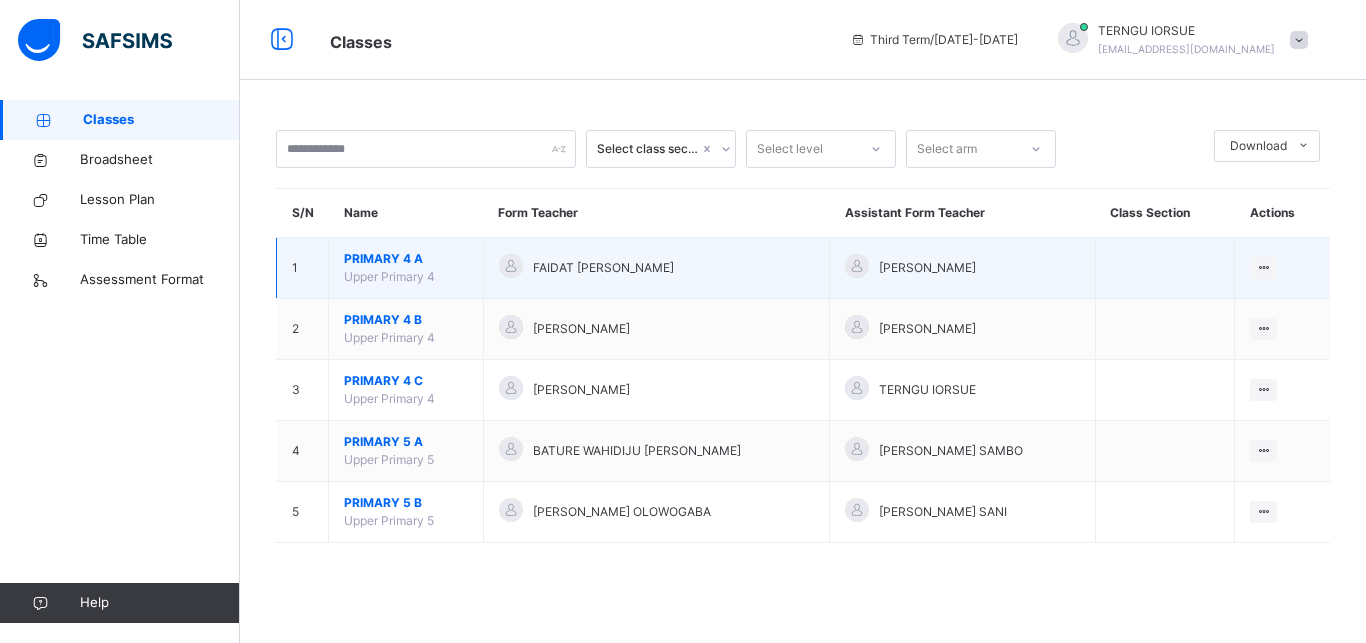 click on "PRIMARY 4   A" at bounding box center [406, 259] 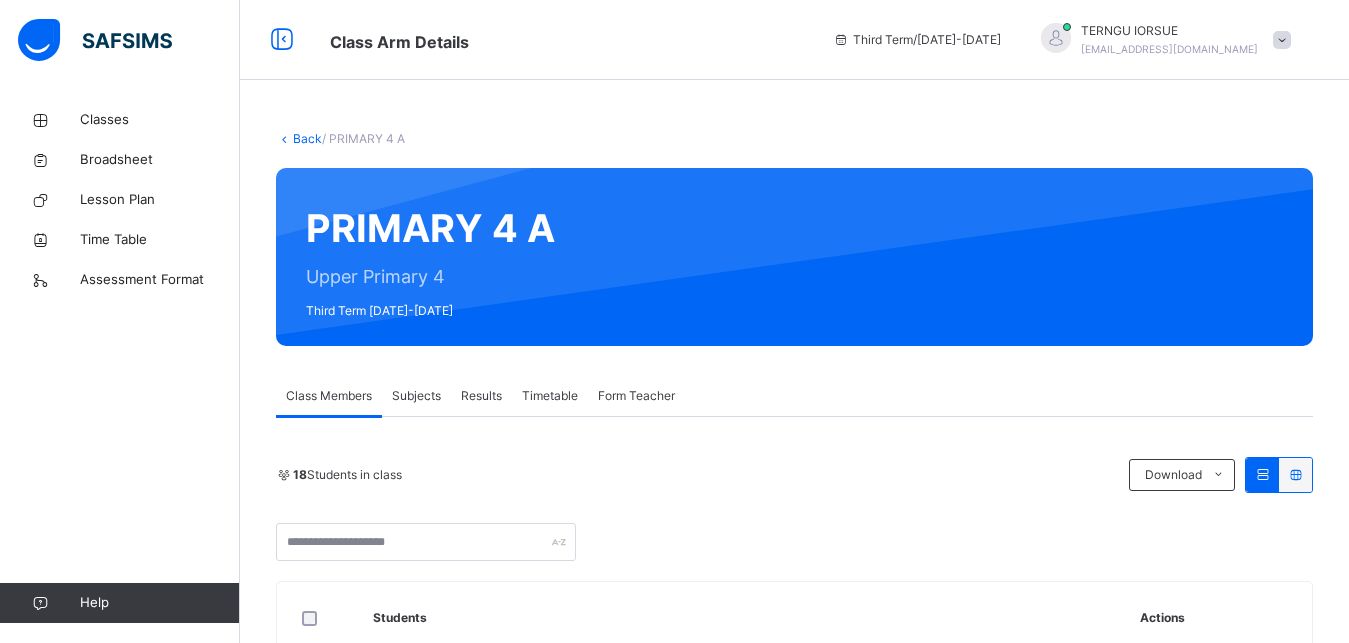 click on "Subjects" at bounding box center [416, 396] 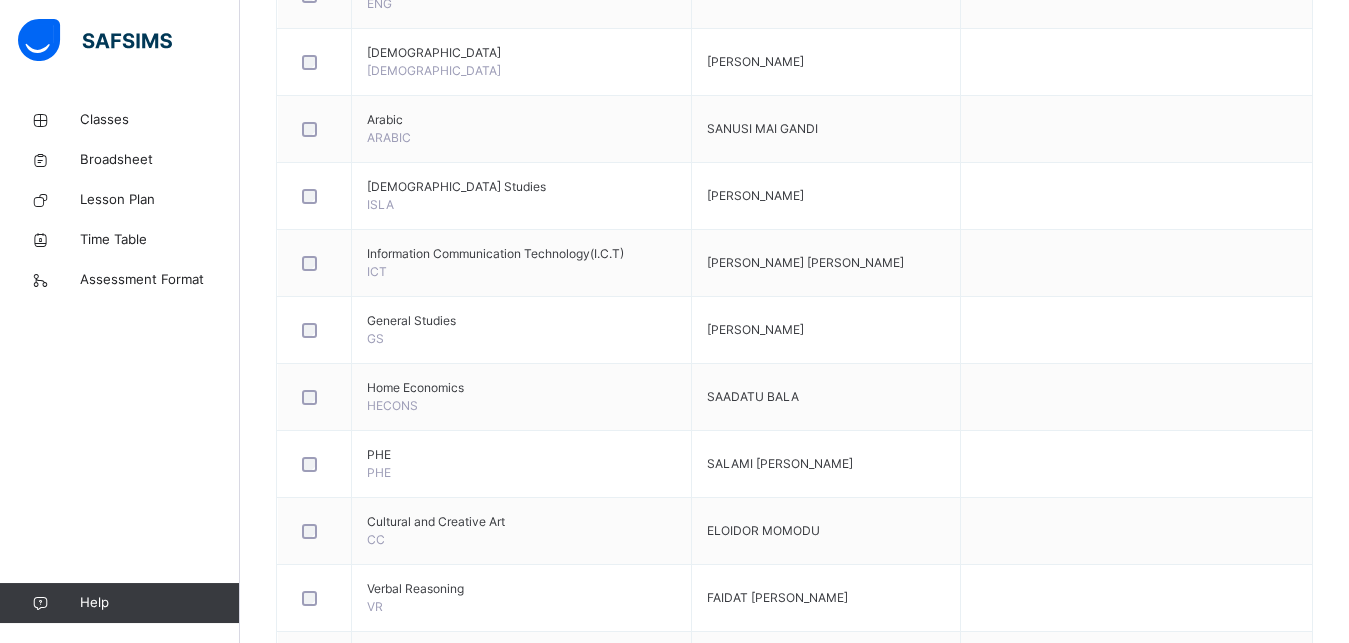 scroll, scrollTop: 851, scrollLeft: 0, axis: vertical 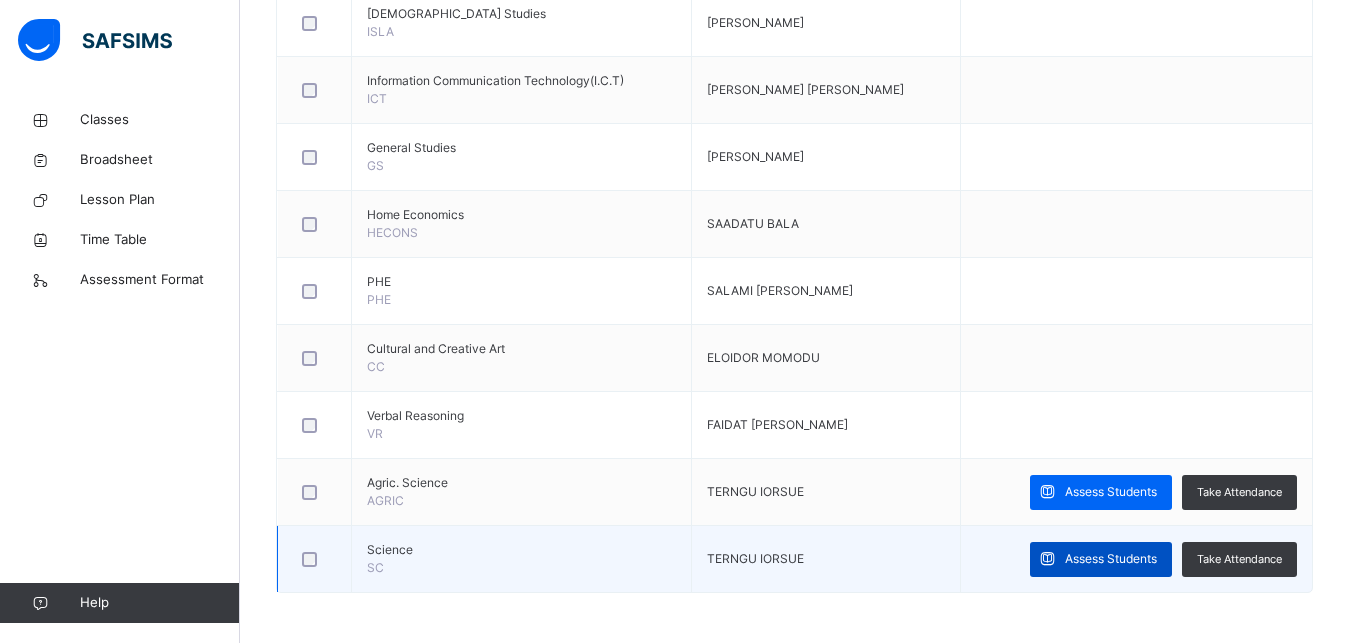 click on "Assess Students" at bounding box center (1101, 559) 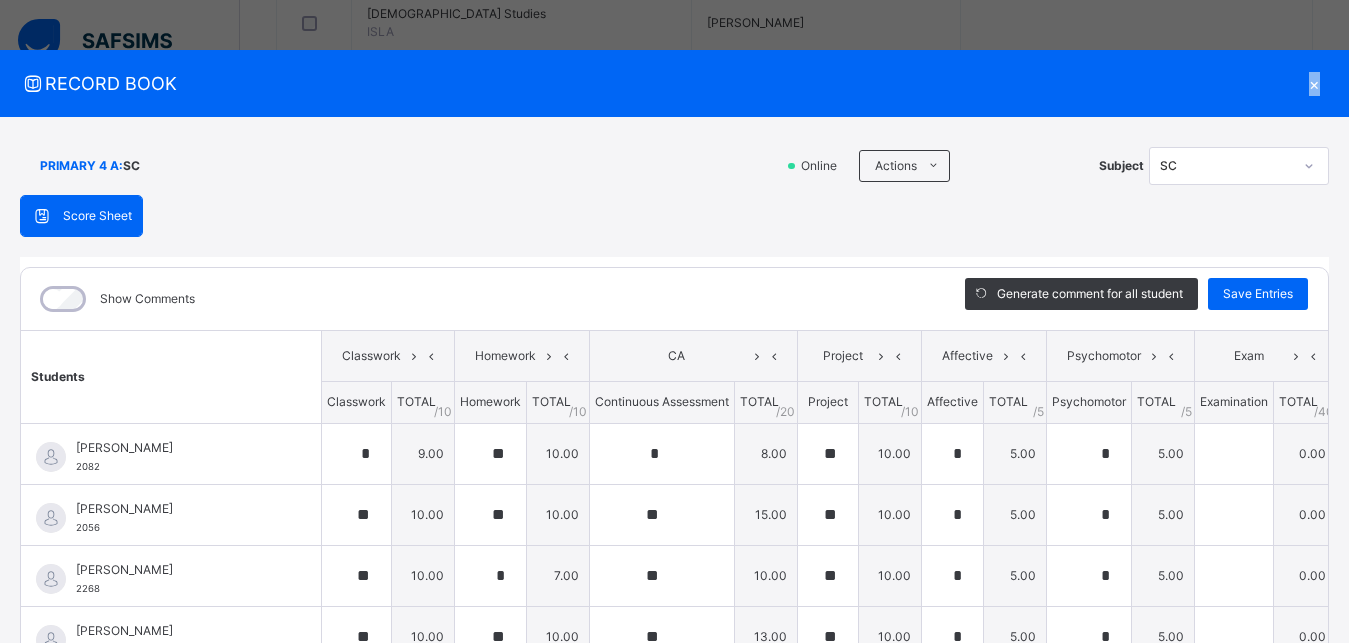 scroll, scrollTop: 0, scrollLeft: 34, axis: horizontal 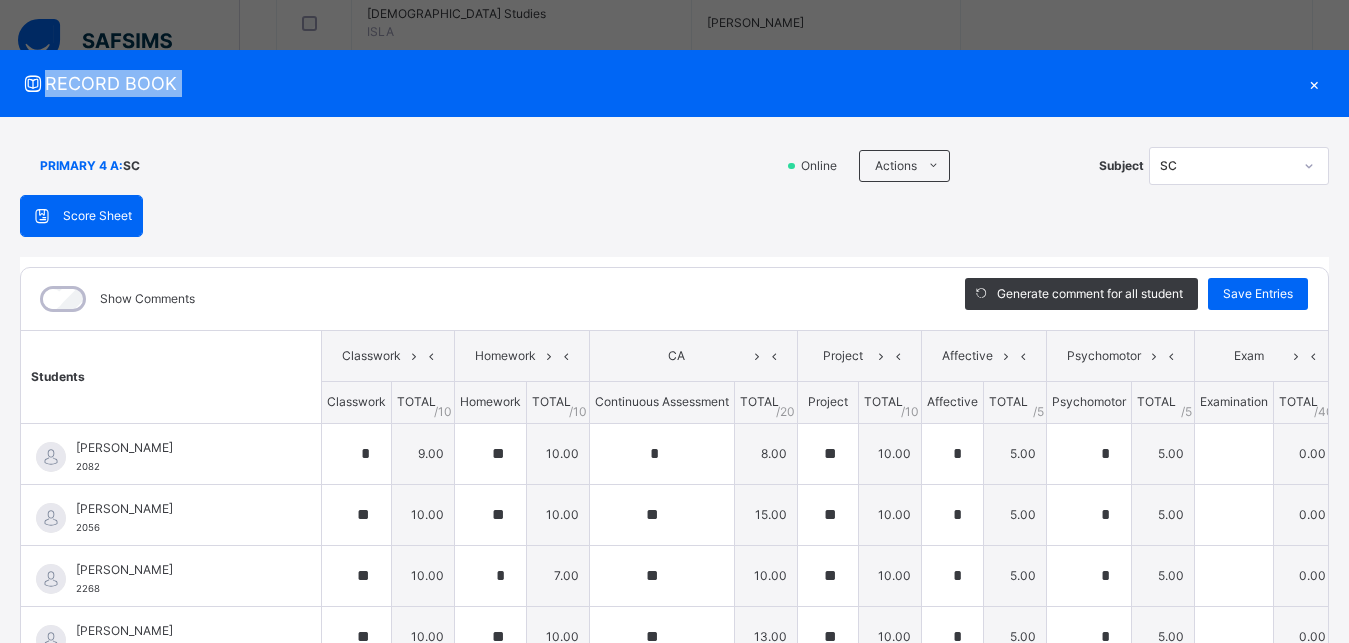 drag, startPoint x: 1330, startPoint y: 66, endPoint x: 1358, endPoint y: 147, distance: 85.70297 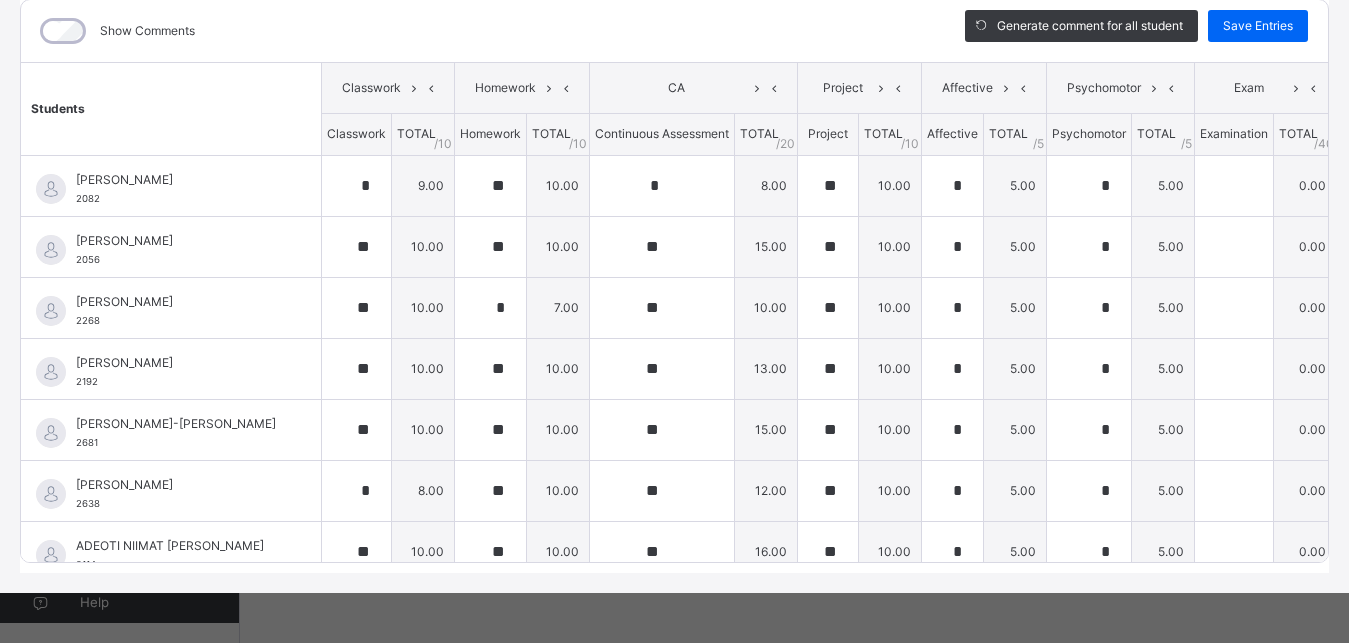 scroll, scrollTop: 285, scrollLeft: 34, axis: both 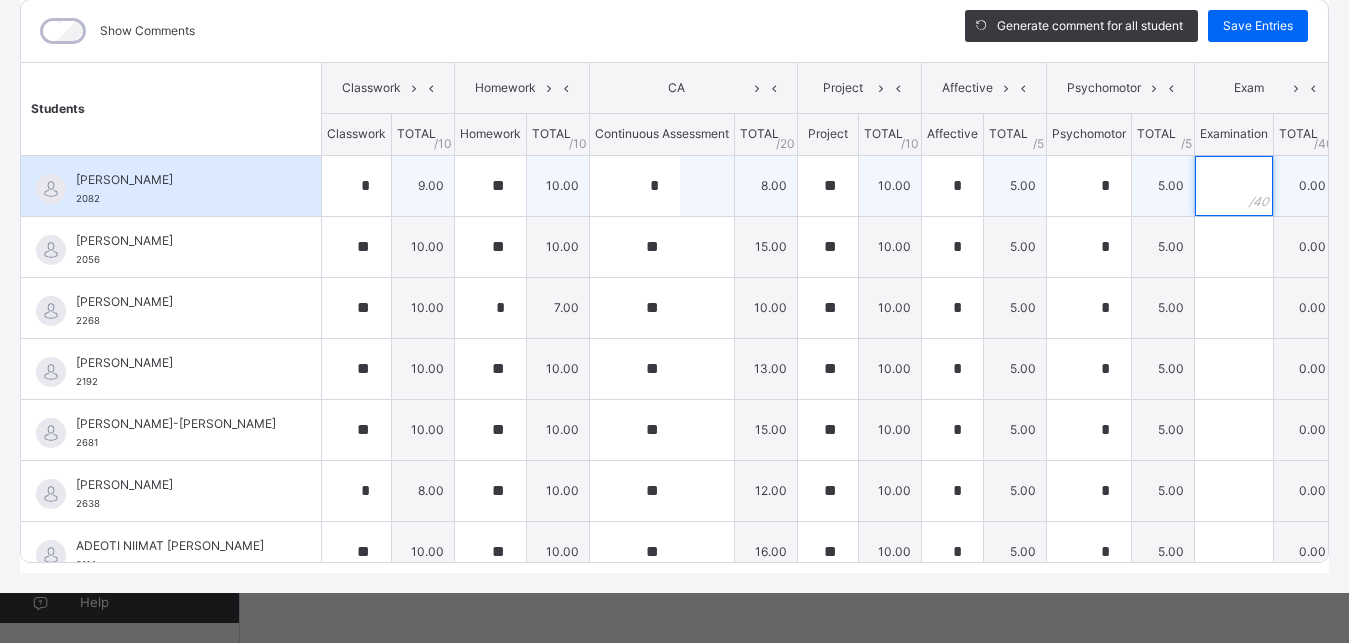 click at bounding box center (1234, 186) 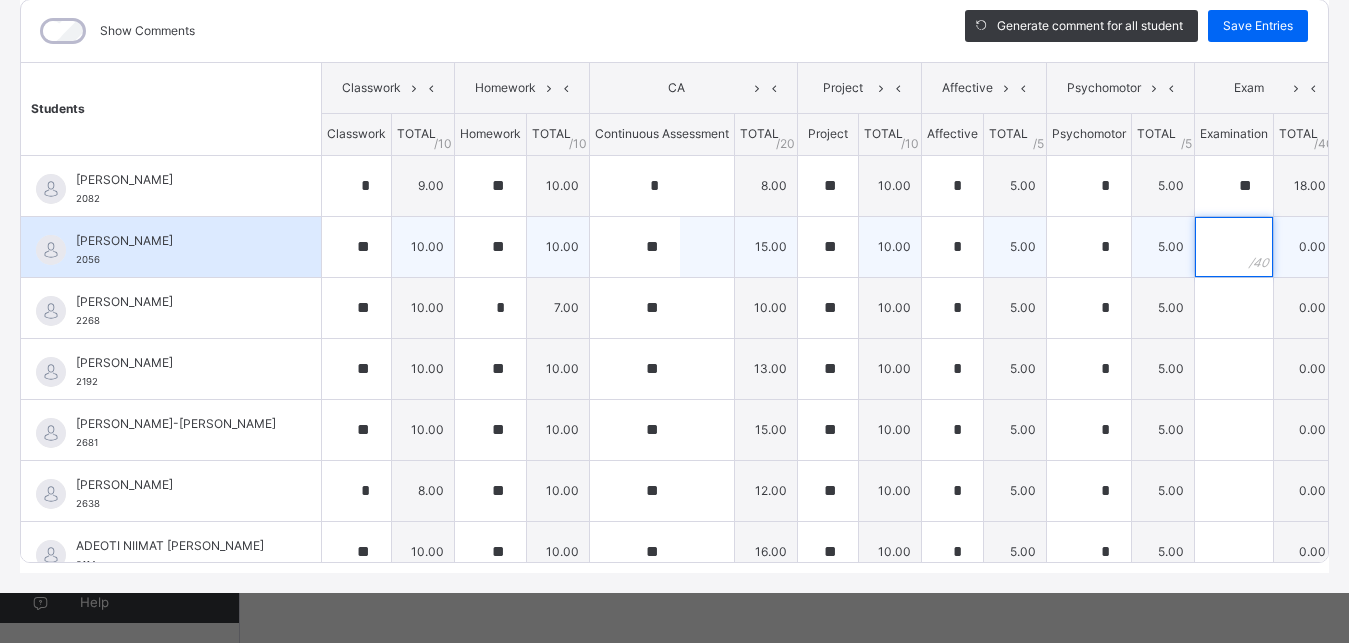 click at bounding box center (1234, 247) 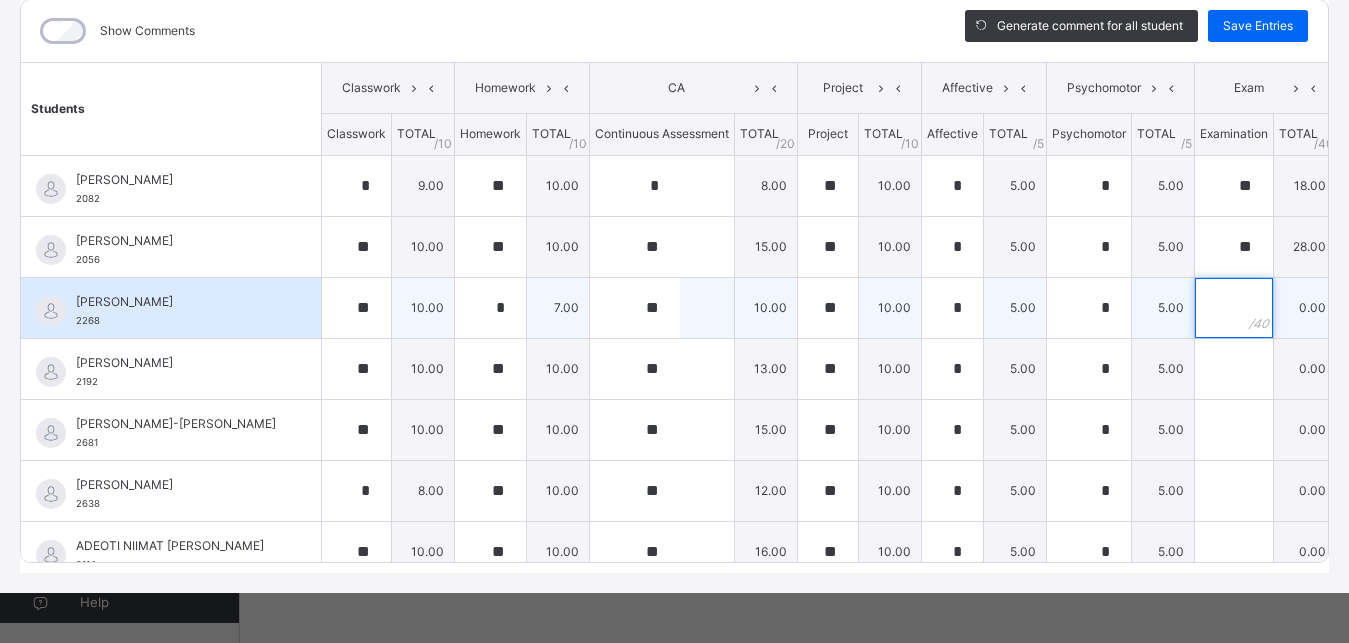 click at bounding box center (1234, 308) 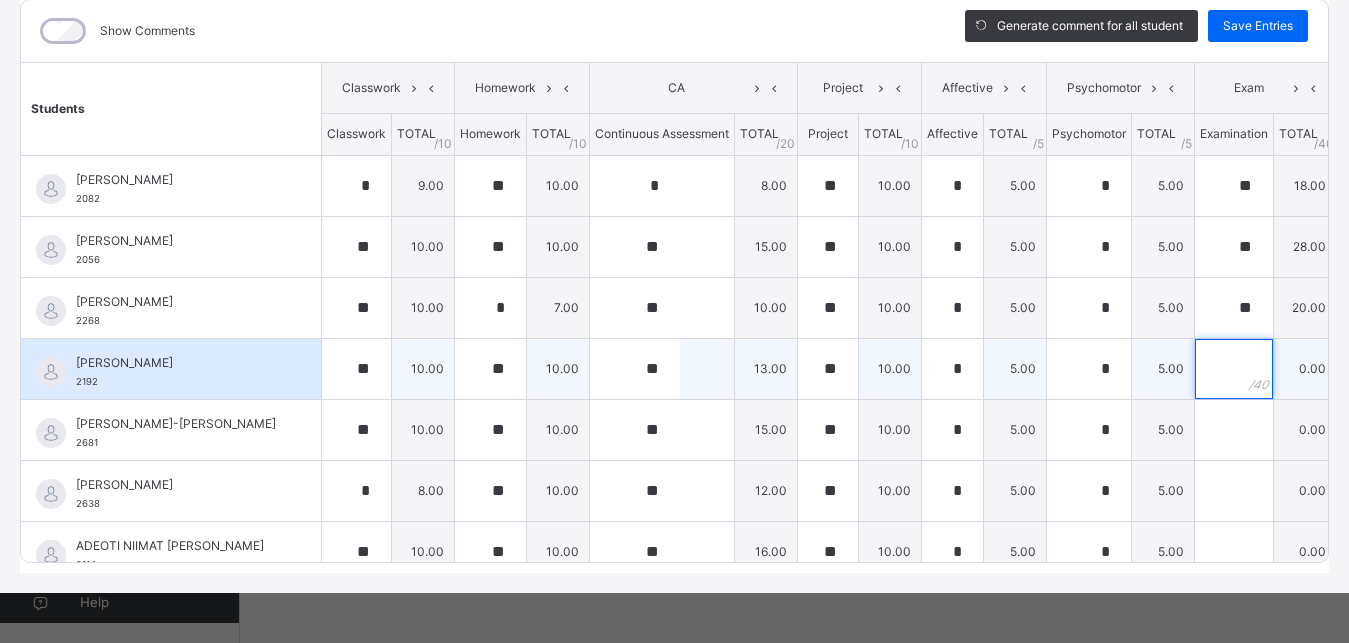 click at bounding box center [1234, 369] 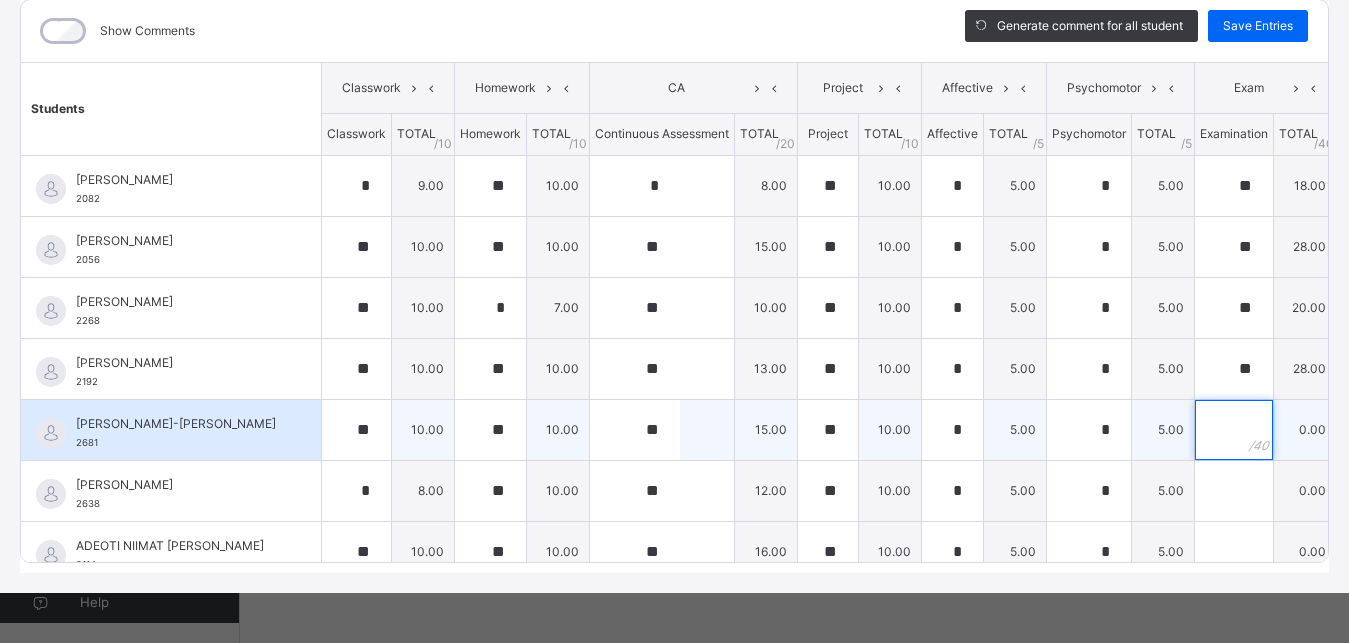 click at bounding box center (1234, 430) 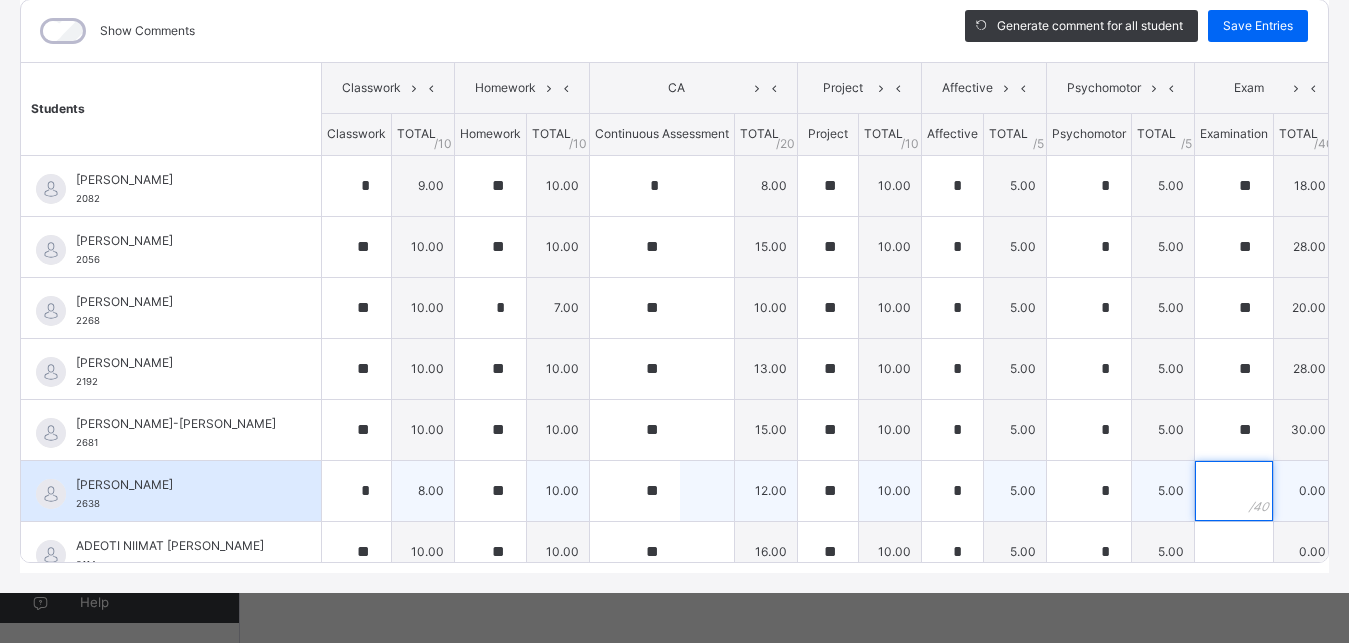 click at bounding box center [1234, 491] 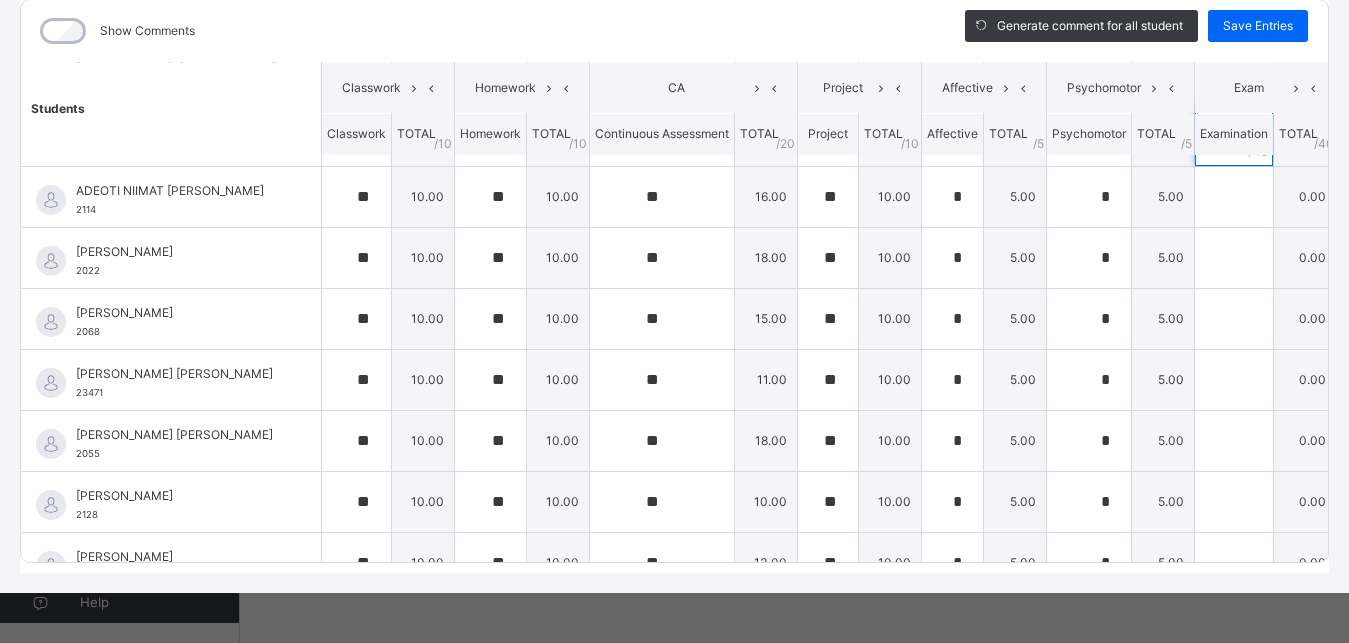 scroll, scrollTop: 357, scrollLeft: 0, axis: vertical 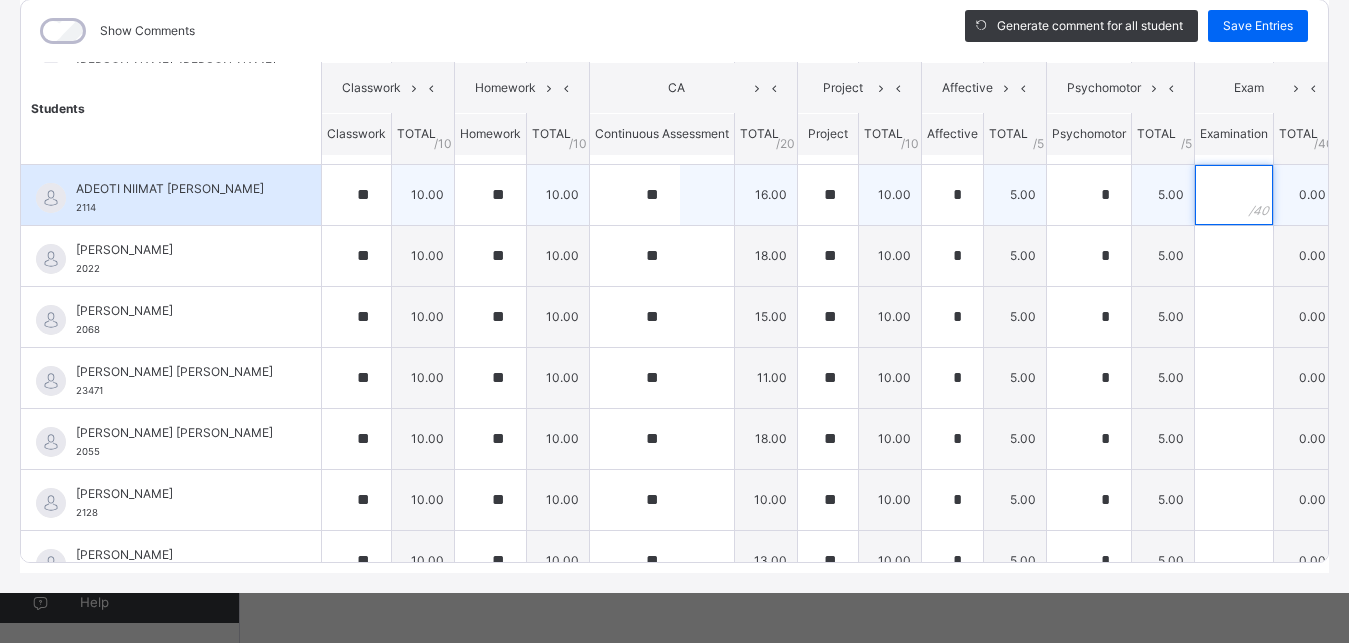 click at bounding box center (1234, 195) 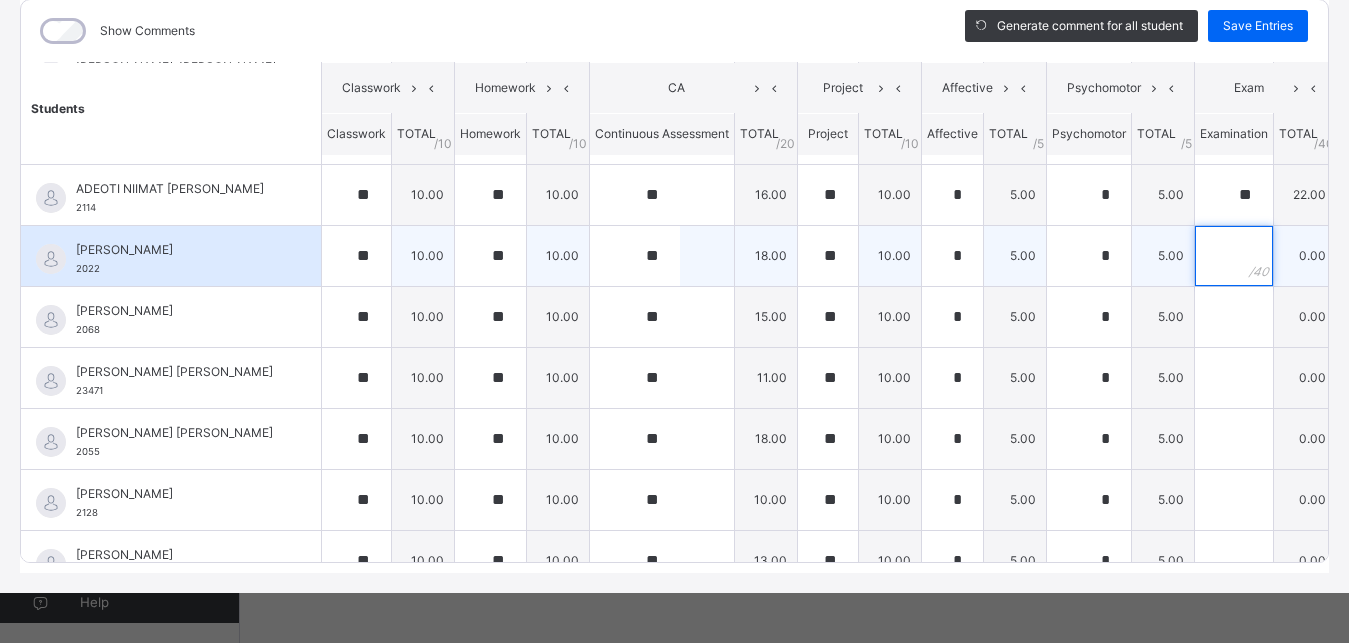 click at bounding box center [1234, 256] 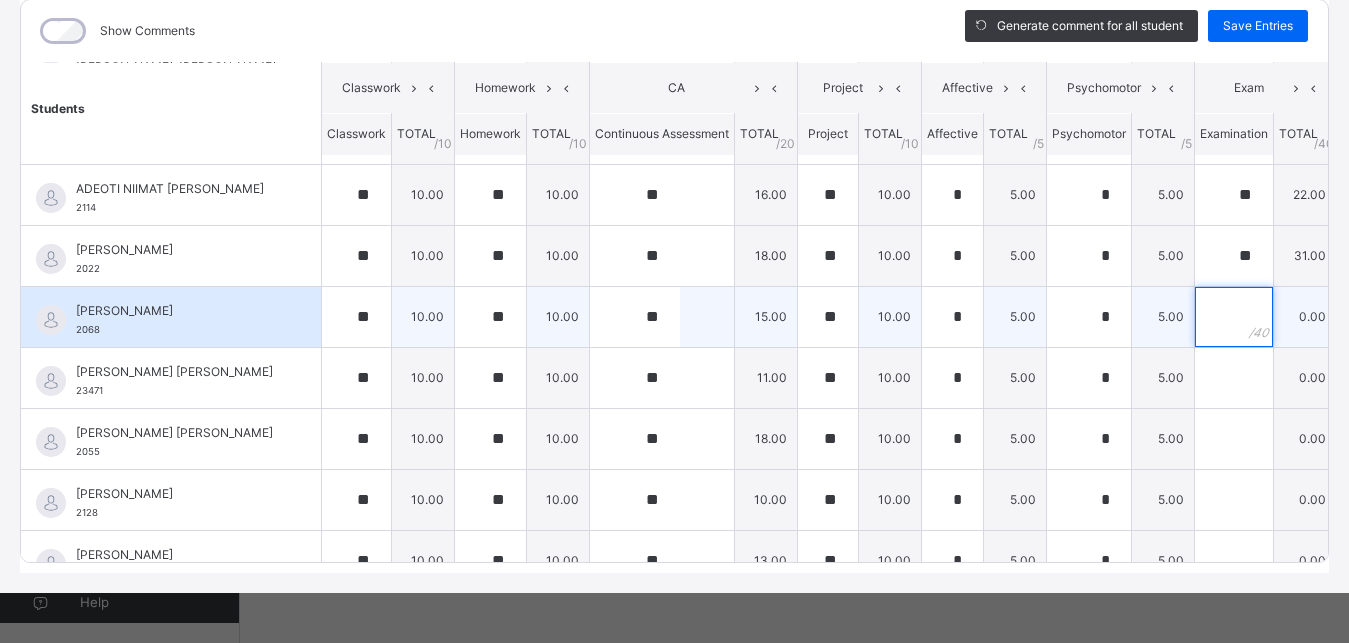 click at bounding box center [1234, 317] 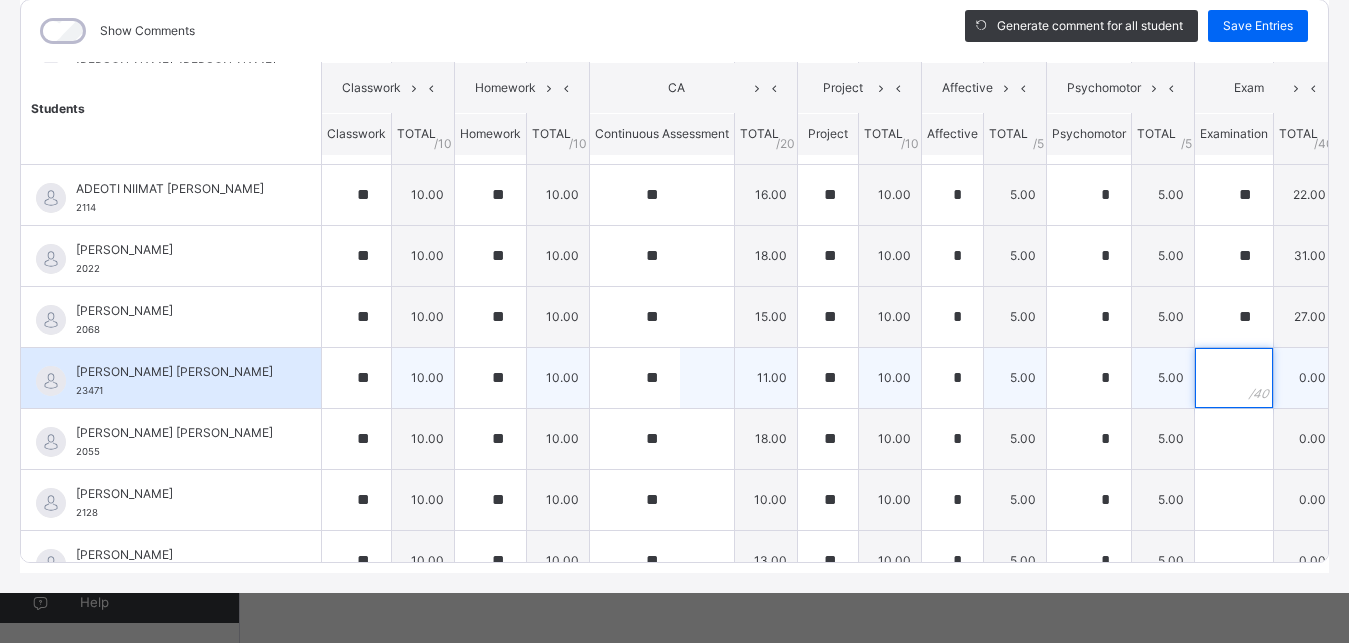 click at bounding box center [1234, 378] 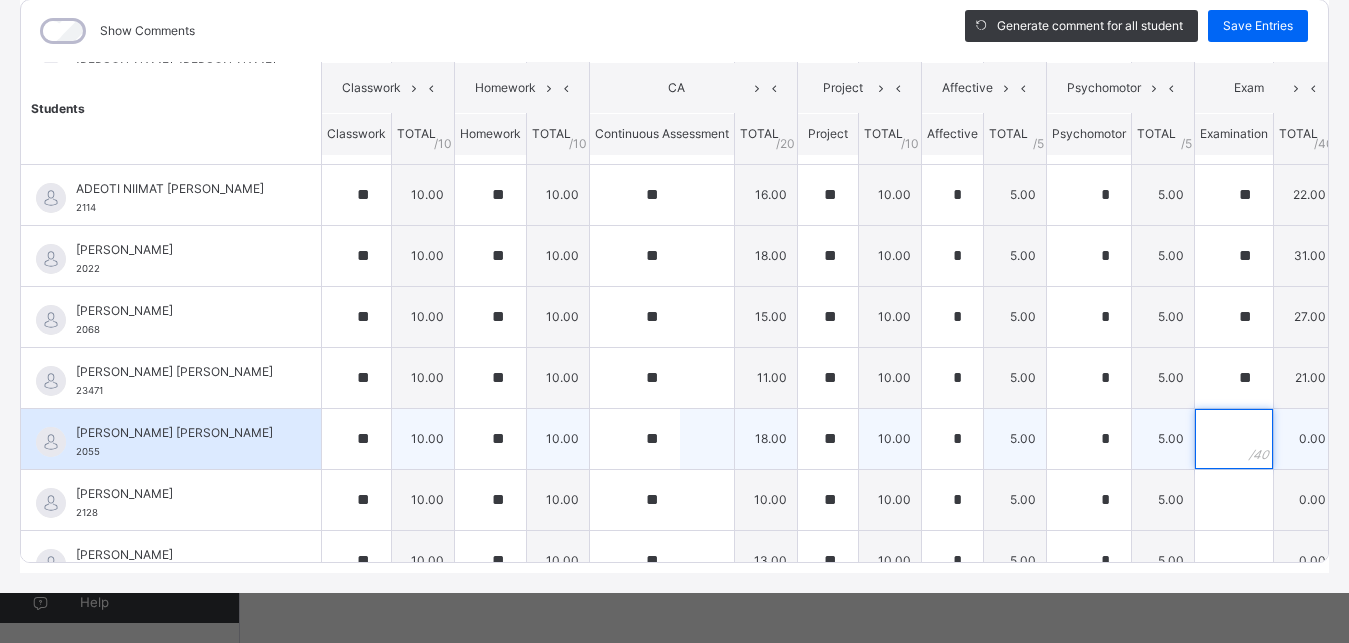click at bounding box center (1234, 439) 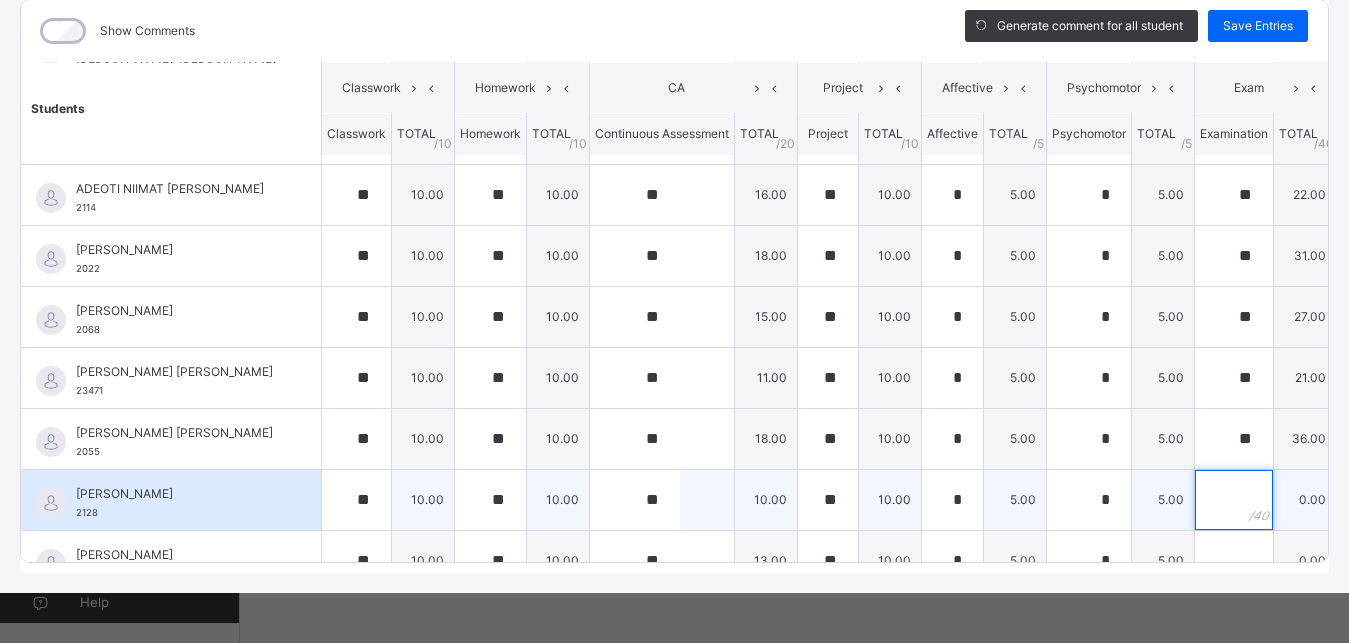click at bounding box center [1234, 500] 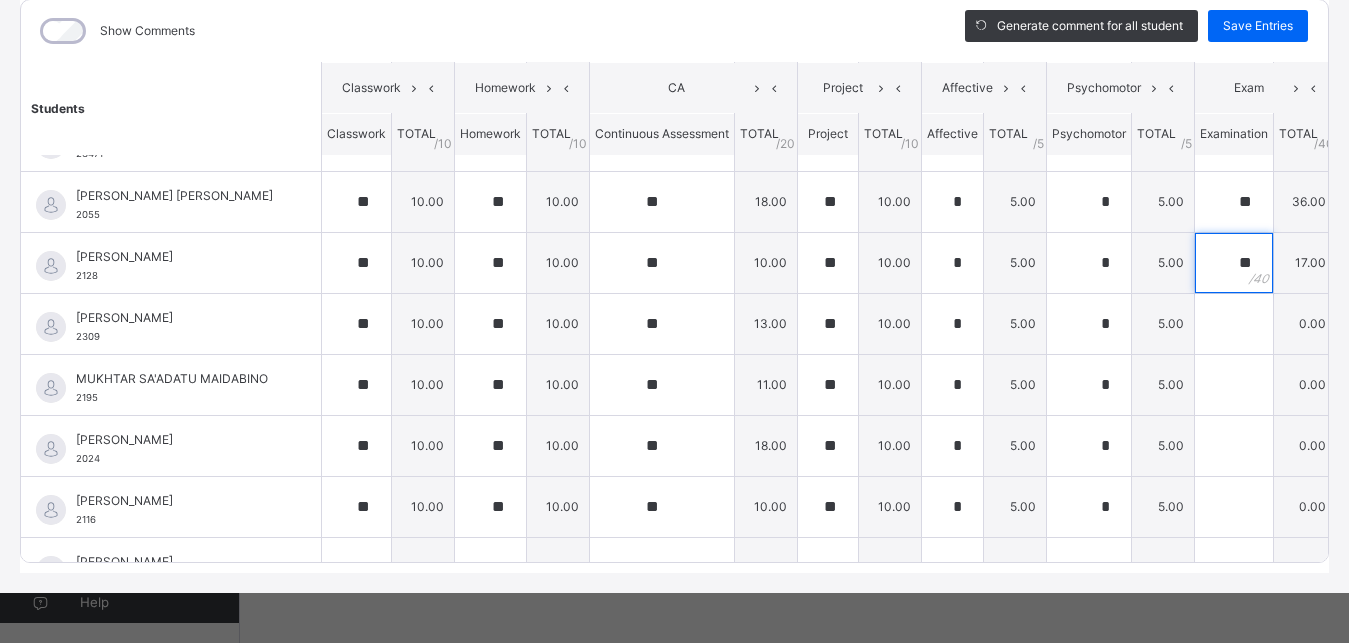 scroll, scrollTop: 709, scrollLeft: 0, axis: vertical 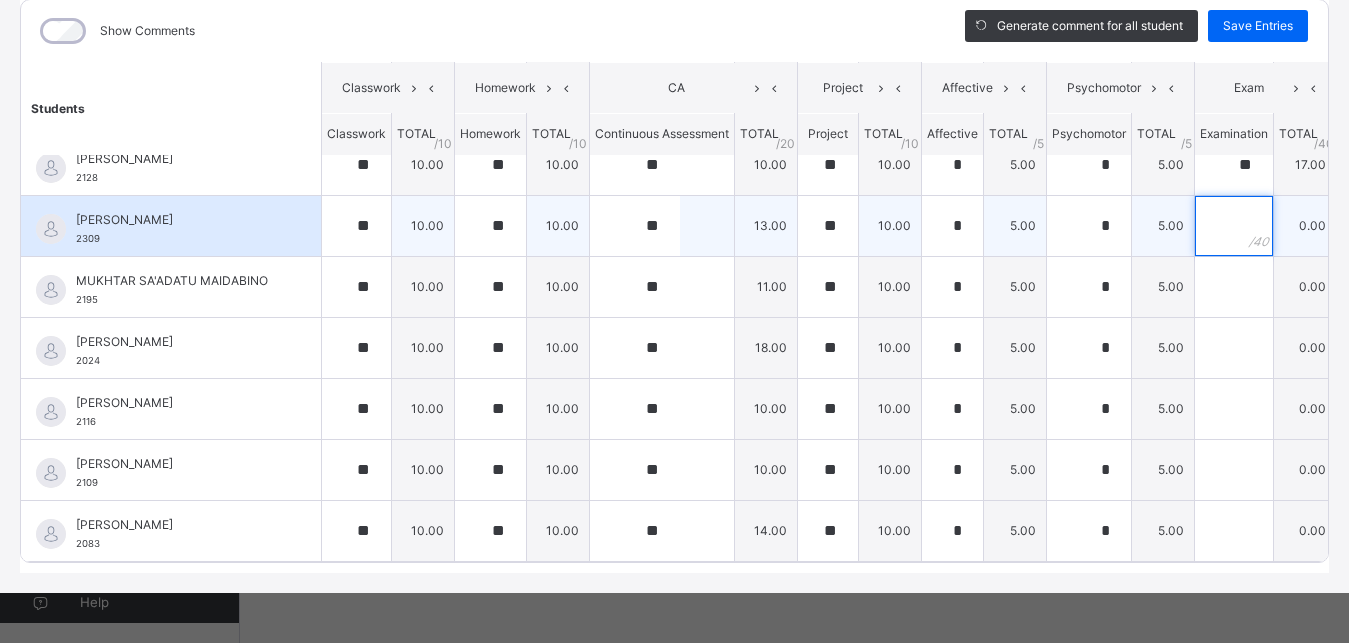 click at bounding box center (1234, 226) 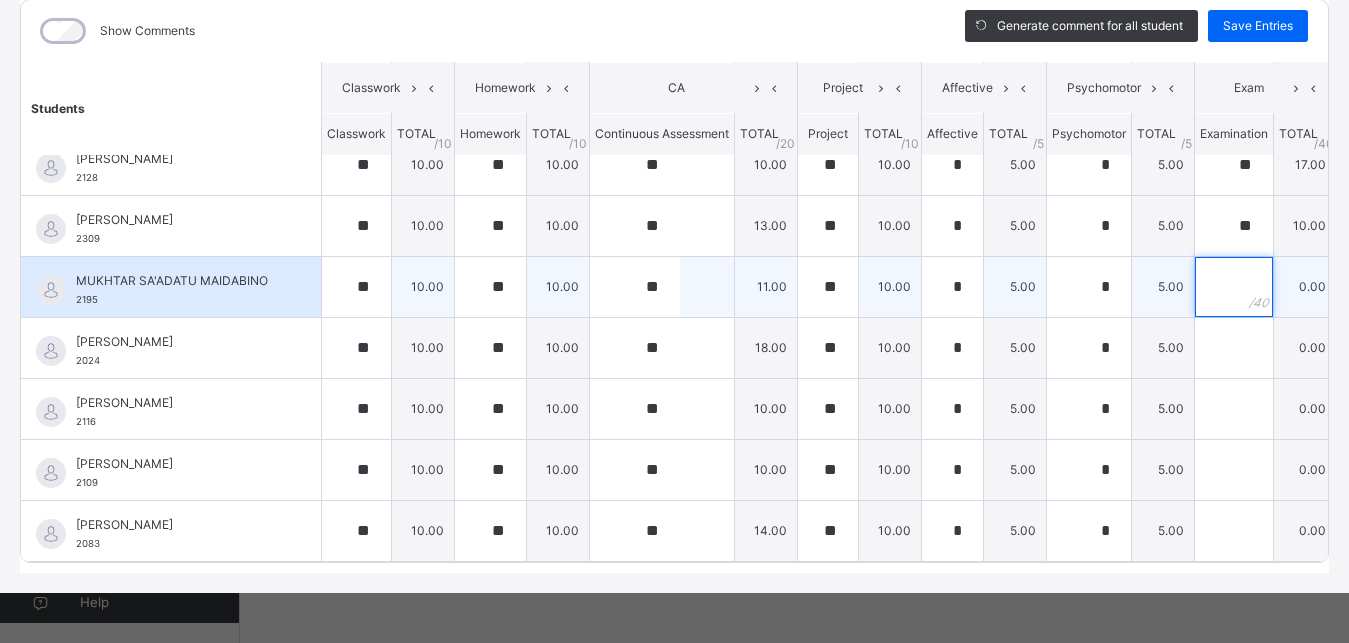 click at bounding box center (1234, 287) 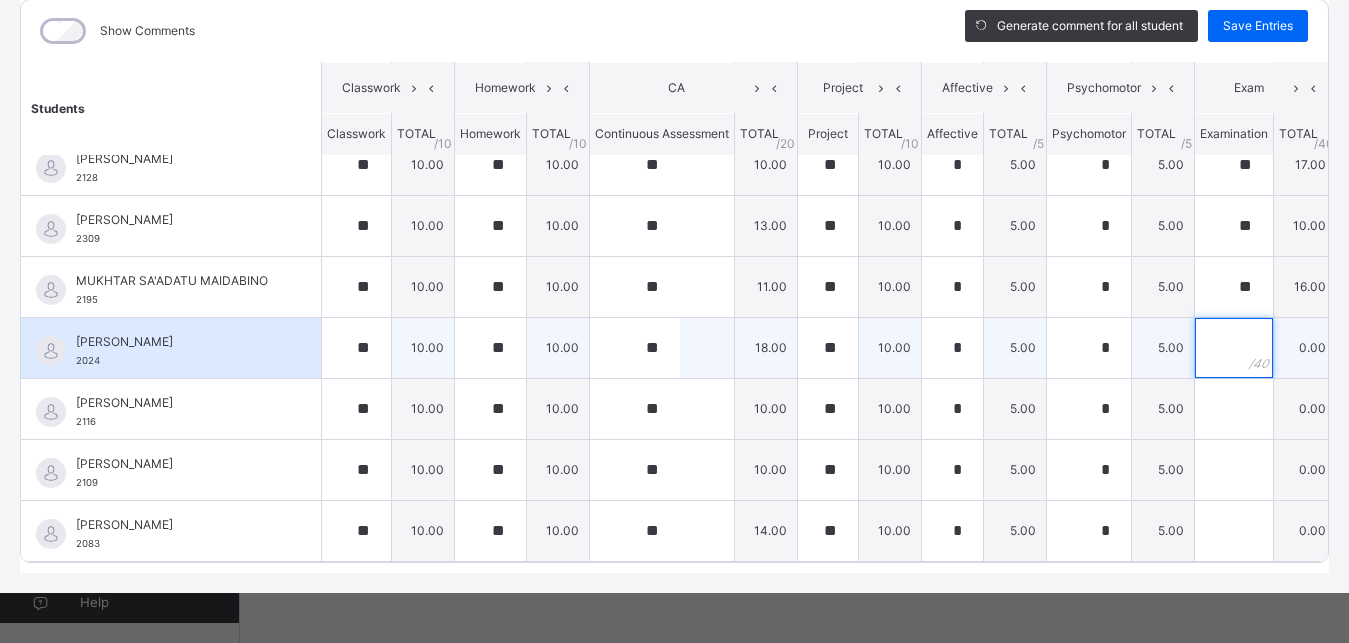 click at bounding box center (1234, 348) 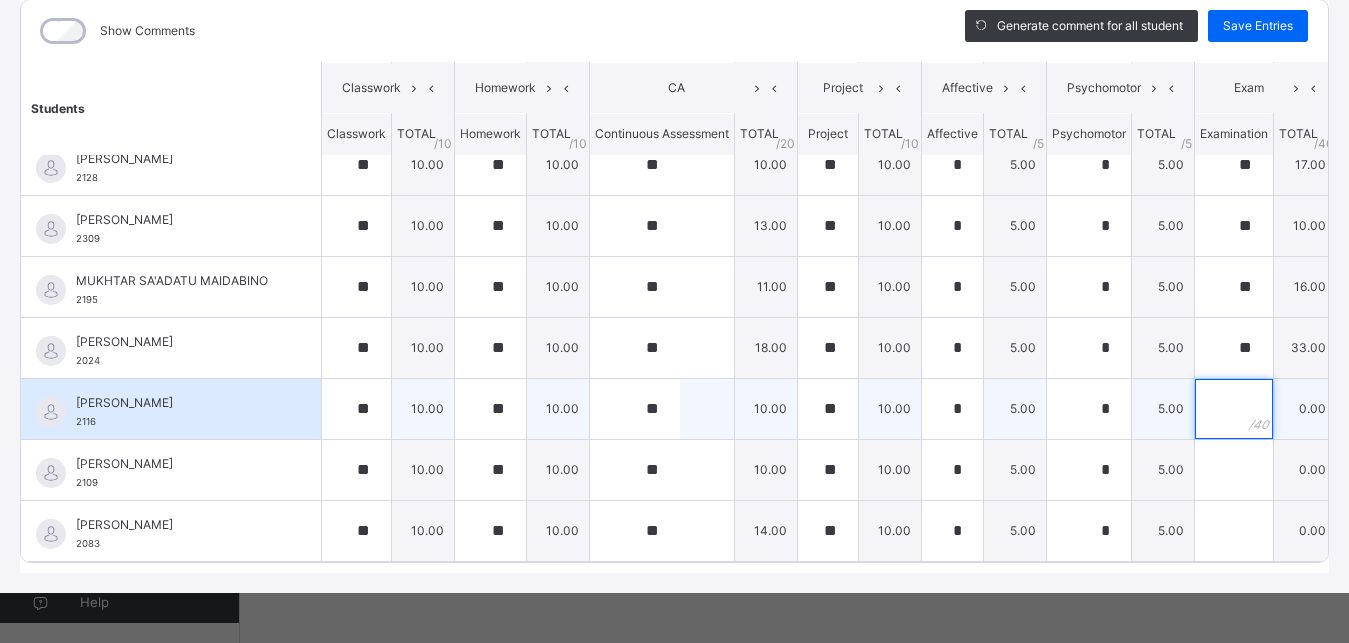 click at bounding box center [1234, 409] 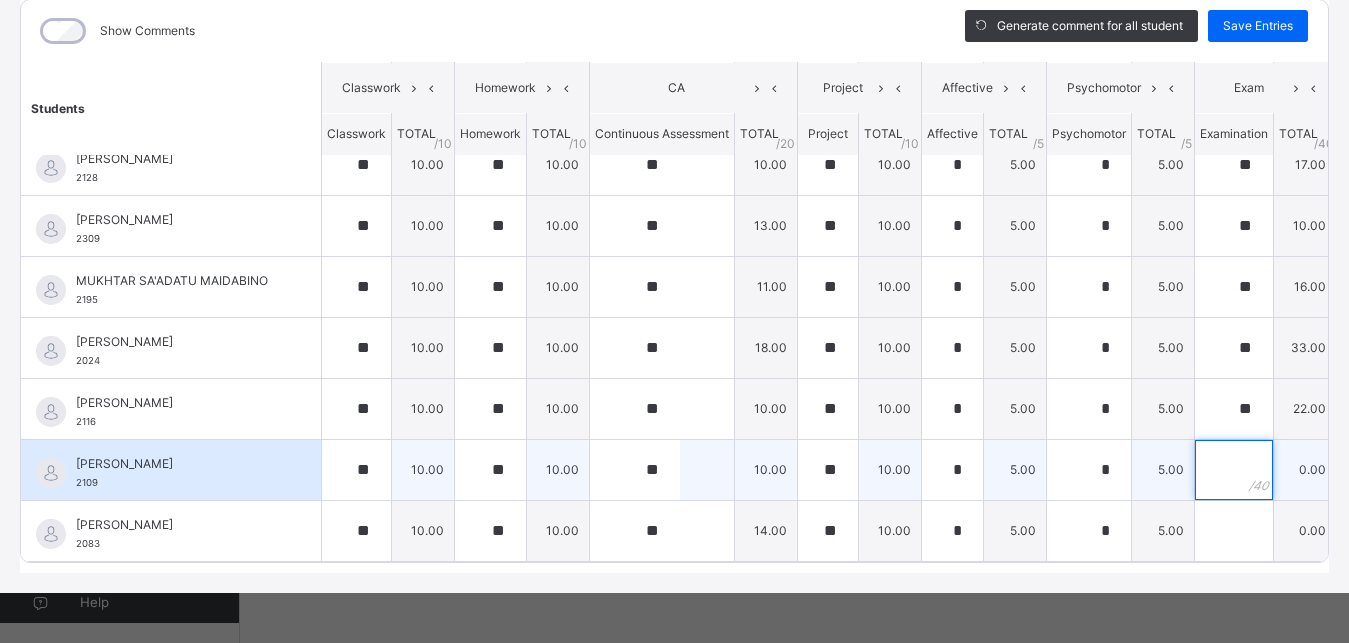 click at bounding box center [1234, 470] 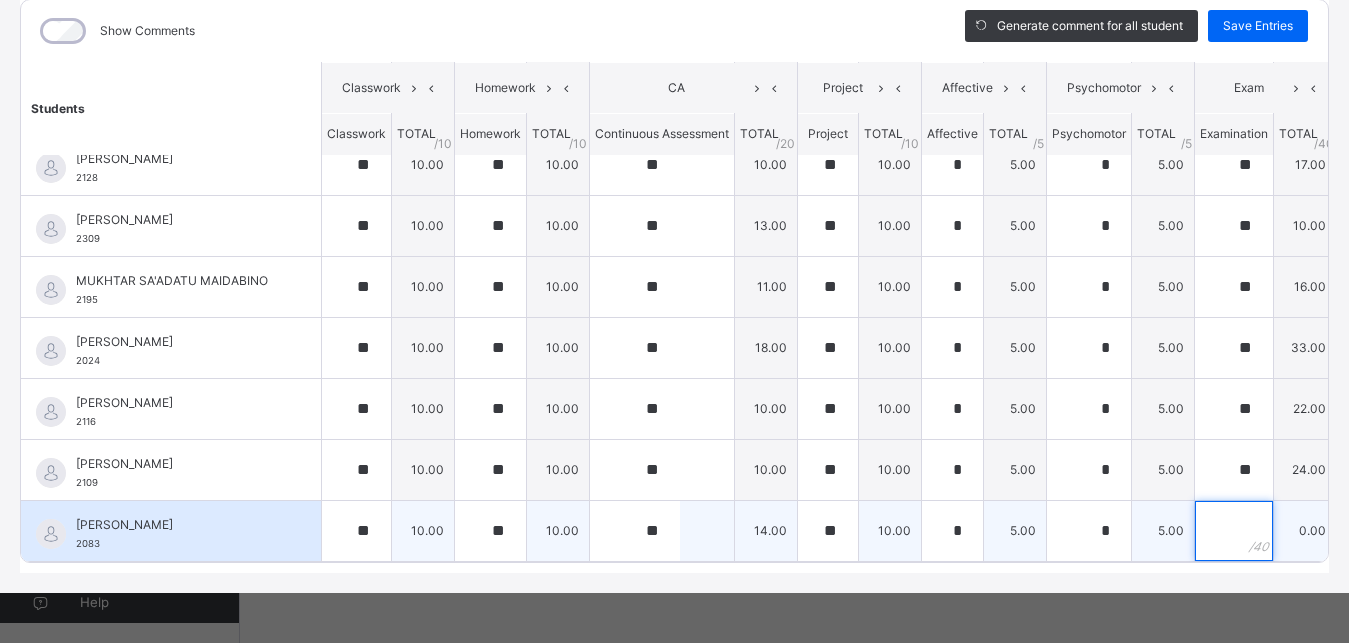 click at bounding box center [1234, 531] 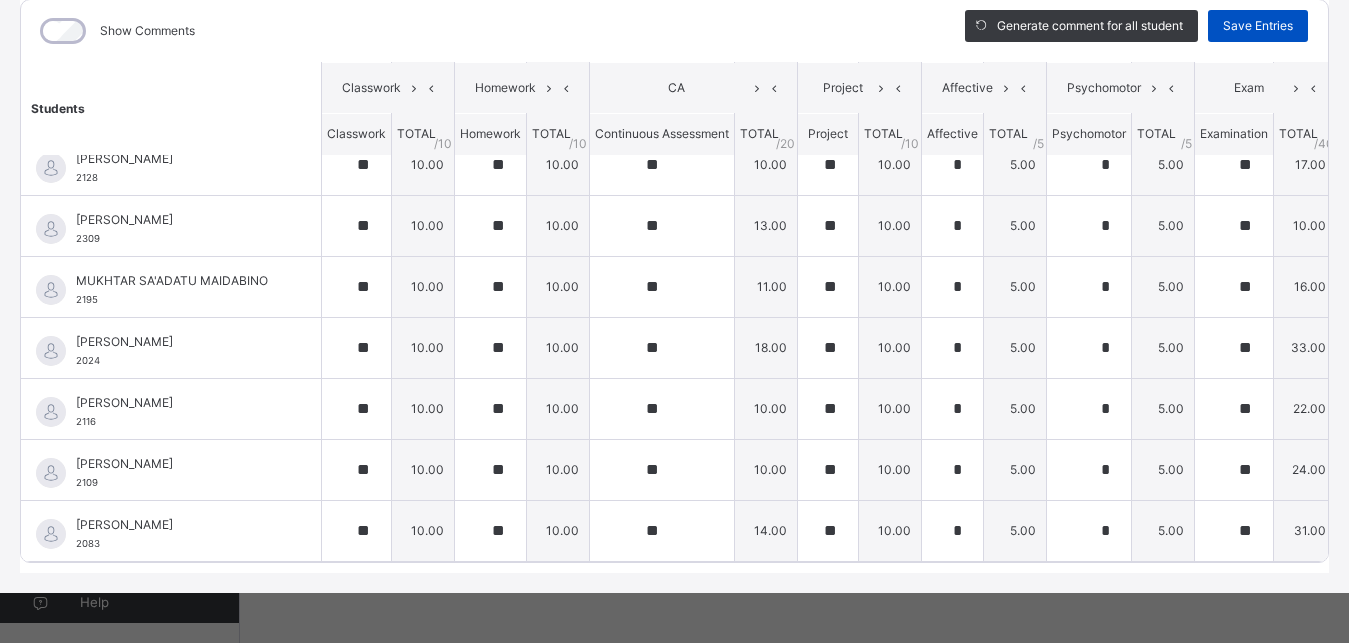 click on "Save Entries" at bounding box center [1258, 26] 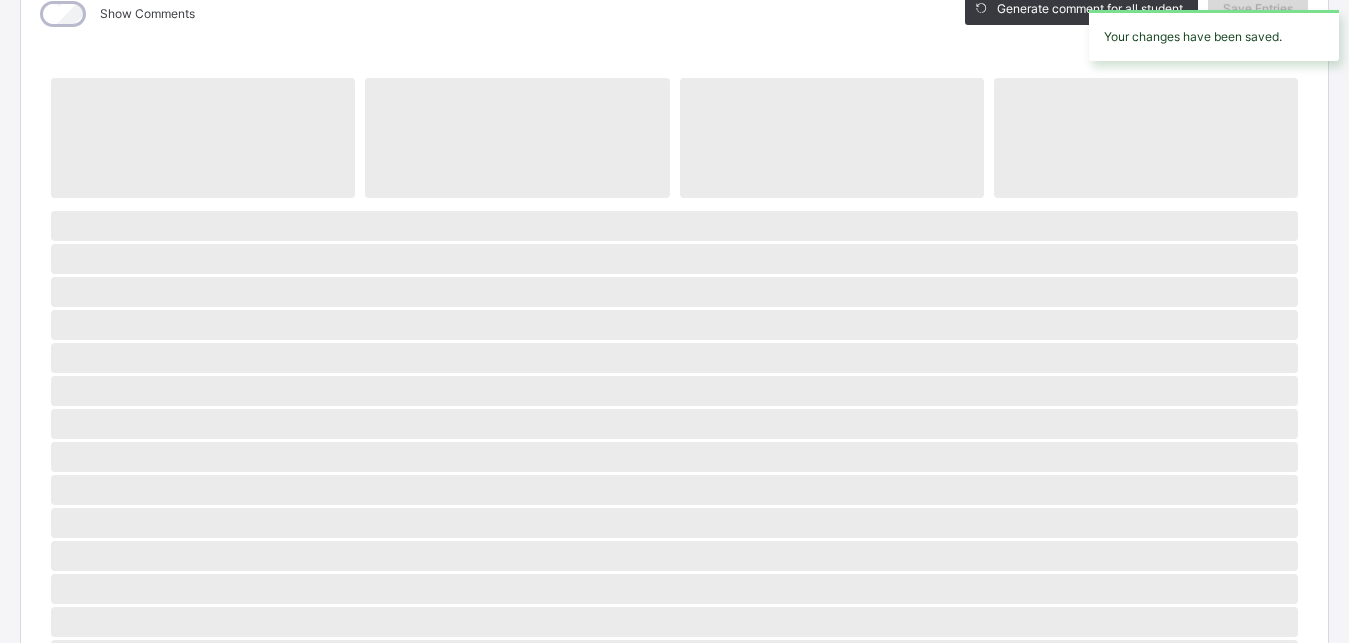 scroll, scrollTop: 285, scrollLeft: 0, axis: vertical 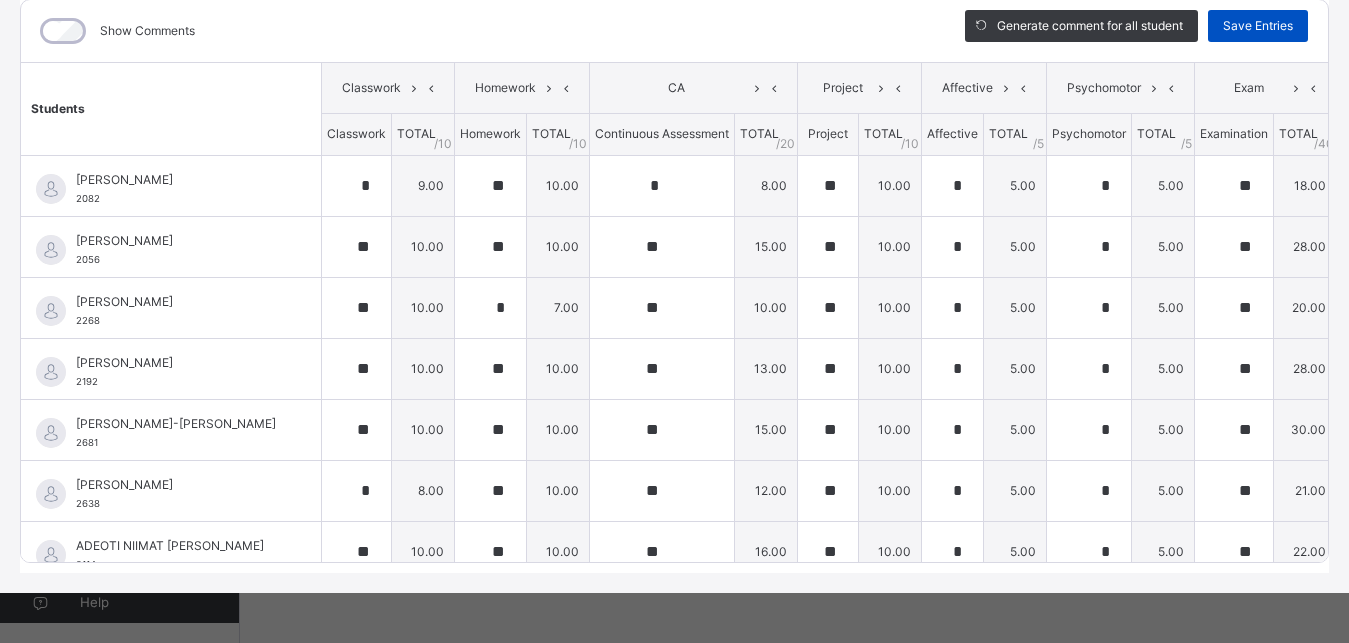 click on "Save Entries" at bounding box center [1258, 26] 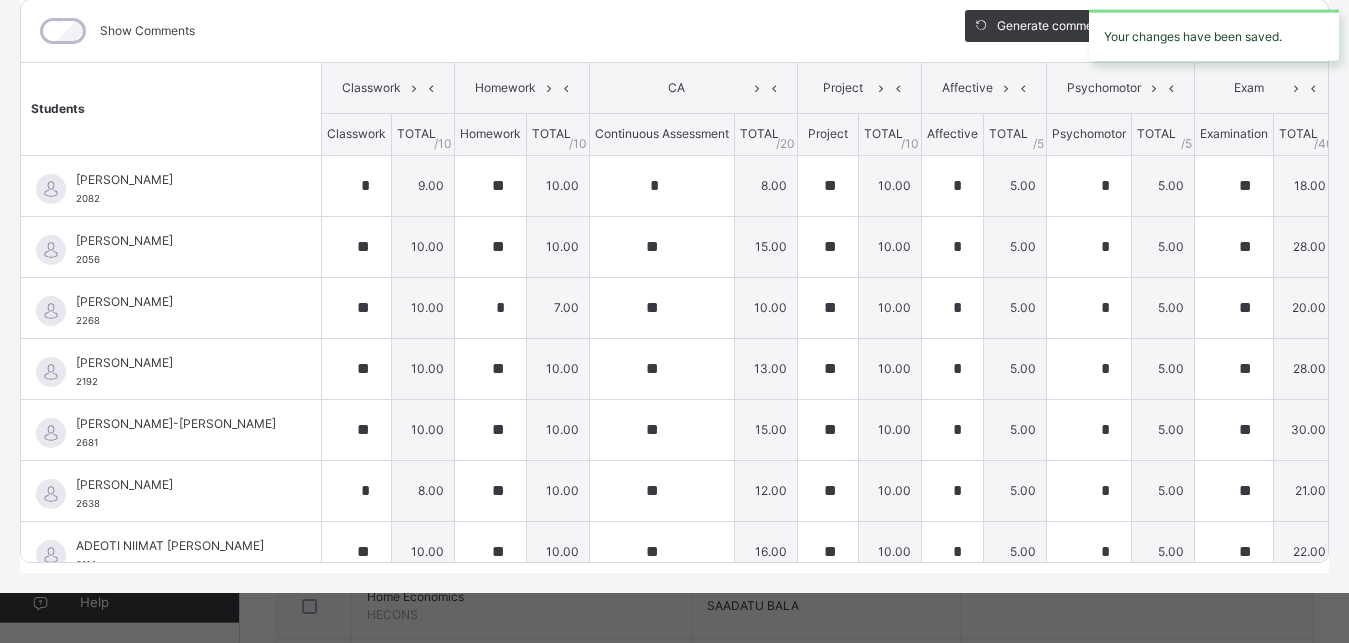 scroll, scrollTop: 0, scrollLeft: 0, axis: both 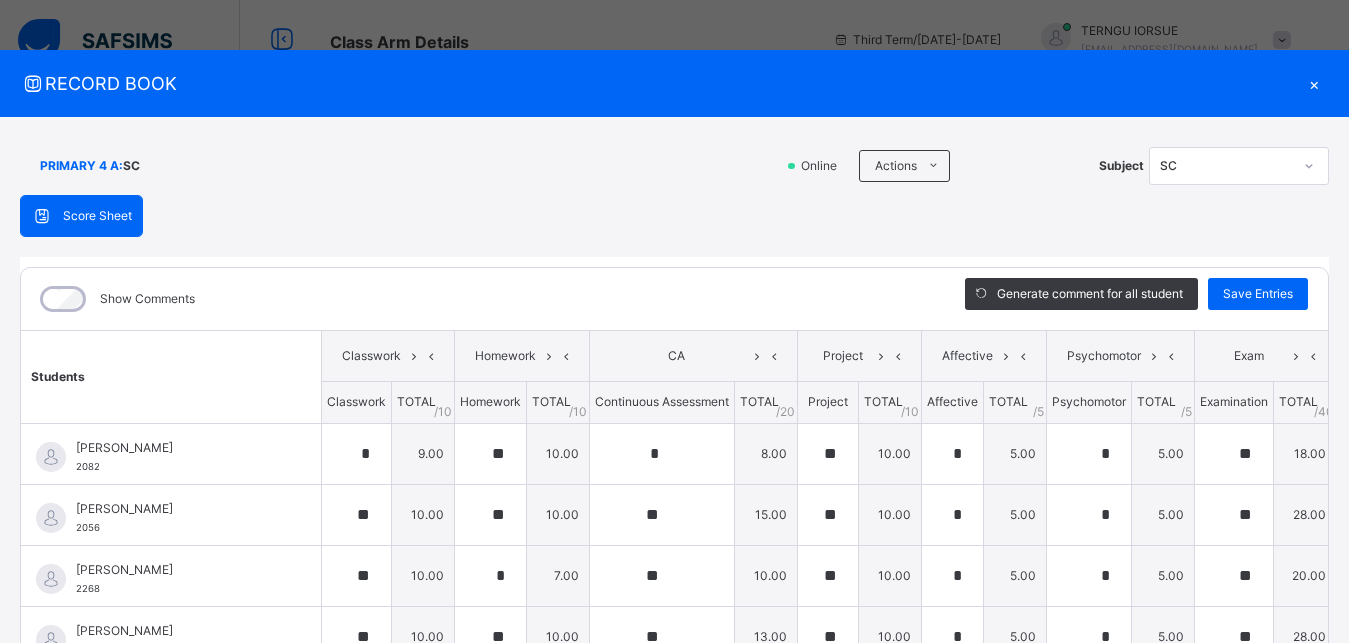 click on "×" at bounding box center [1314, 83] 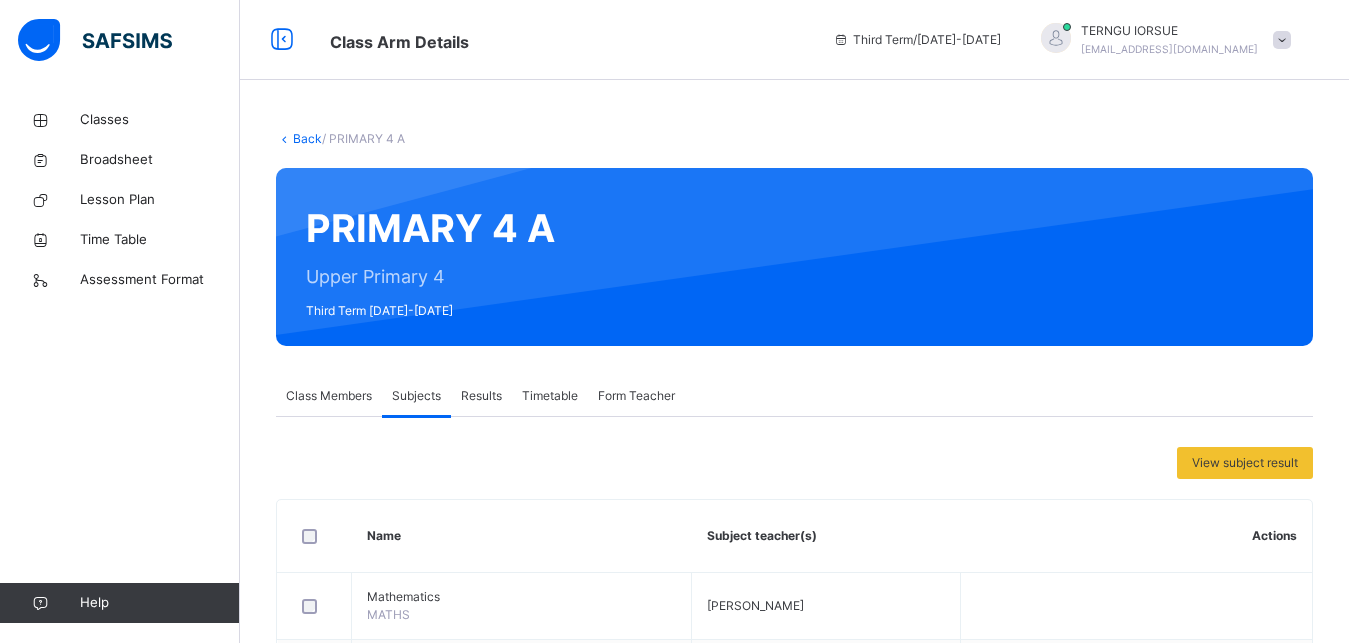 click on "Back" at bounding box center (307, 138) 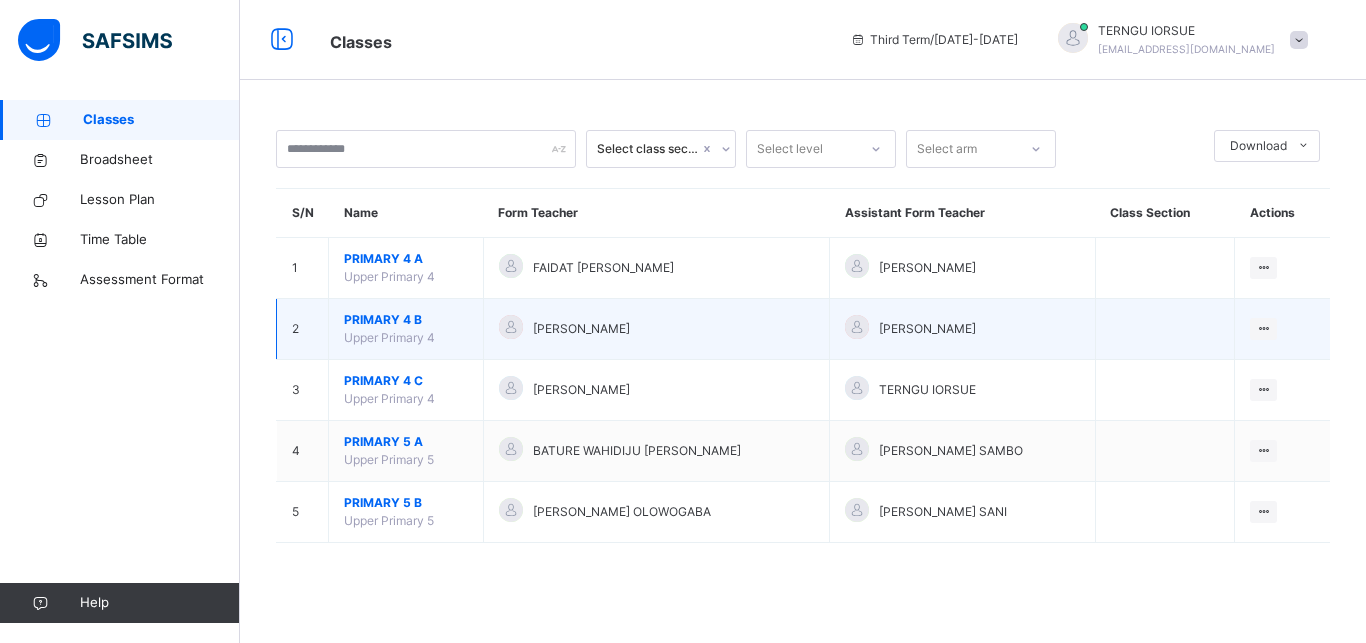 click on "PRIMARY 4   B" at bounding box center [406, 320] 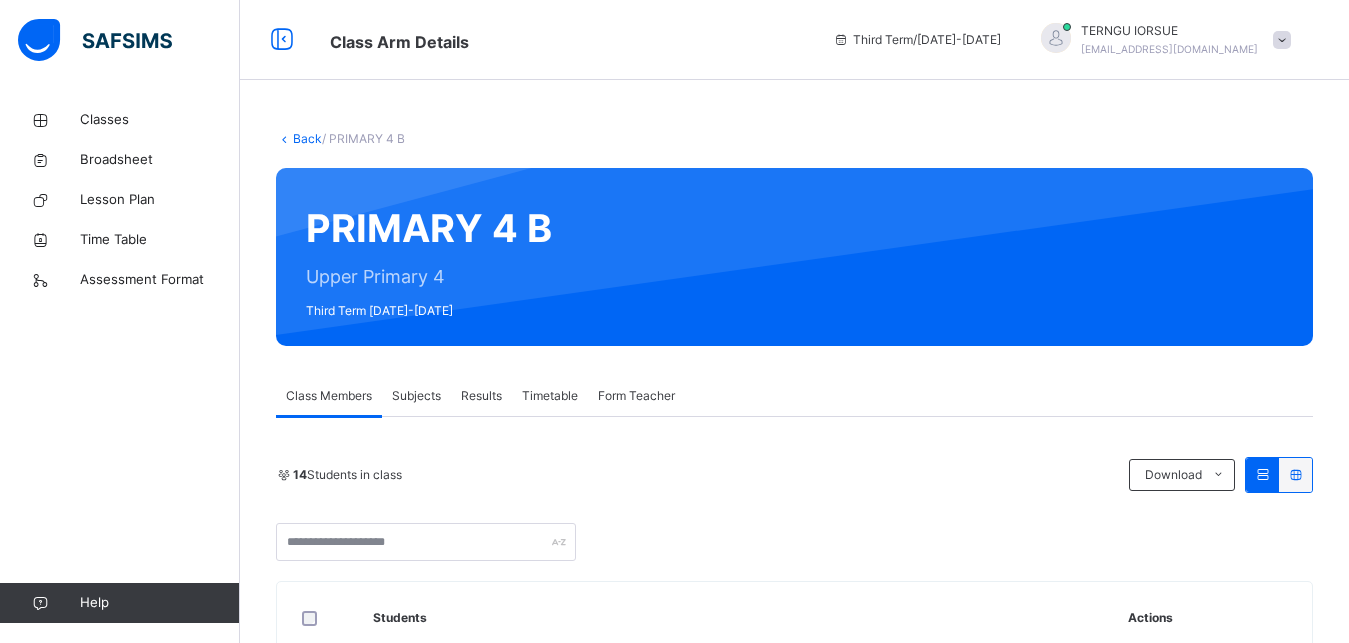 click on "Subjects" at bounding box center (416, 396) 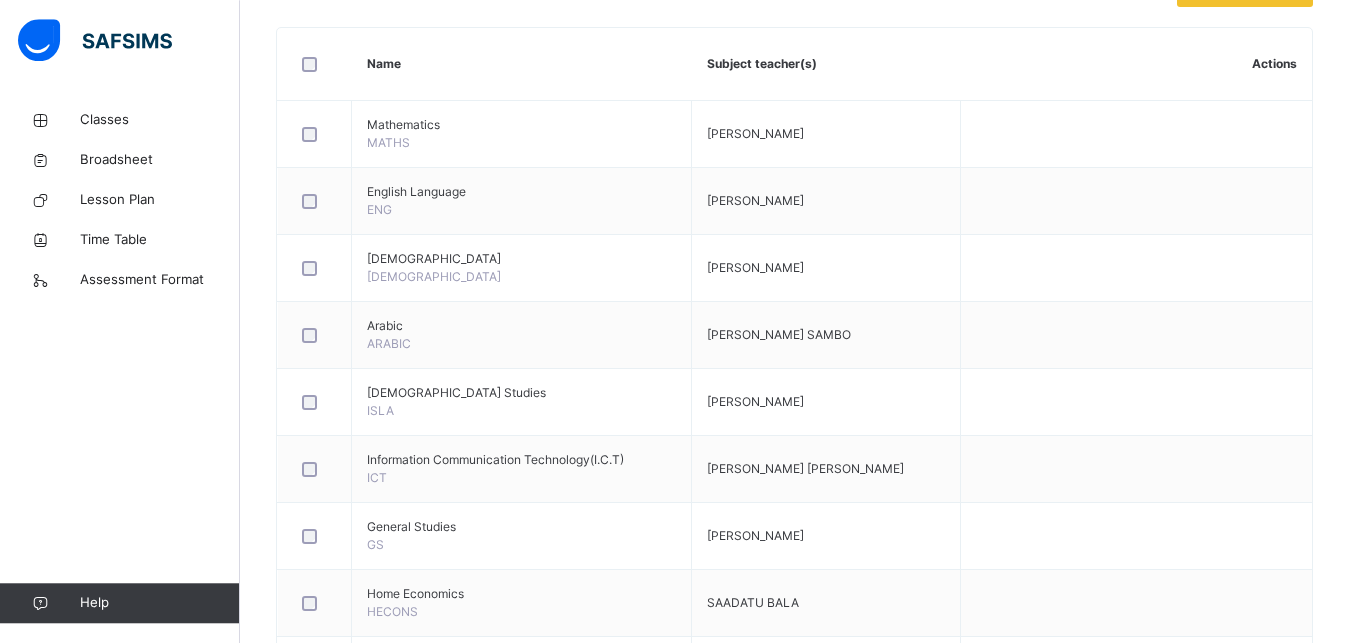 scroll, scrollTop: 851, scrollLeft: 0, axis: vertical 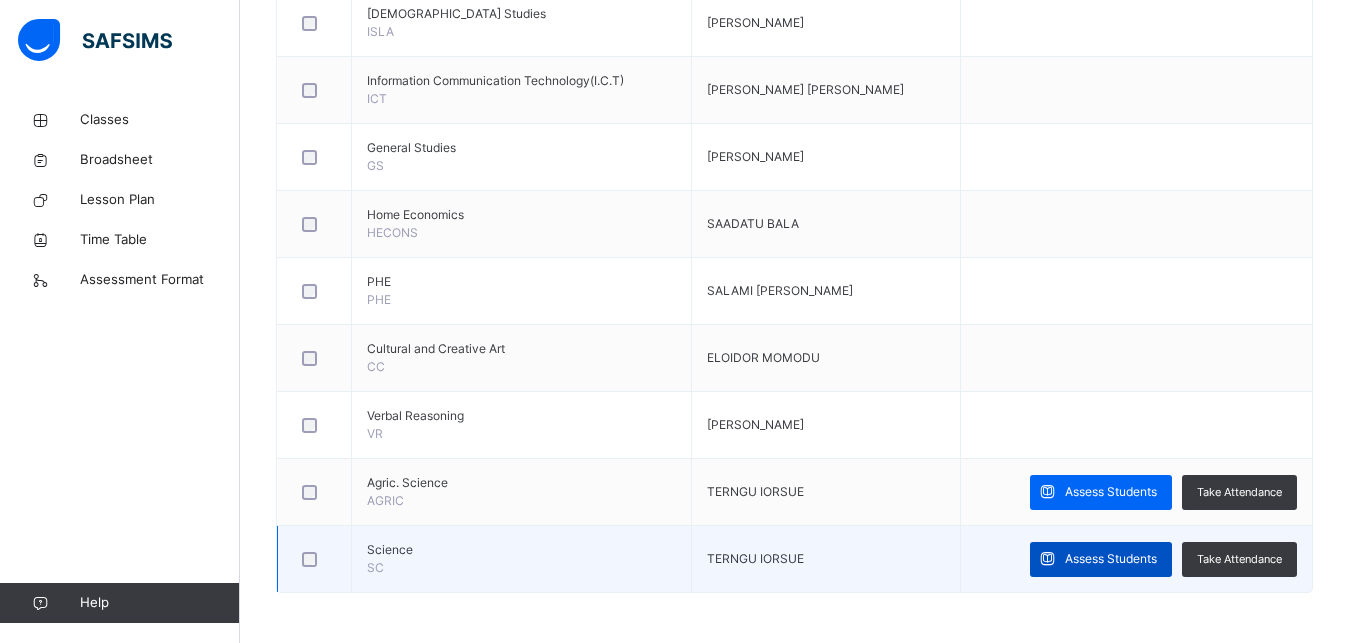 click on "Assess Students" at bounding box center (1111, 559) 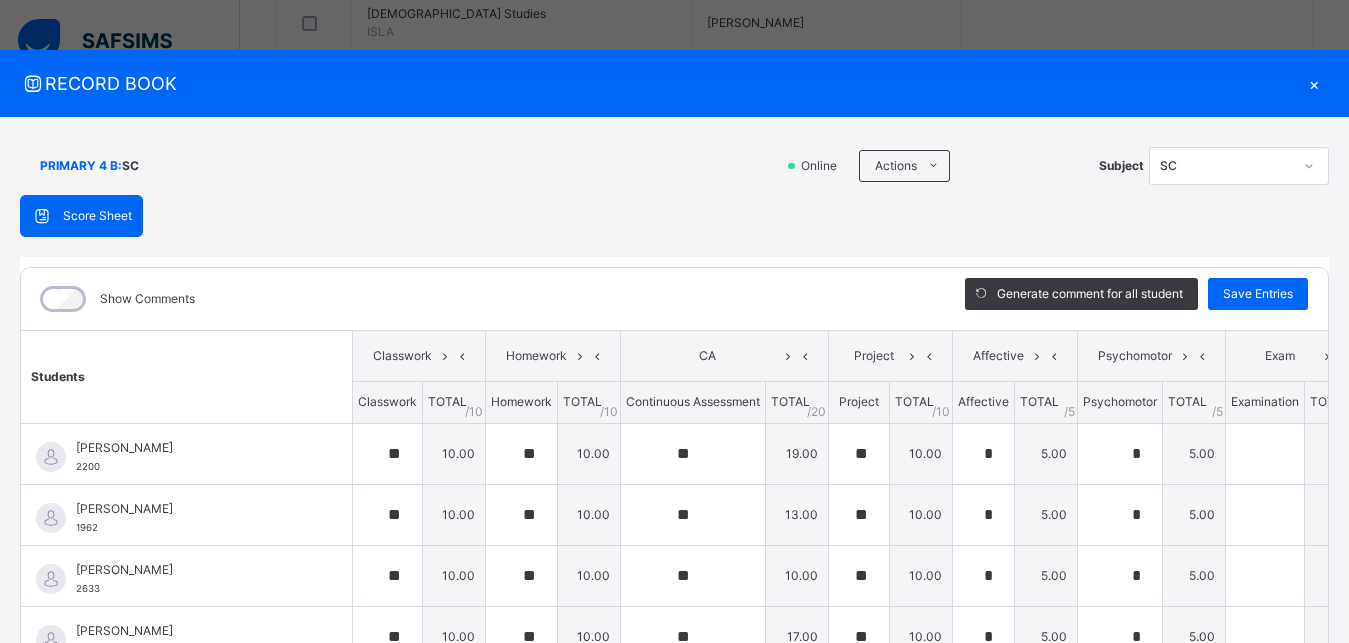 scroll, scrollTop: 127, scrollLeft: 0, axis: vertical 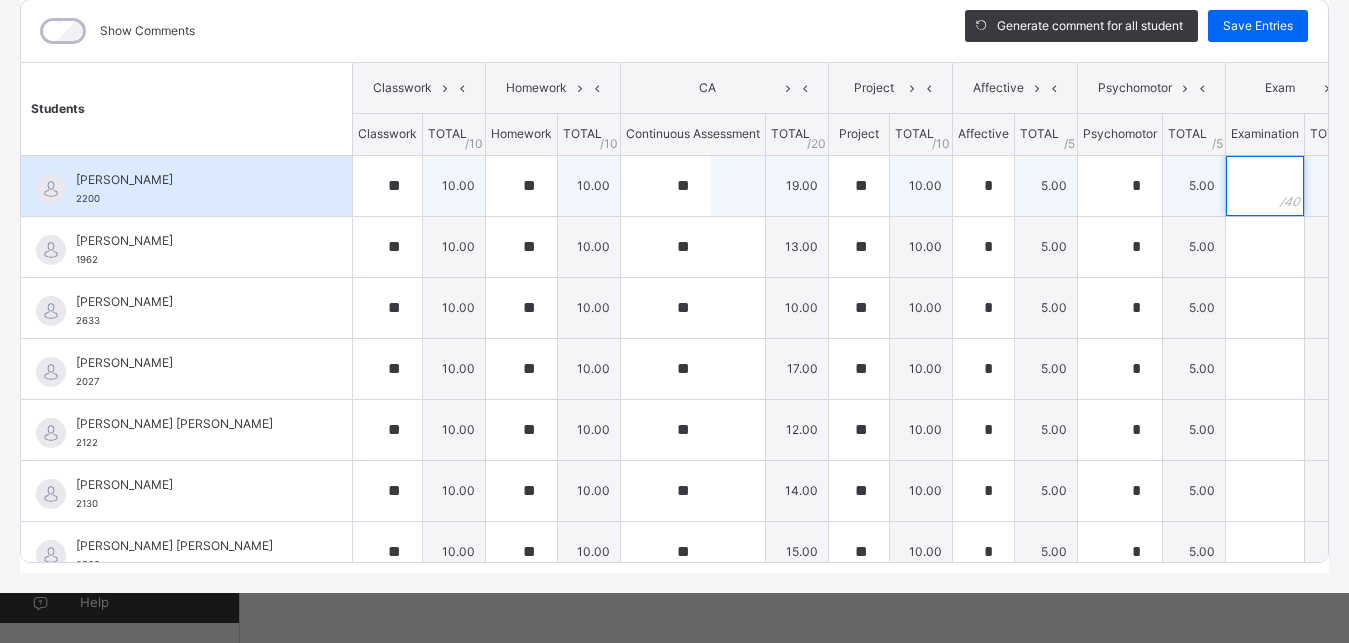 click at bounding box center (1265, 186) 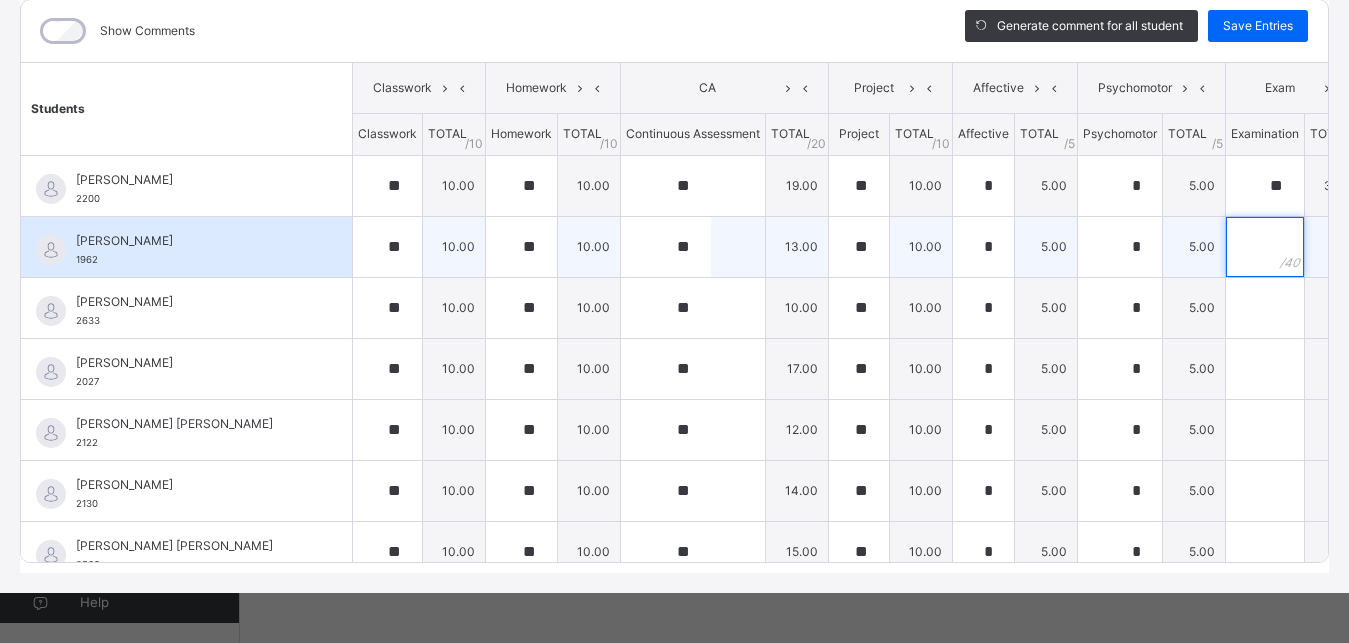 click at bounding box center (1265, 247) 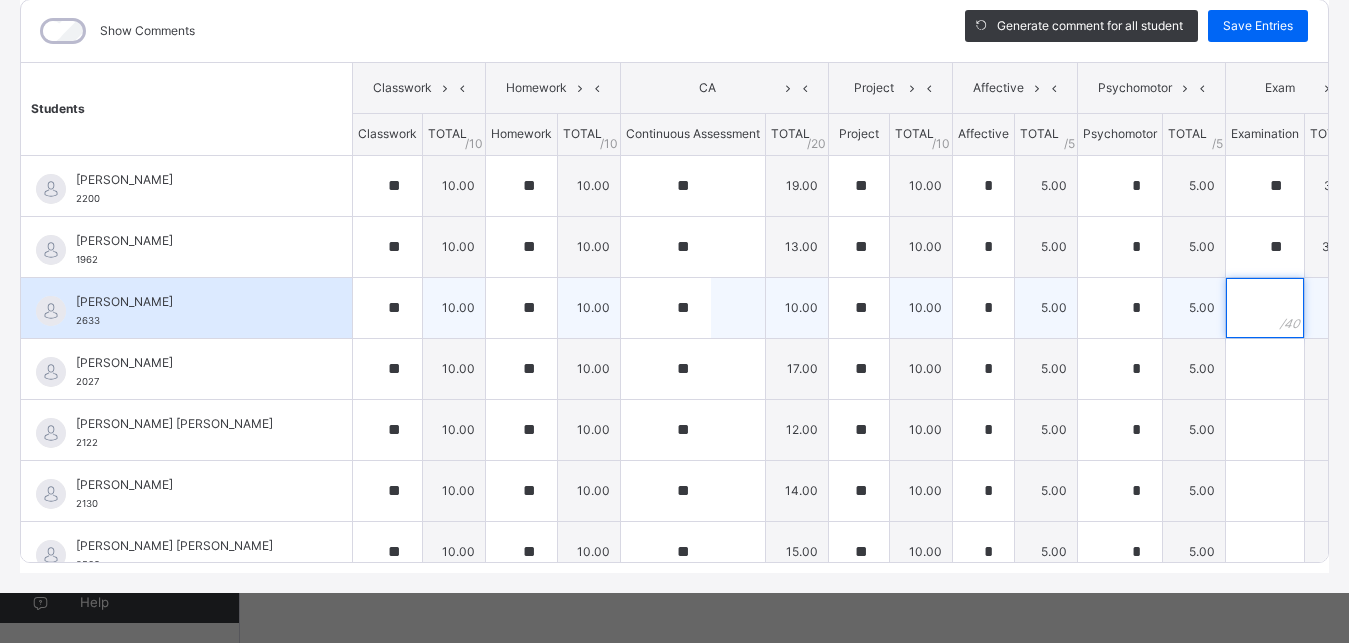 click at bounding box center (1265, 308) 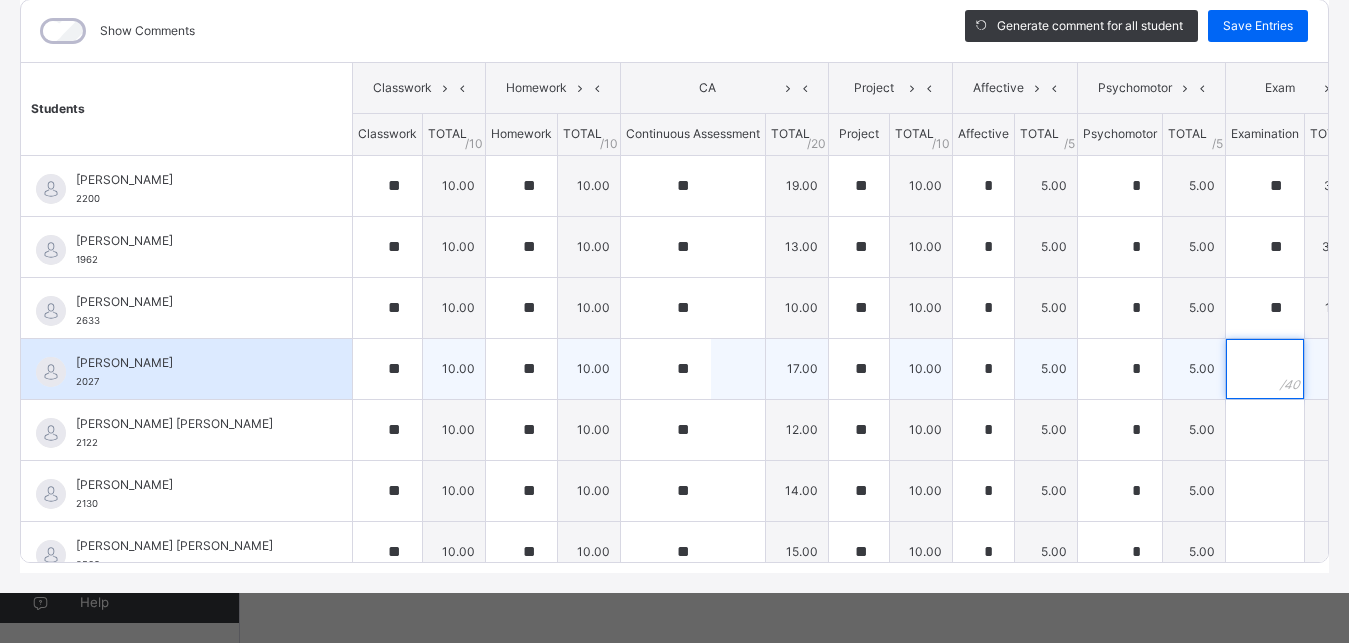click at bounding box center [1265, 369] 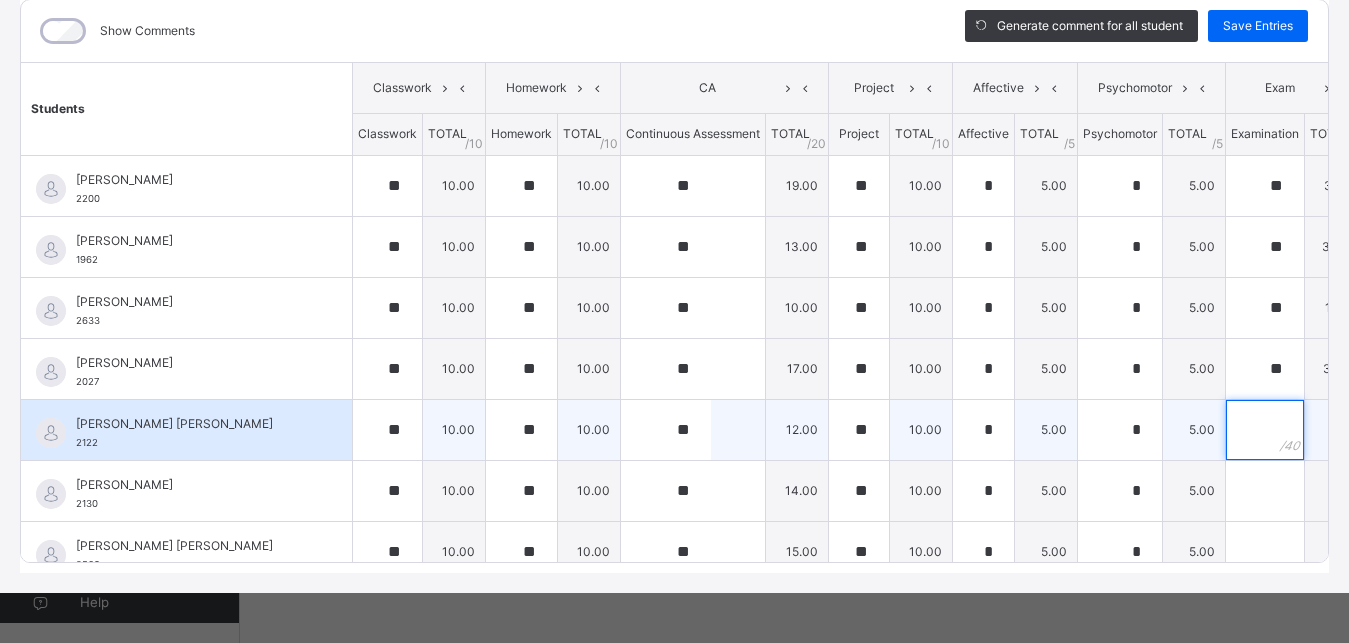 click at bounding box center [1265, 430] 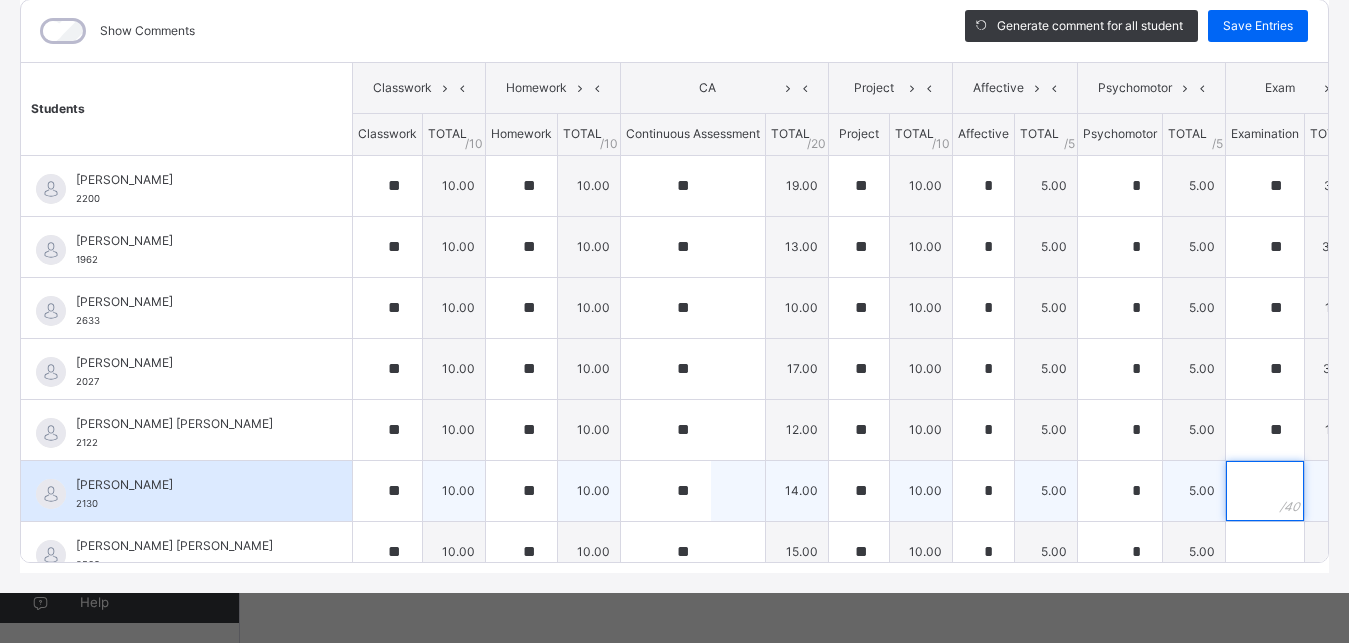 click at bounding box center [1265, 491] 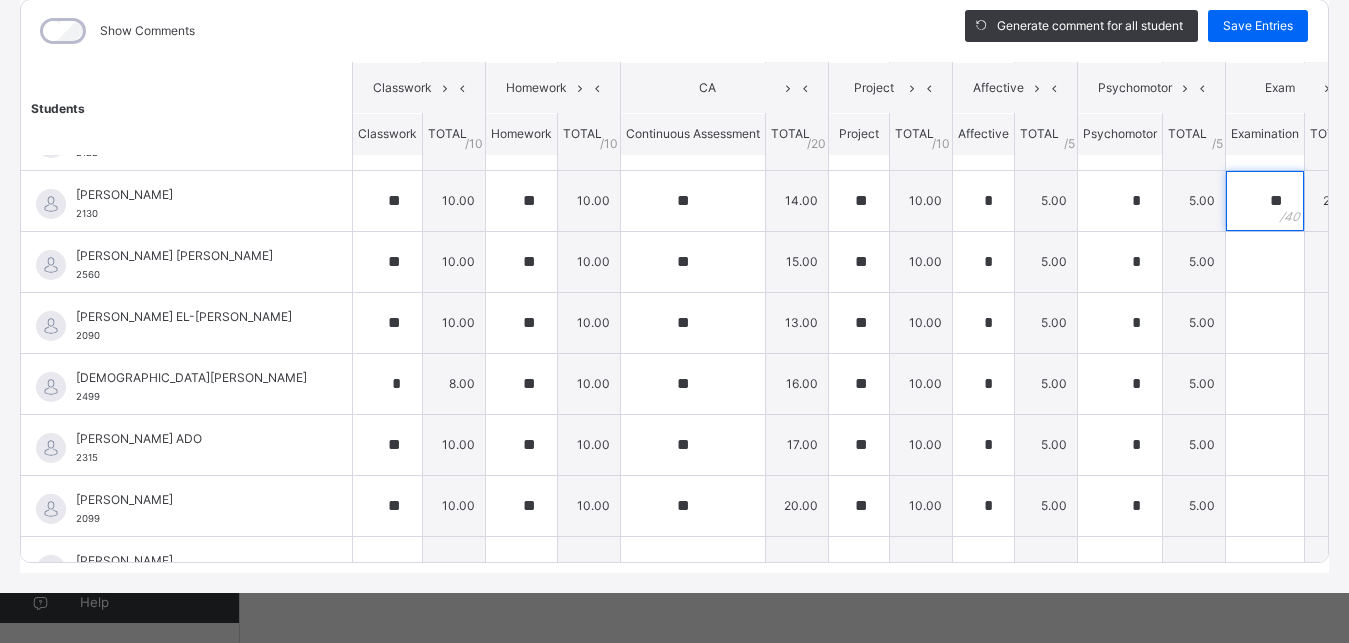 scroll, scrollTop: 292, scrollLeft: 0, axis: vertical 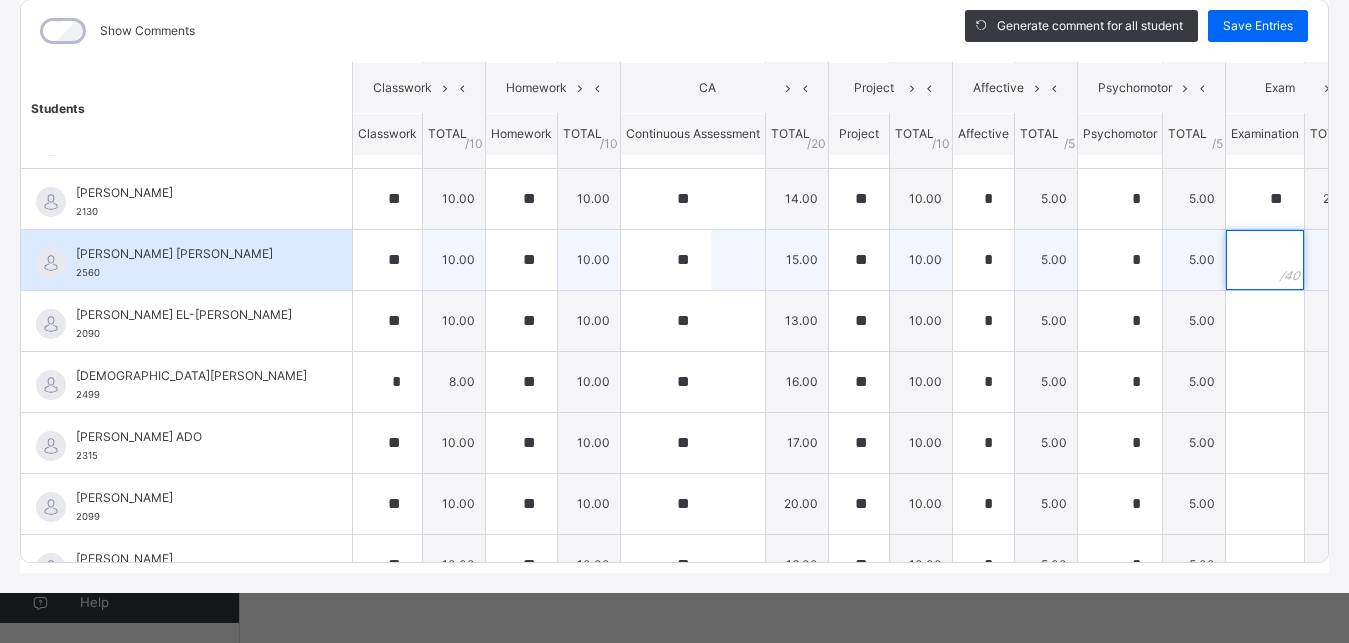 click at bounding box center (1265, 260) 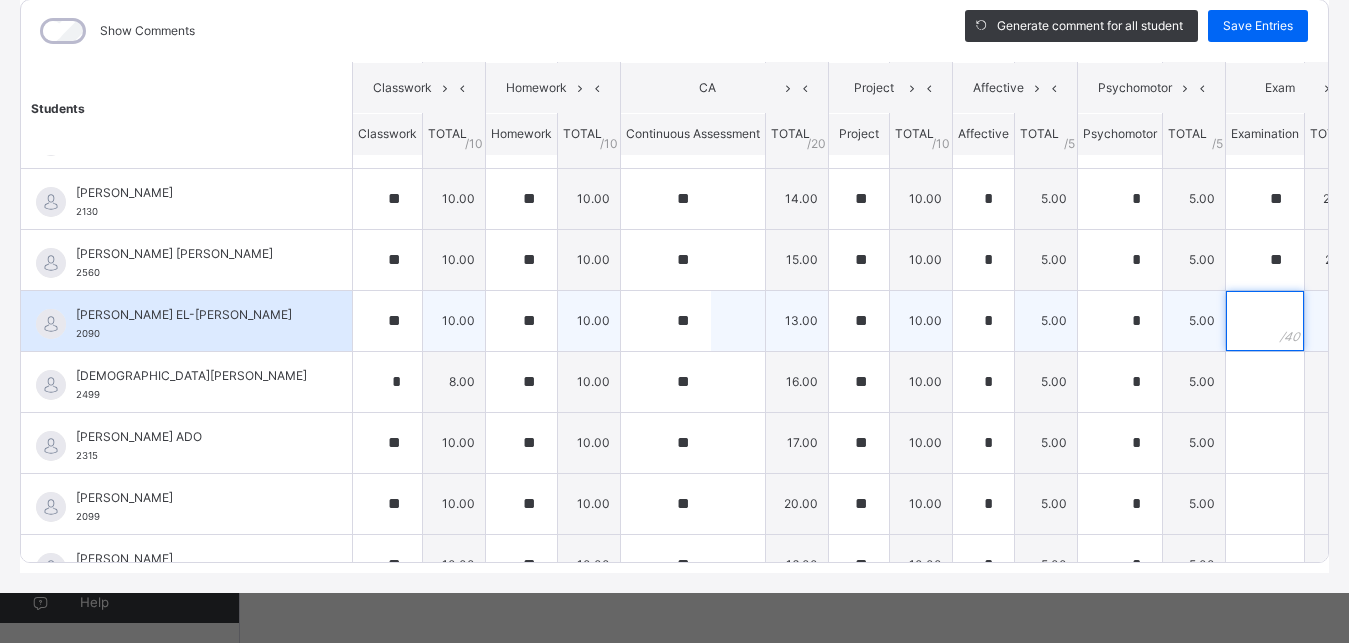 click at bounding box center (1265, 321) 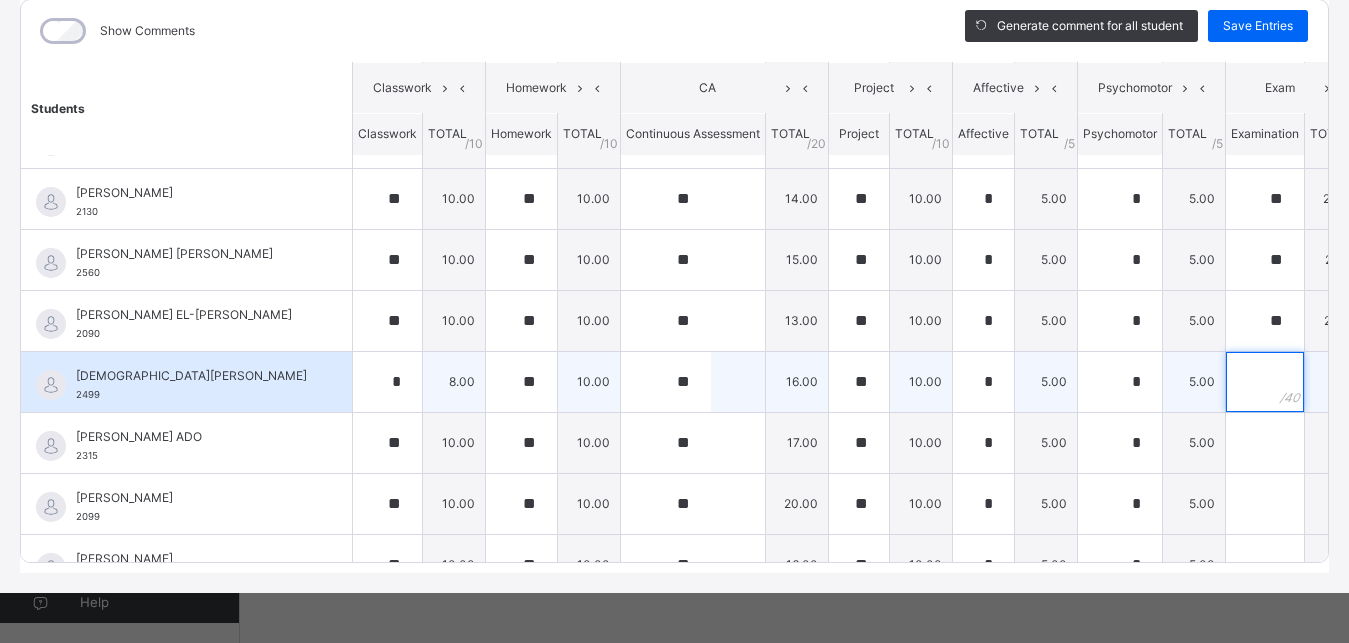click at bounding box center (1265, 382) 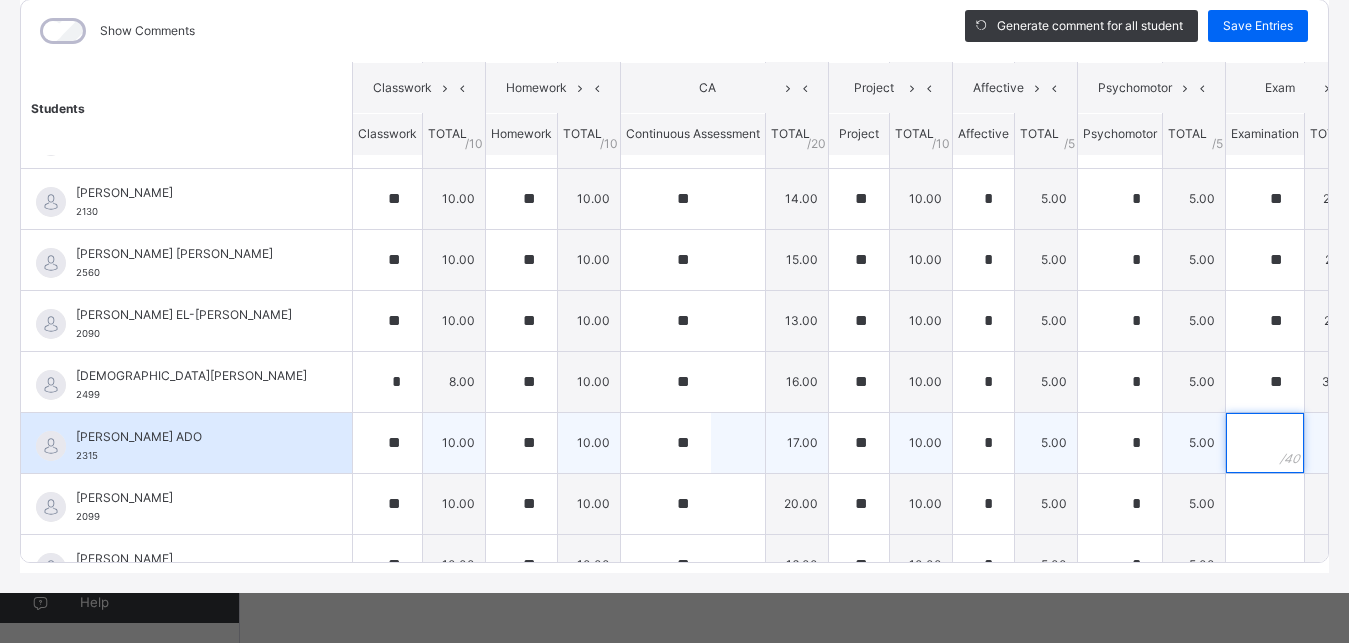 click at bounding box center [1265, 443] 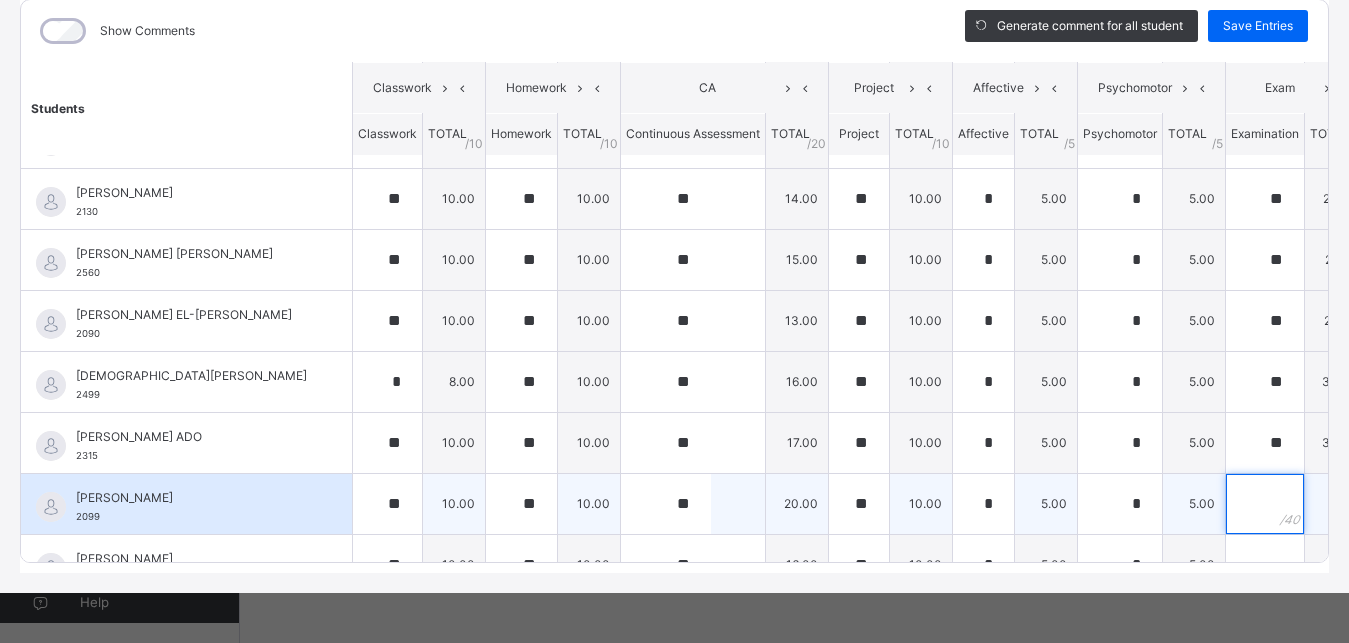 click at bounding box center [1265, 504] 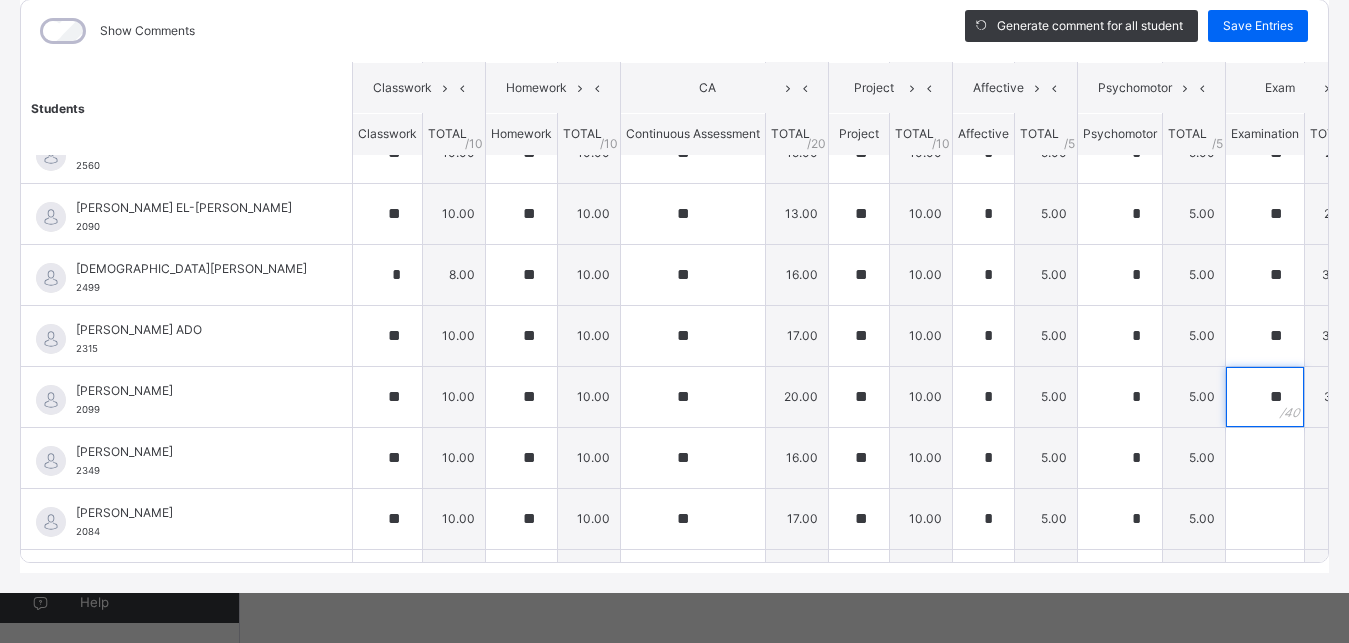 scroll, scrollTop: 465, scrollLeft: 0, axis: vertical 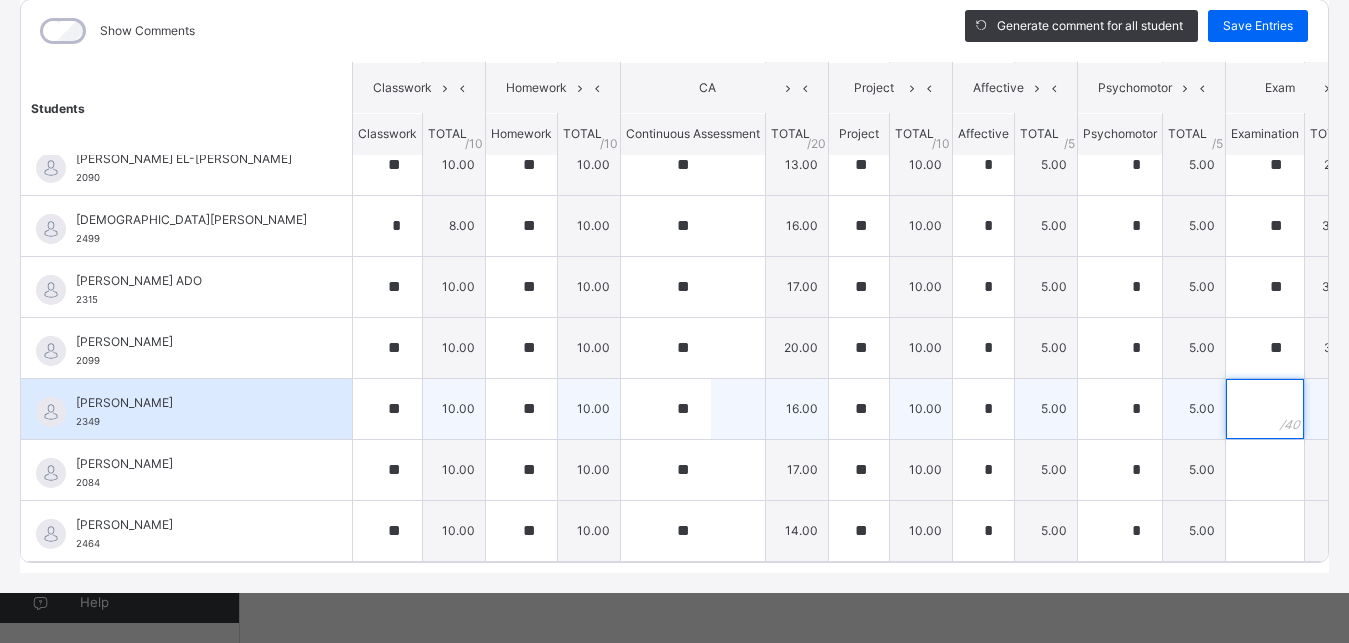 click at bounding box center [1265, 409] 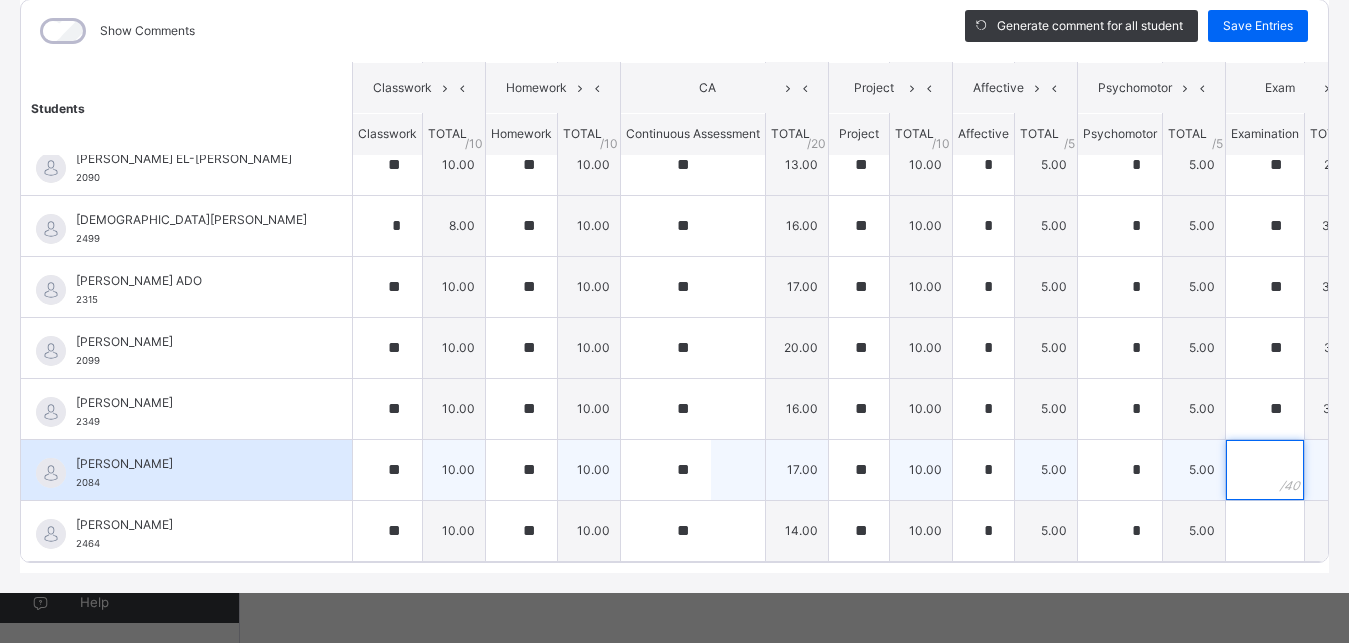 click at bounding box center (1265, 470) 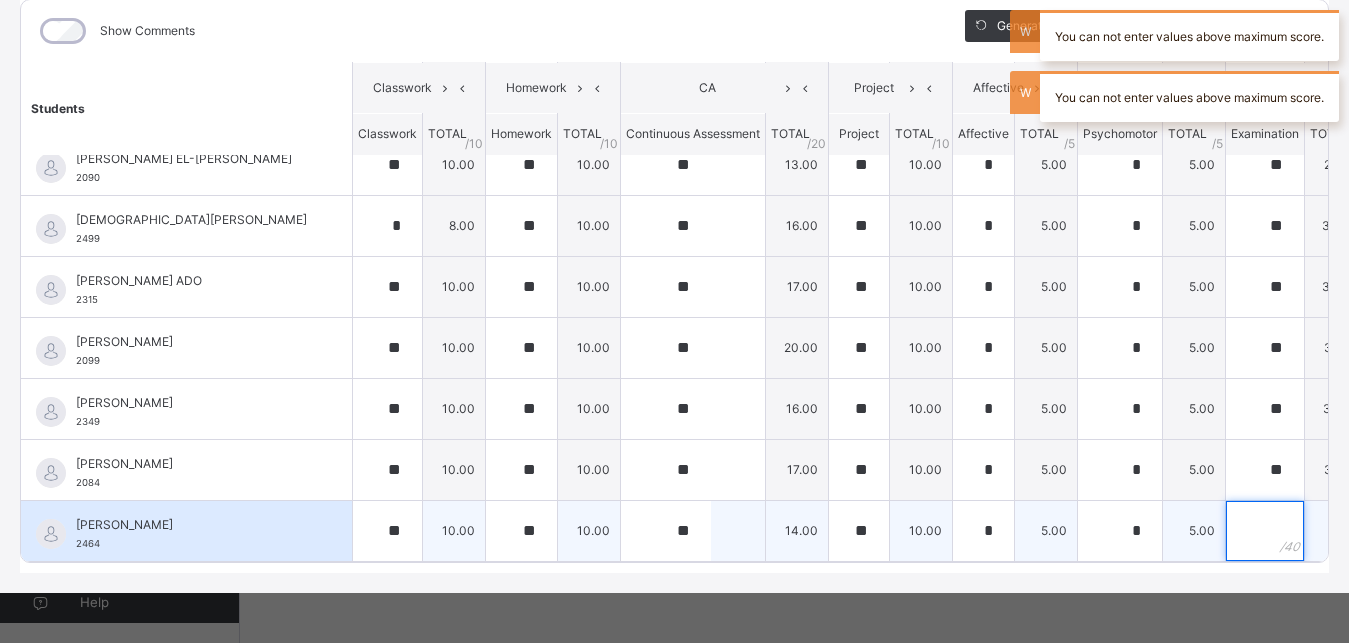click at bounding box center (1265, 531) 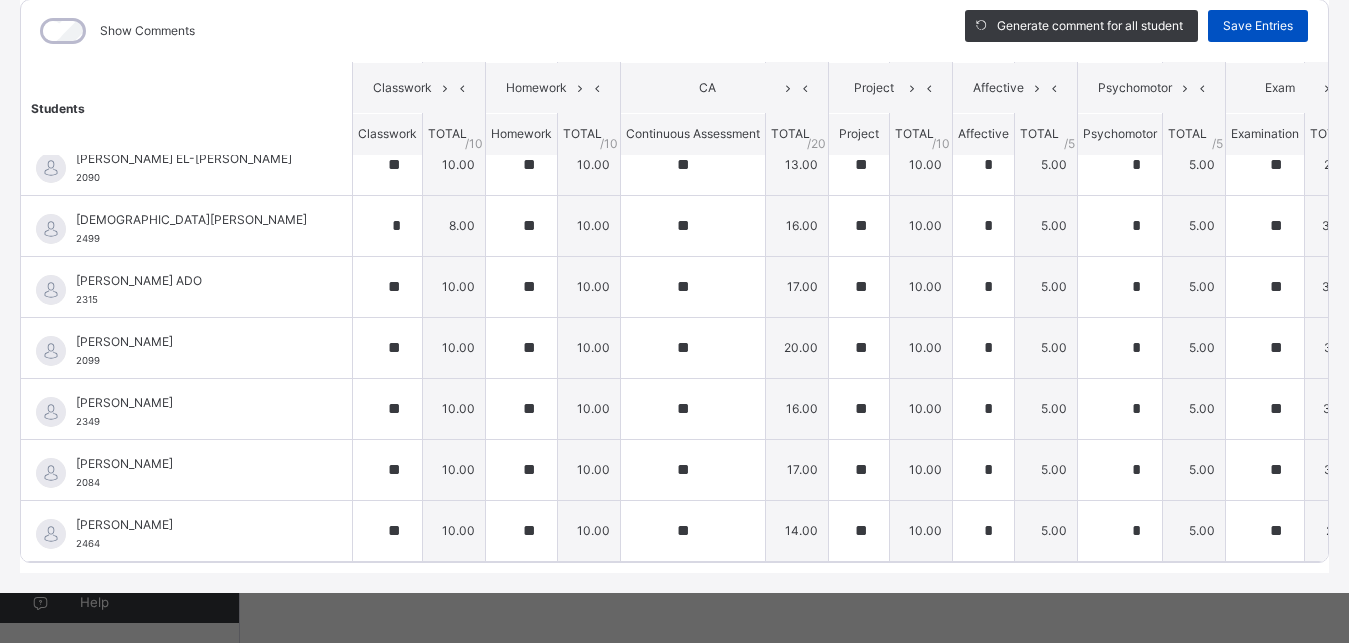 click on "Save Entries" at bounding box center [1258, 26] 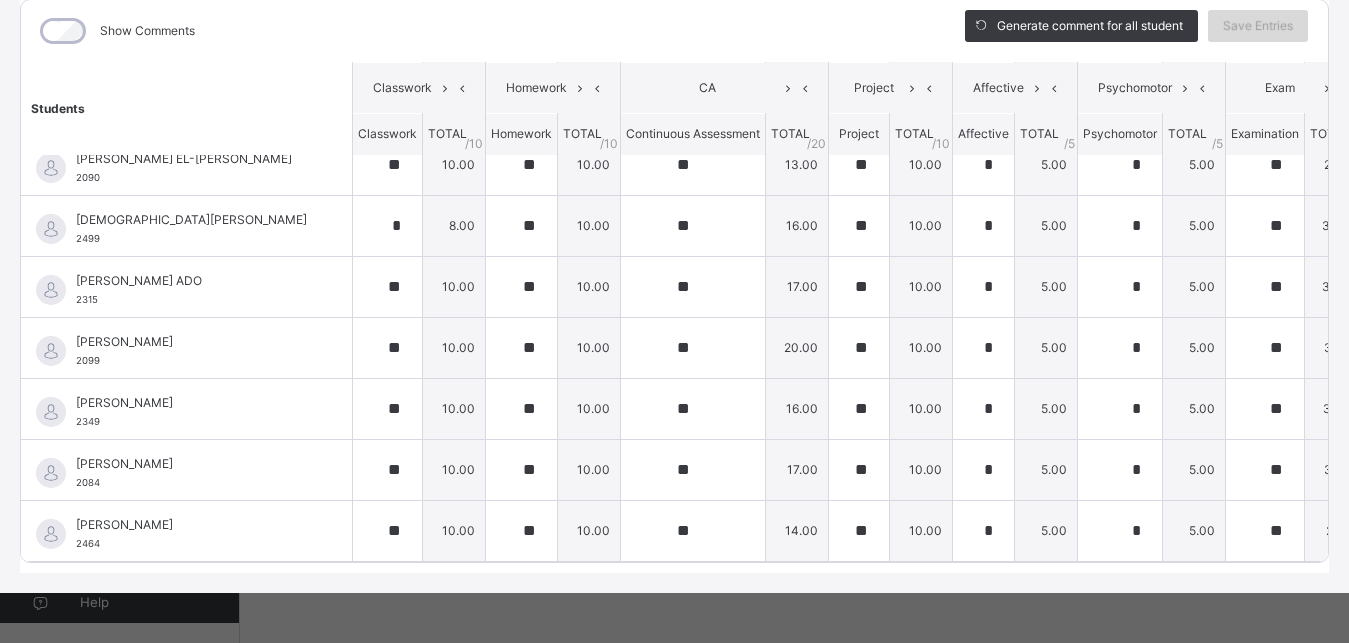 click on "Save Entries" at bounding box center (1258, 26) 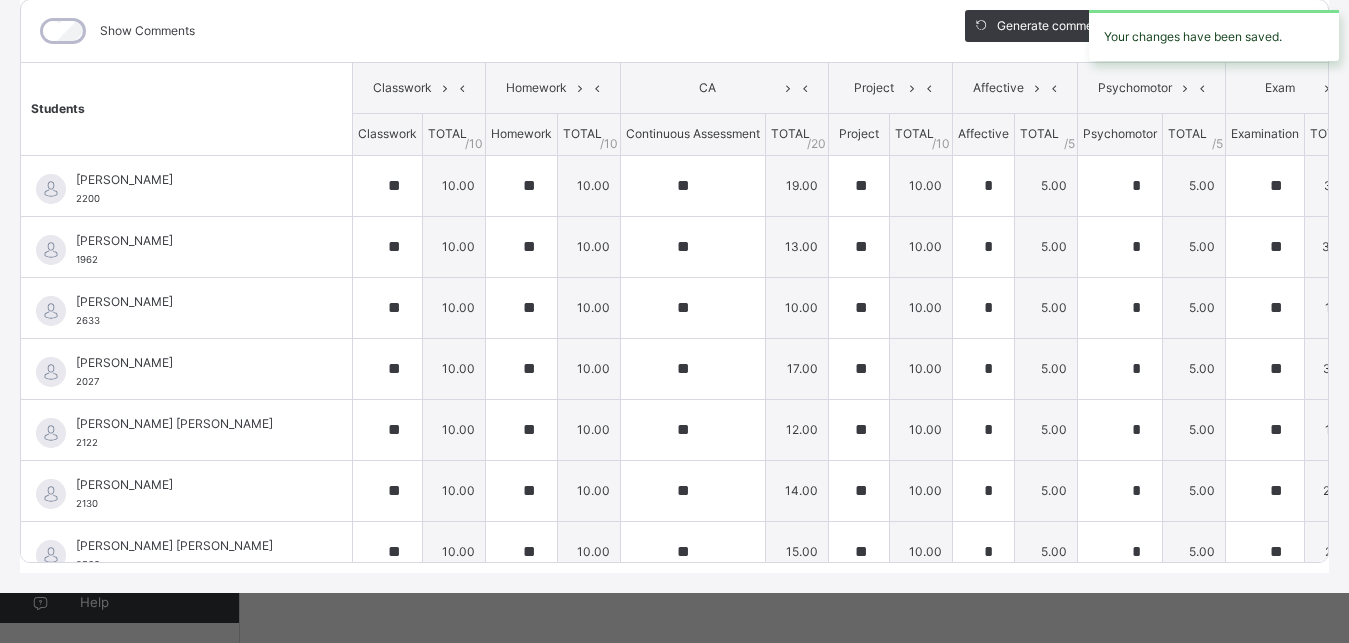 click on "Your changes have been saved." at bounding box center (1214, 35) 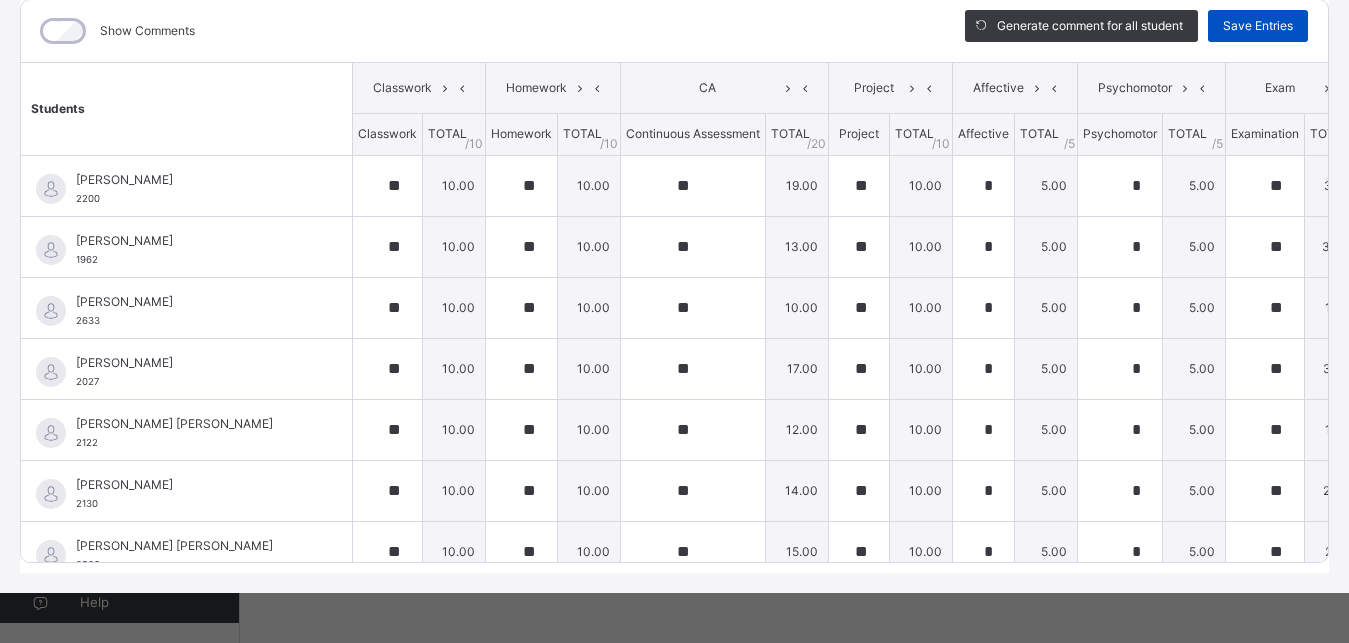 click on "Save Entries" at bounding box center (1258, 26) 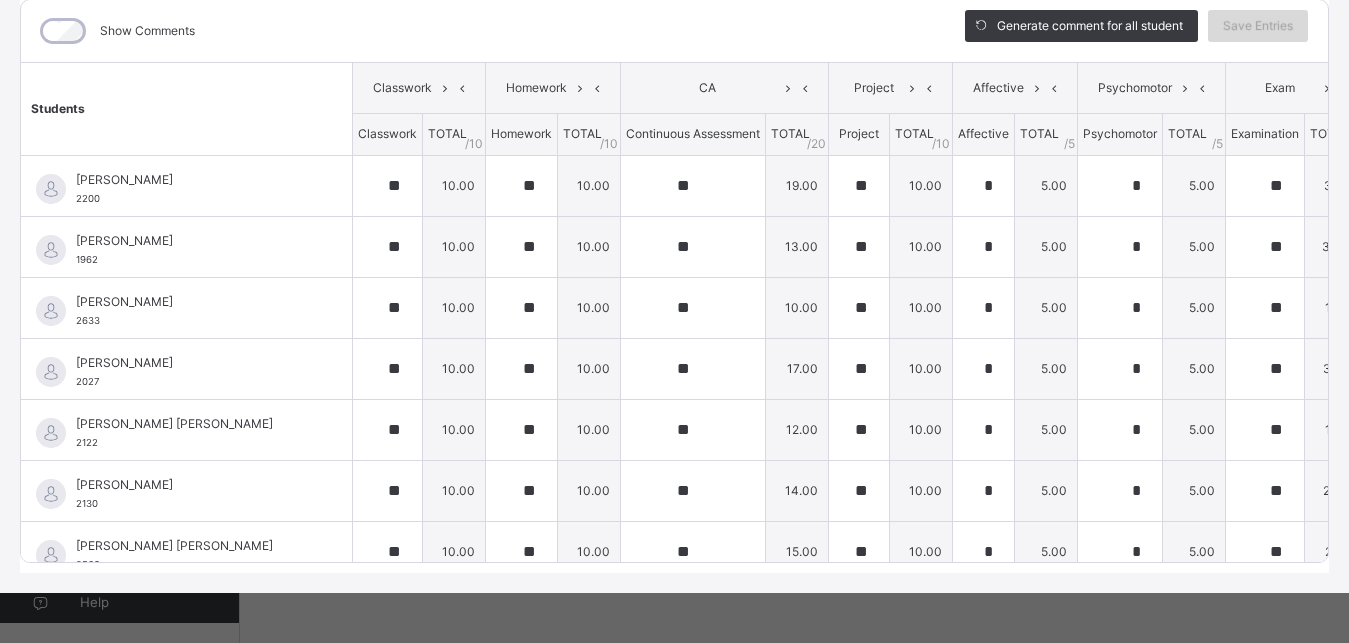 click on "Save Entries" at bounding box center [1258, 26] 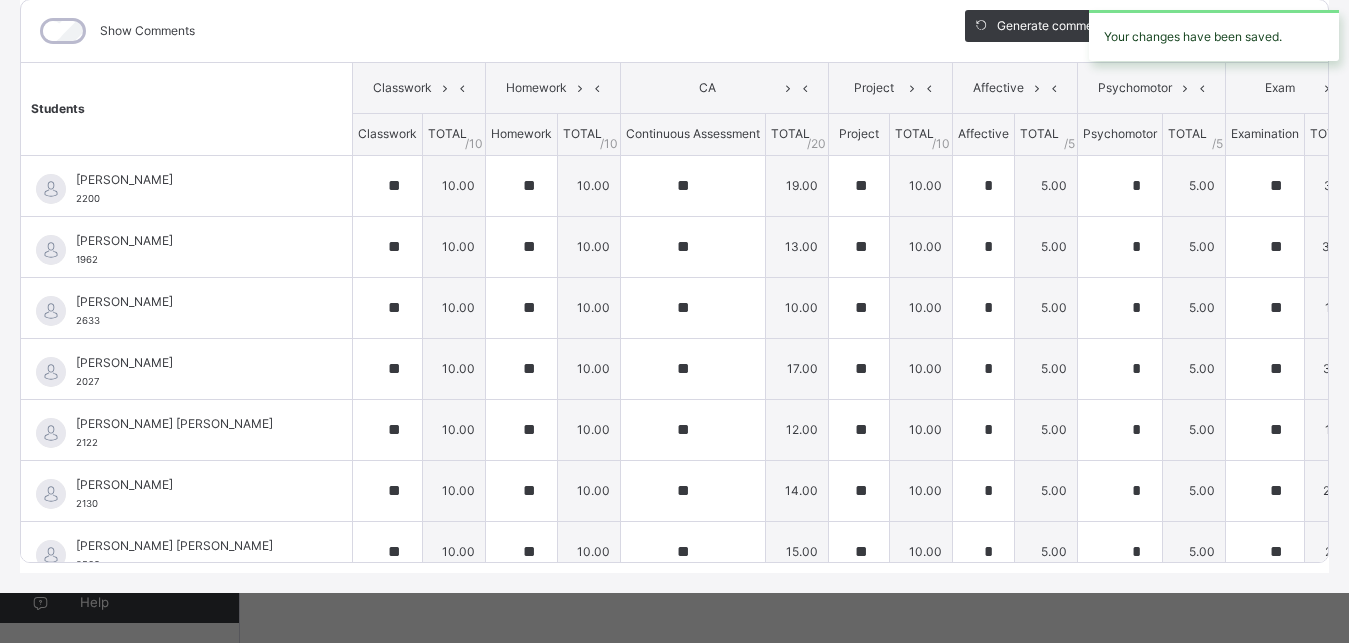scroll, scrollTop: 0, scrollLeft: 0, axis: both 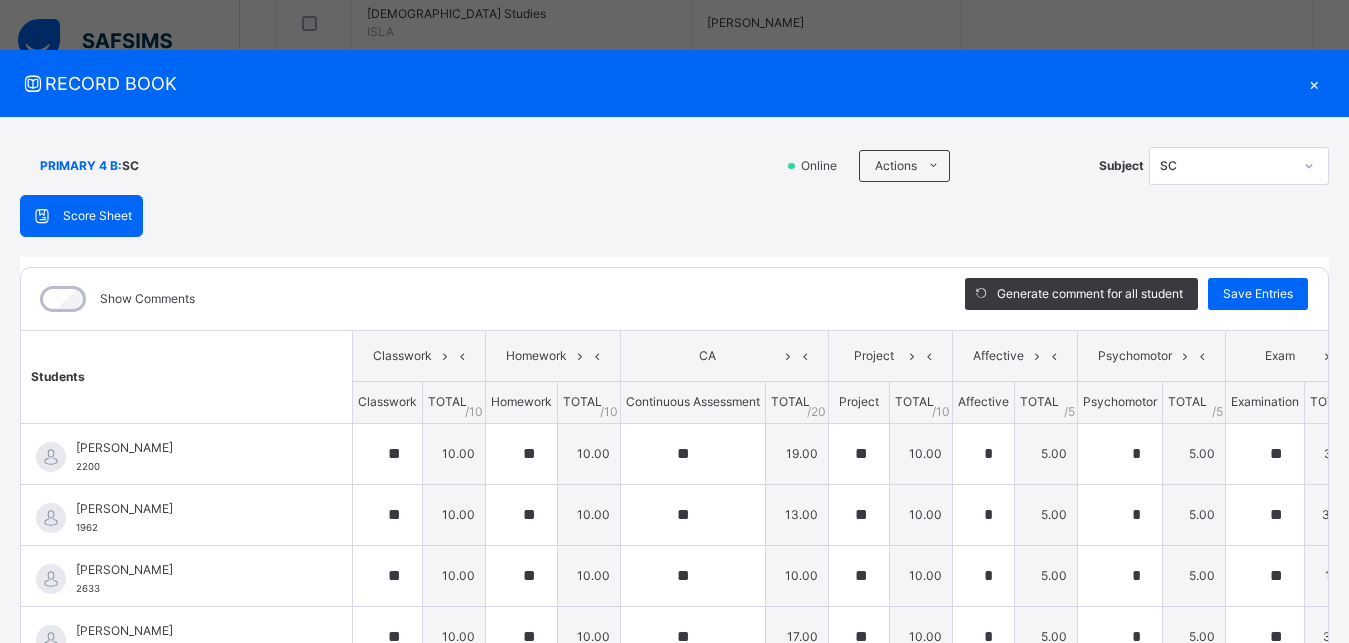 click on "×" at bounding box center [1314, 83] 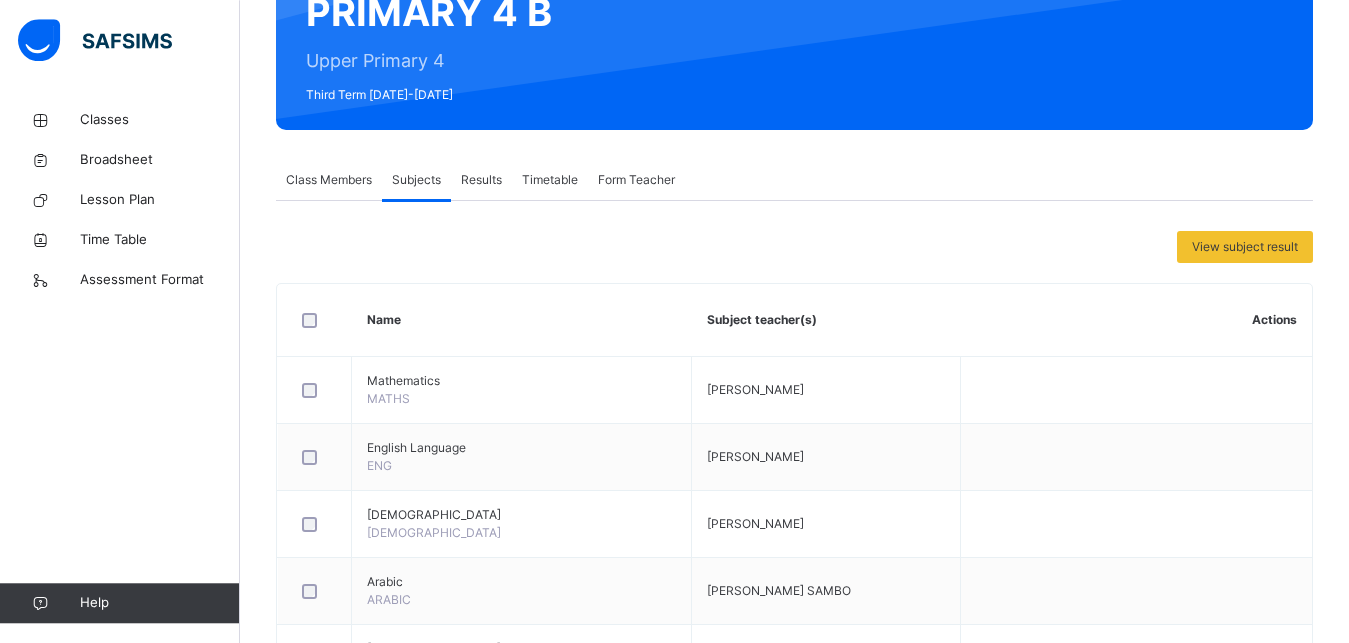 scroll, scrollTop: 190, scrollLeft: 0, axis: vertical 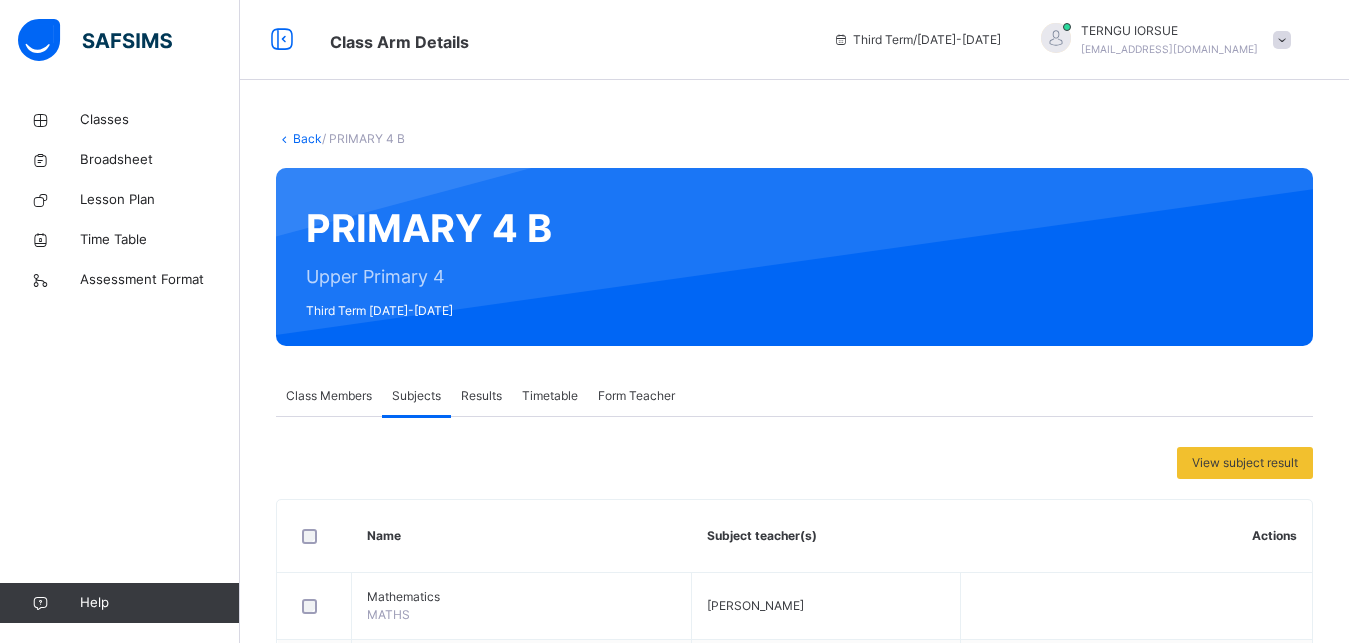 click on "Back" at bounding box center (307, 138) 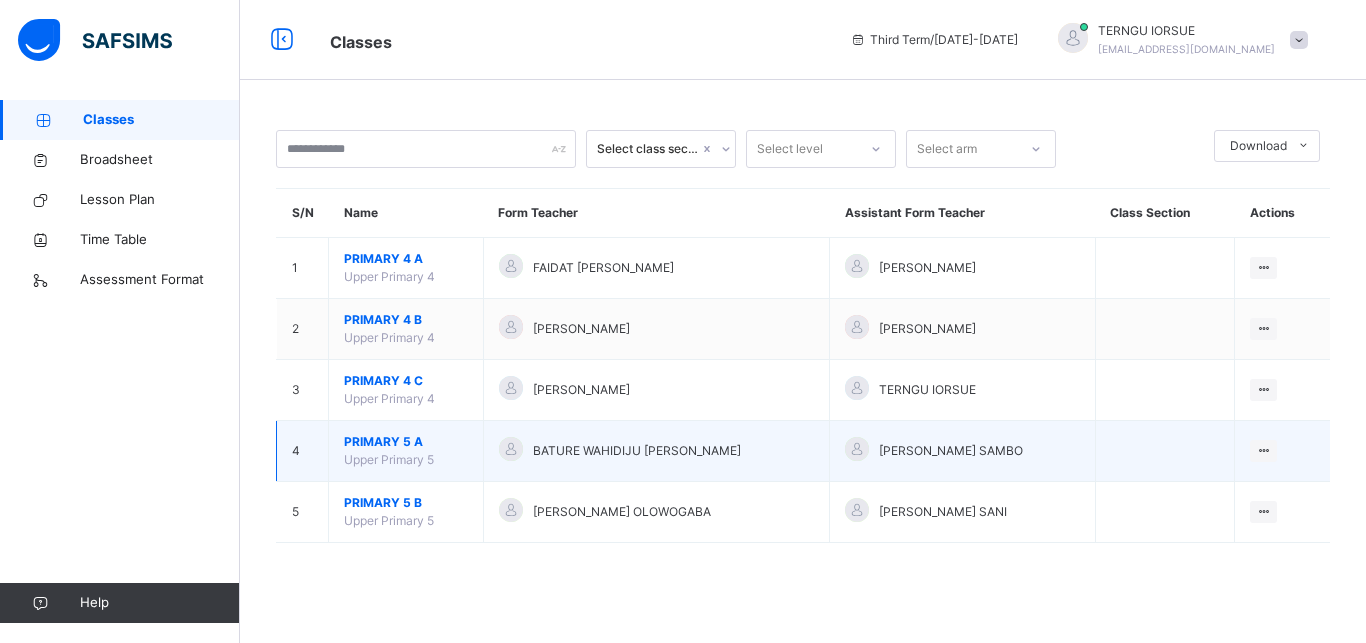 click on "PRIMARY 5   A" at bounding box center [406, 442] 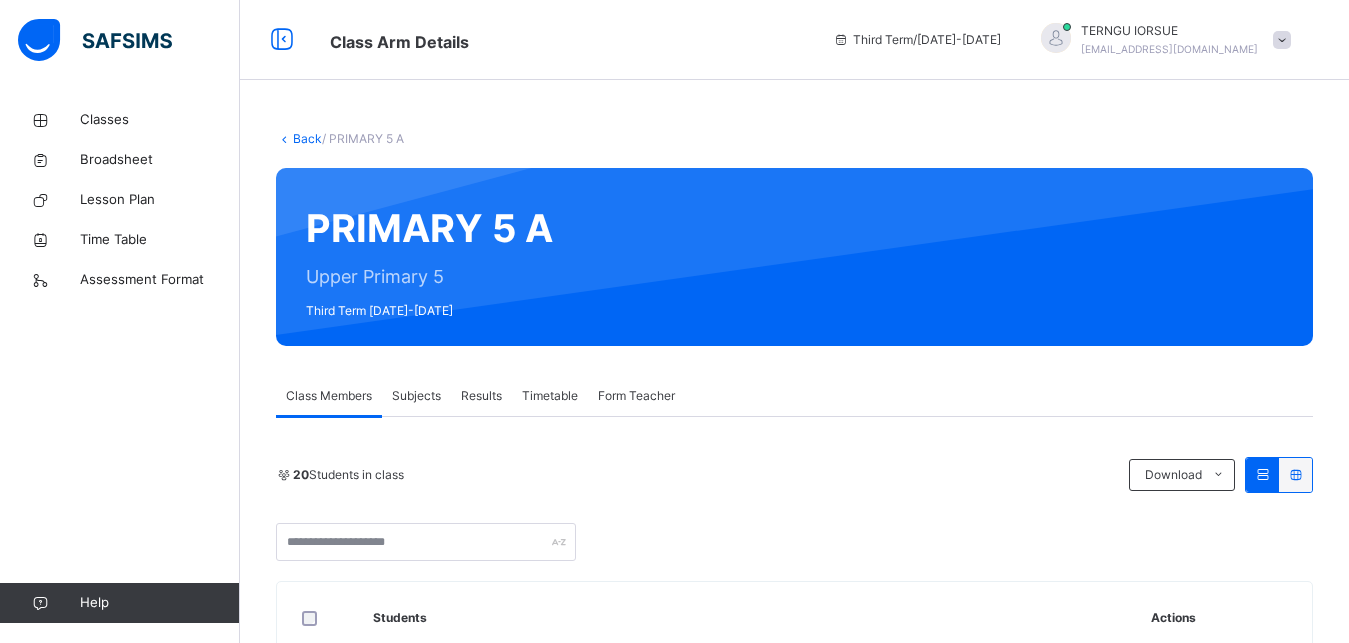 click on "Subjects" at bounding box center [416, 396] 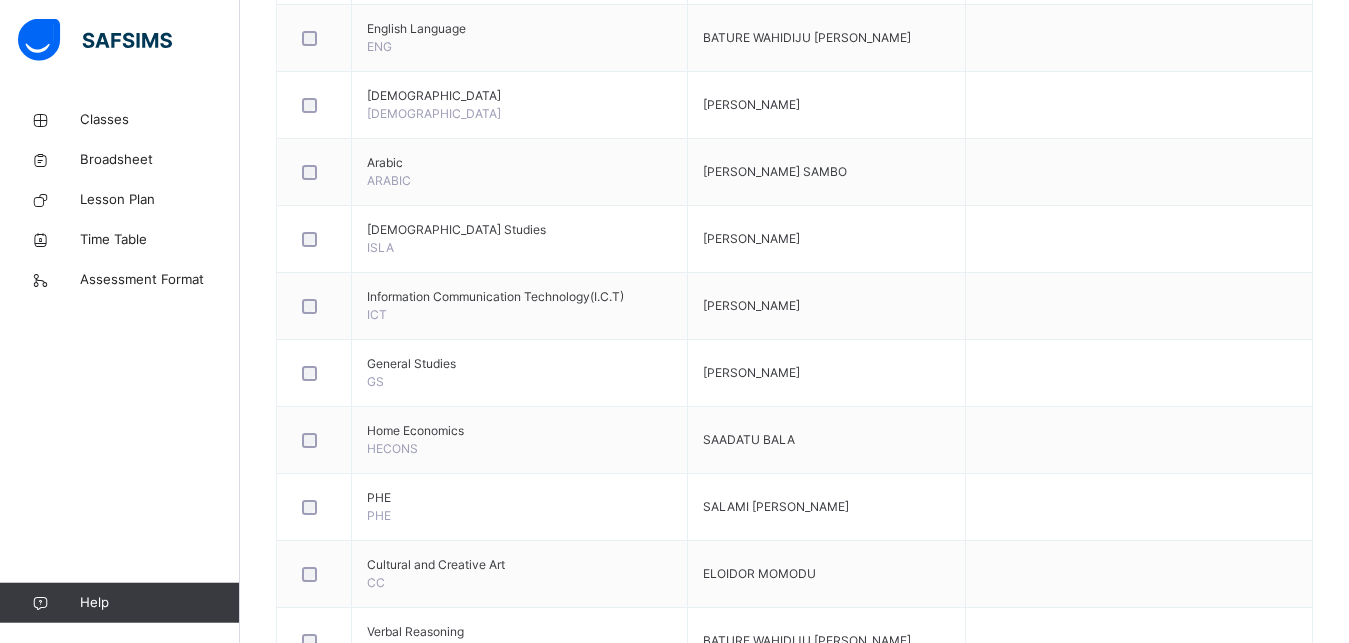 scroll, scrollTop: 851, scrollLeft: 0, axis: vertical 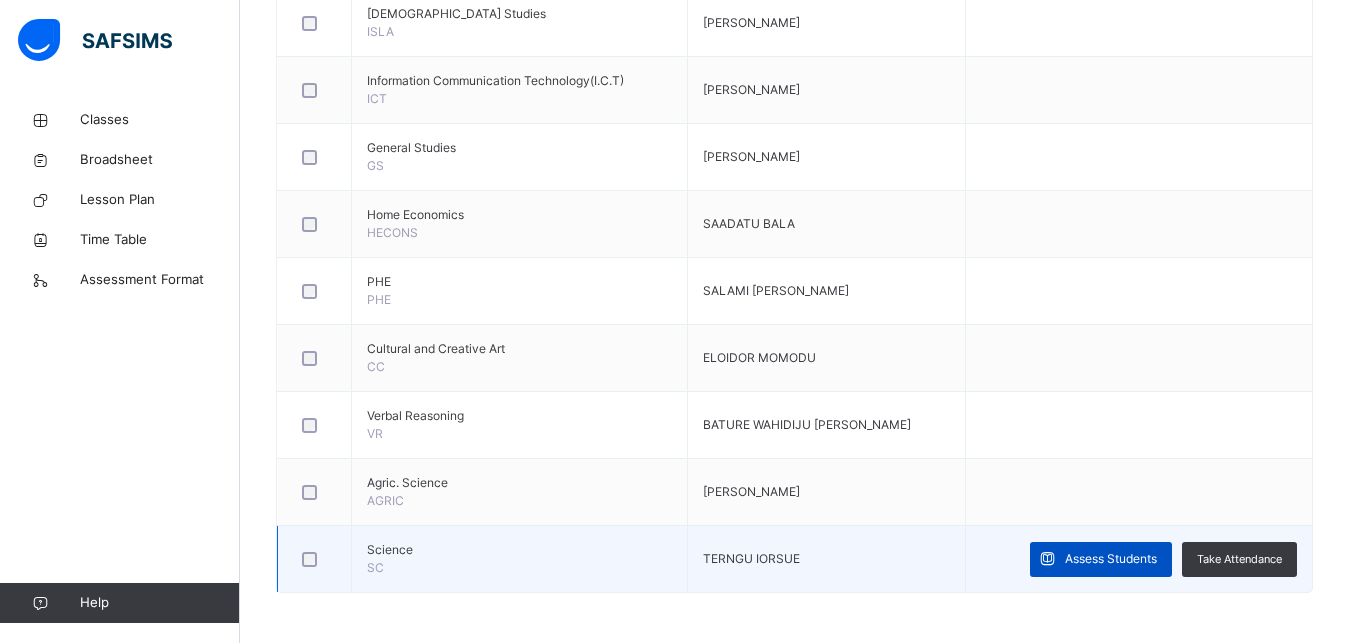 click on "Assess Students" at bounding box center [1111, 559] 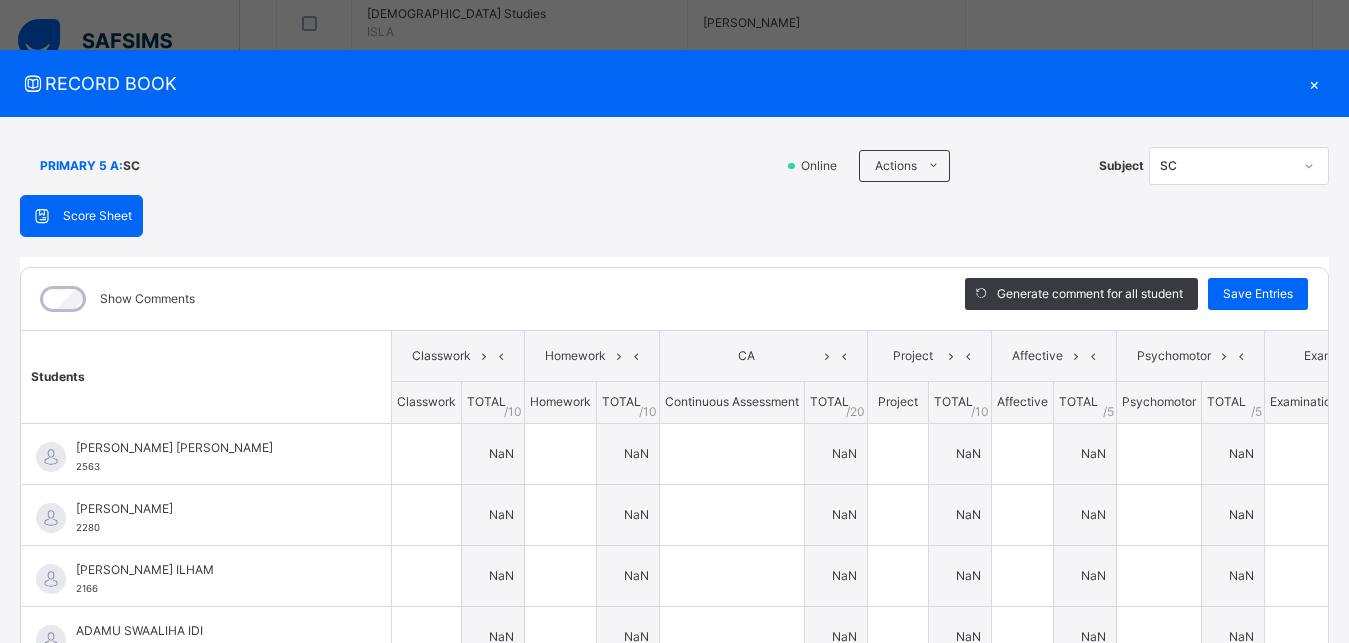 click on "PRIMARY 5   A :   SC Online Actions  Download Empty Score Sheet  Upload/map score sheet Subject  SC ESTEEM LEARNING CENTRE Date: [DATE] 9:51:53 am Score Sheet Score Sheet Show Comments   Generate comment for all student   Save Entries Class Level:  PRIMARY 5   A Subject:  SC Session:  2024/2025 Session Session:  Third Term Students Classwork Homework CA Project Affective Psychomotor Exam TOTAL /100 Comment Classwork TOTAL / 10 Homework TOTAL / 10 Continuous Assessment TOTAL / 20 Project TOTAL / 10 Affective TOTAL / 5 Psychomotor TOTAL / 5 Examination TOTAL / 40 [PERSON_NAME] [PERSON_NAME]  2563 [PERSON_NAME] [PERSON_NAME]  2563 [PERSON_NAME] [PERSON_NAME] [PERSON_NAME] [PERSON_NAME] [PERSON_NAME] [PERSON_NAME] [PERSON_NAME] 55.00 Generate comment 0 / 250   ×   Subject Teacher’s Comment Generate and see in full the comment developed by the AI with an option to regenerate the comment [PERSON_NAME] MUHAMMAD [PERSON_NAME]    2563   Total 55.00  / 100.00 [PERSON_NAME] Bot   Regenerate     Use this comment   [PERSON_NAME] 2280 [PERSON_NAME] 2280 [PERSON_NAME] [PERSON_NAME]" at bounding box center (674, 489) 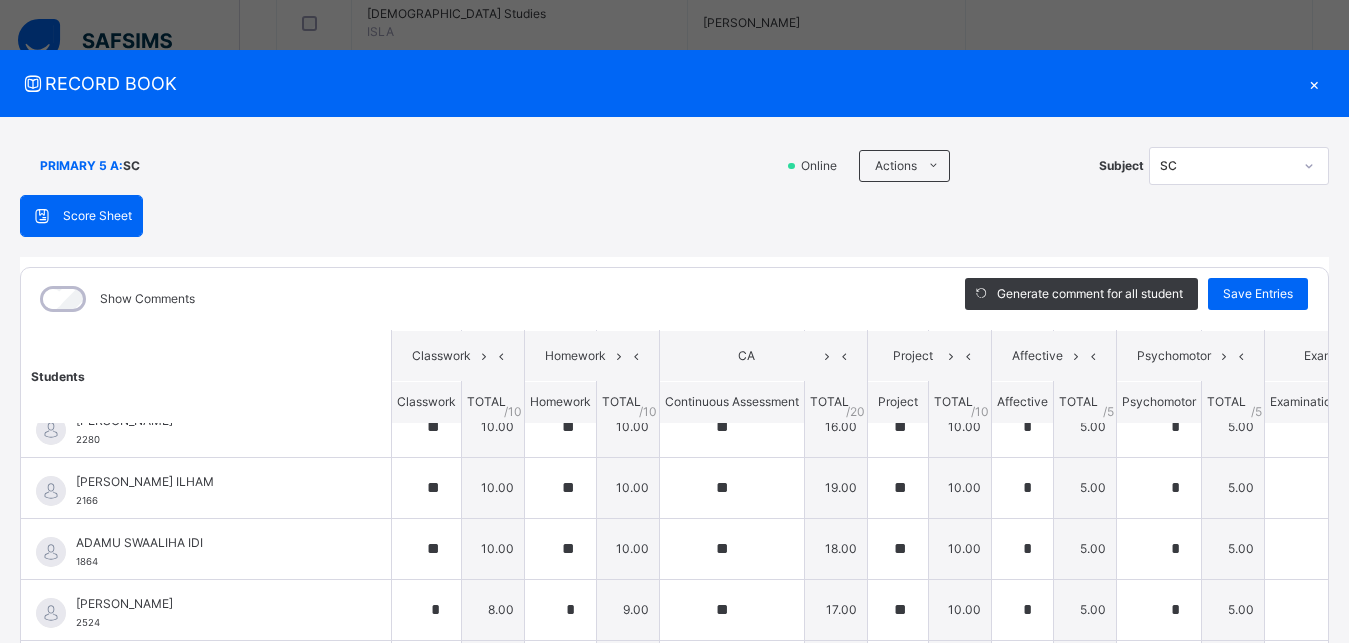 scroll, scrollTop: 240, scrollLeft: 0, axis: vertical 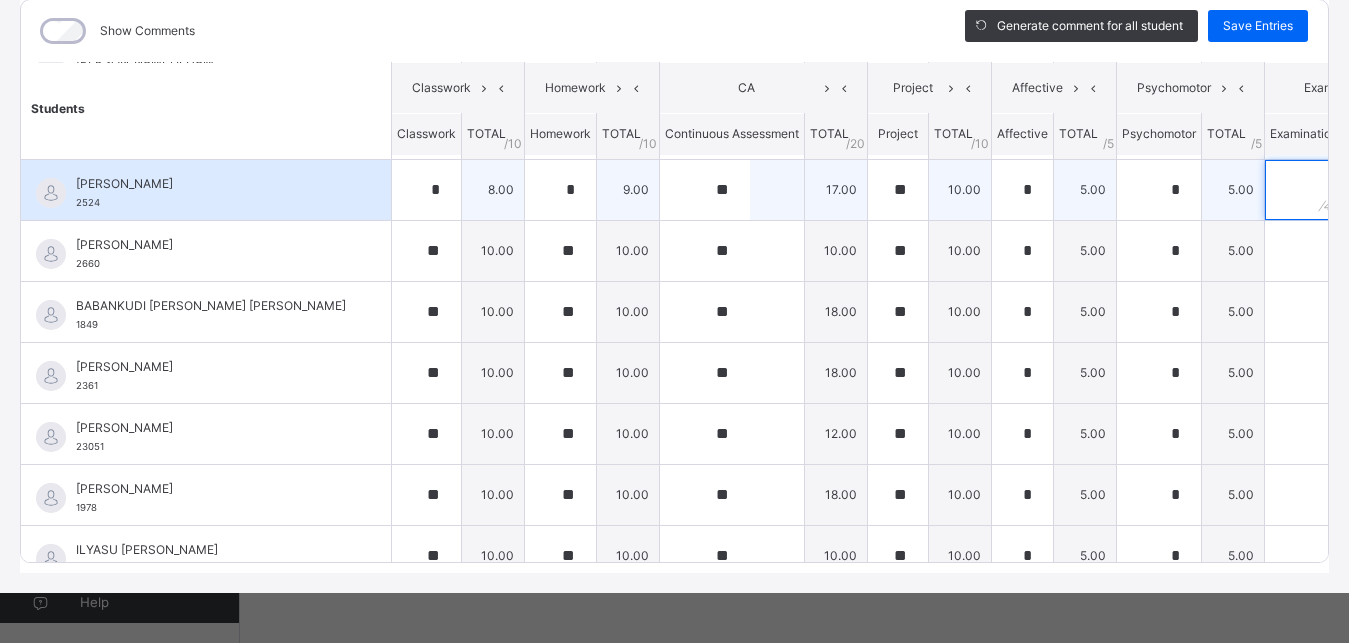 click at bounding box center [1304, 190] 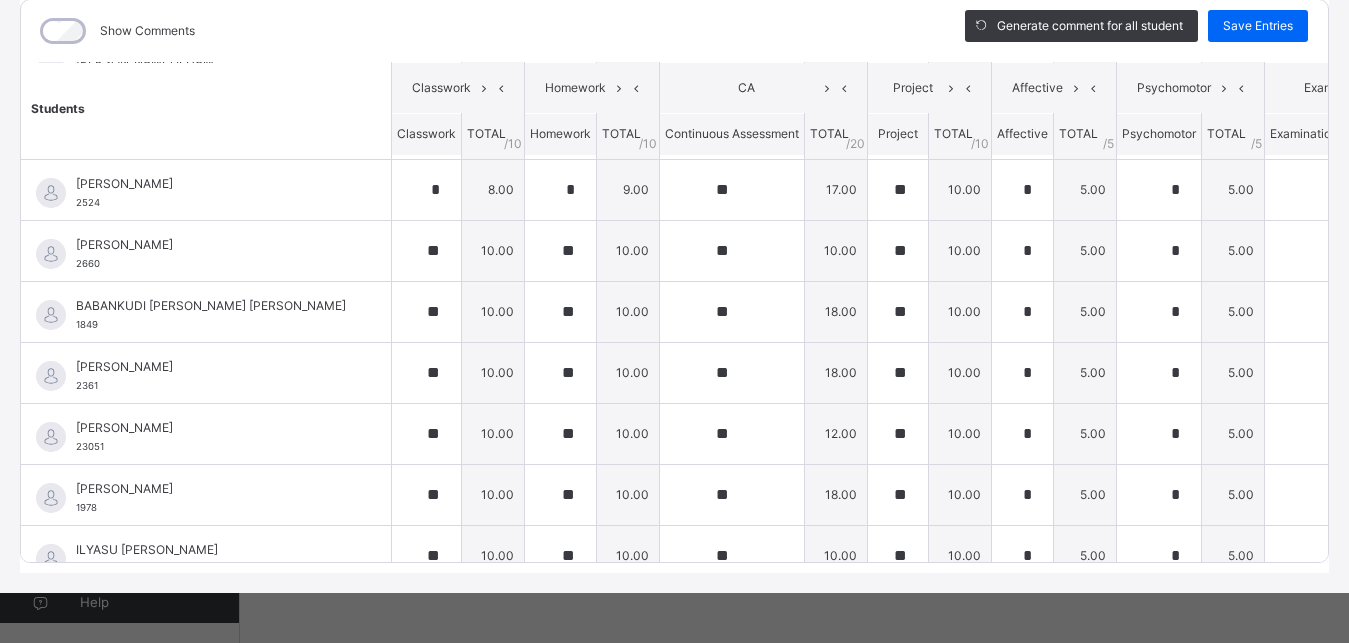 click on "0.00" at bounding box center [1375, 189] 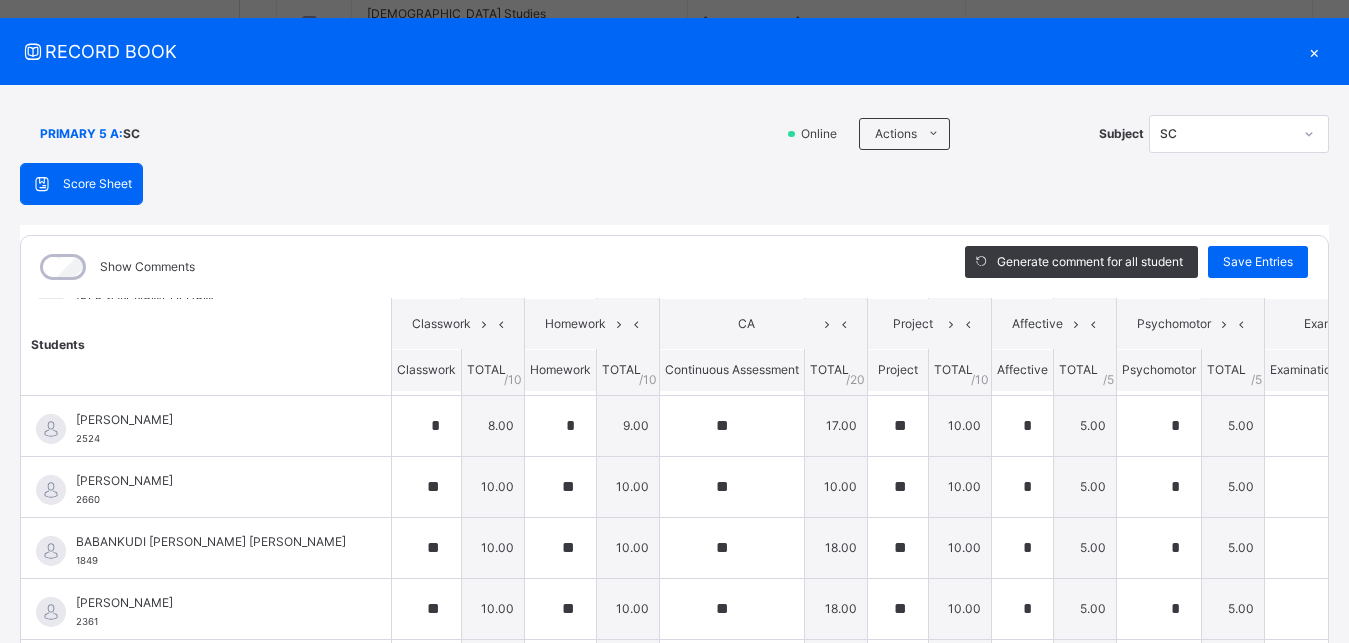 scroll, scrollTop: 0, scrollLeft: 0, axis: both 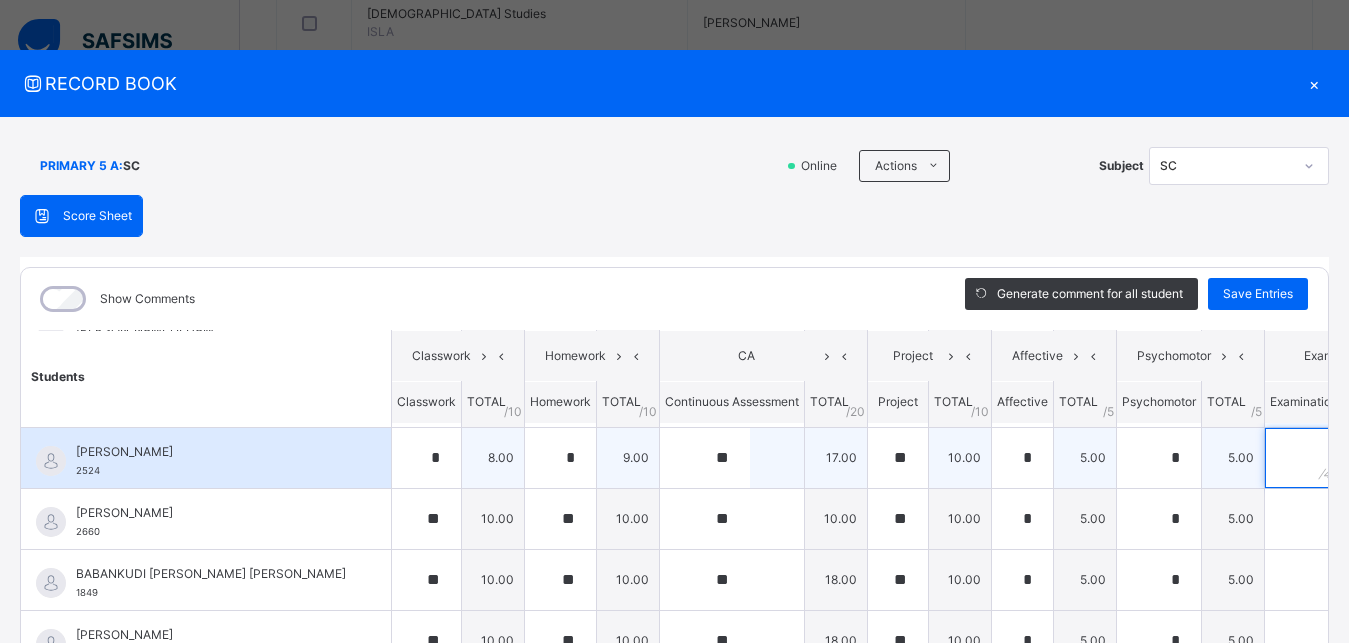 click at bounding box center (1304, 458) 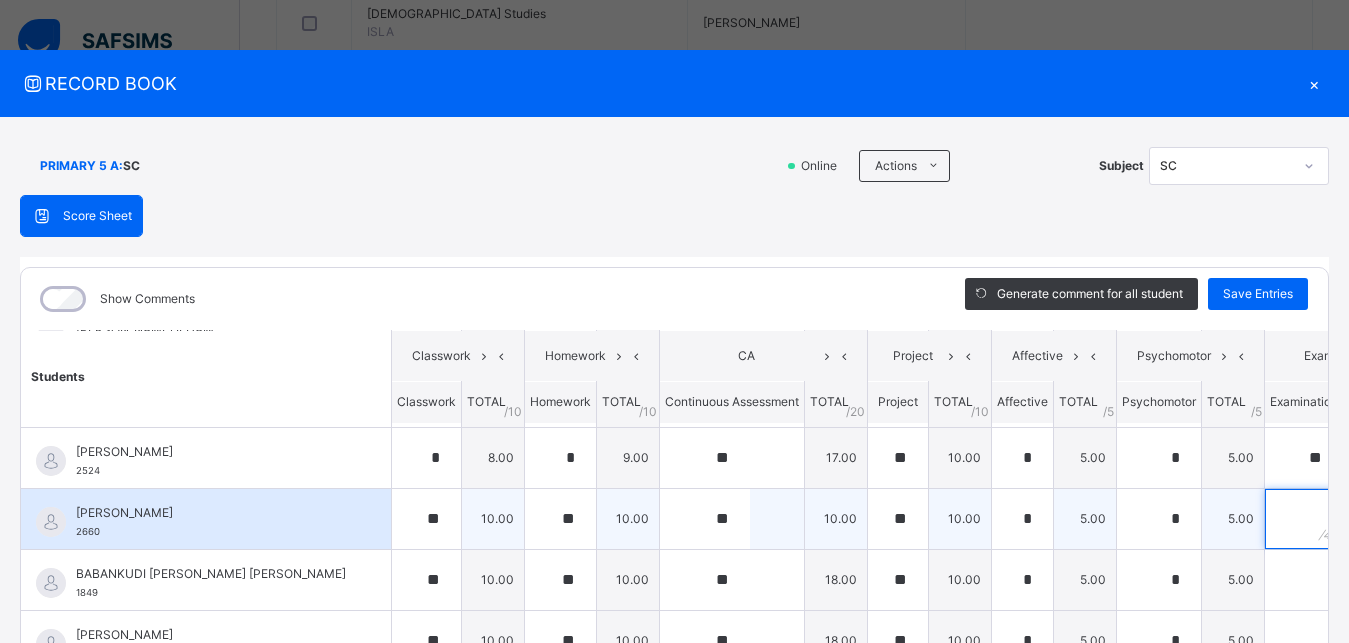 click at bounding box center [1304, 519] 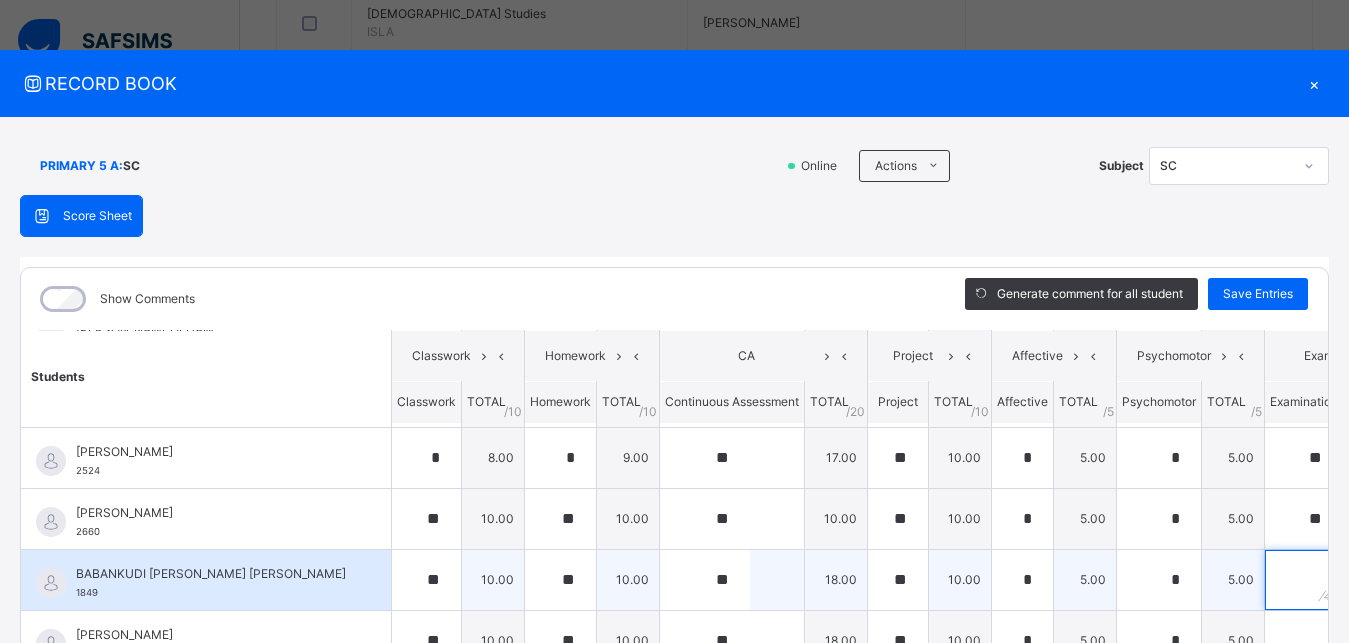 click at bounding box center (1304, 580) 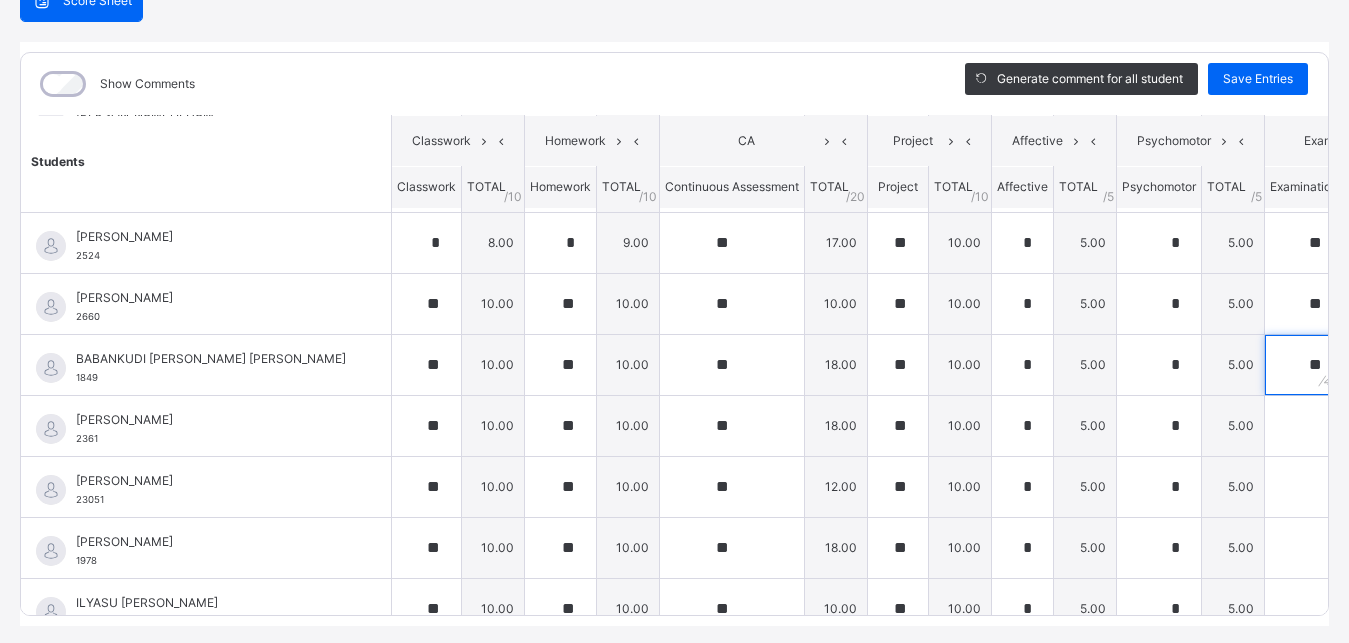 scroll, scrollTop: 285, scrollLeft: 0, axis: vertical 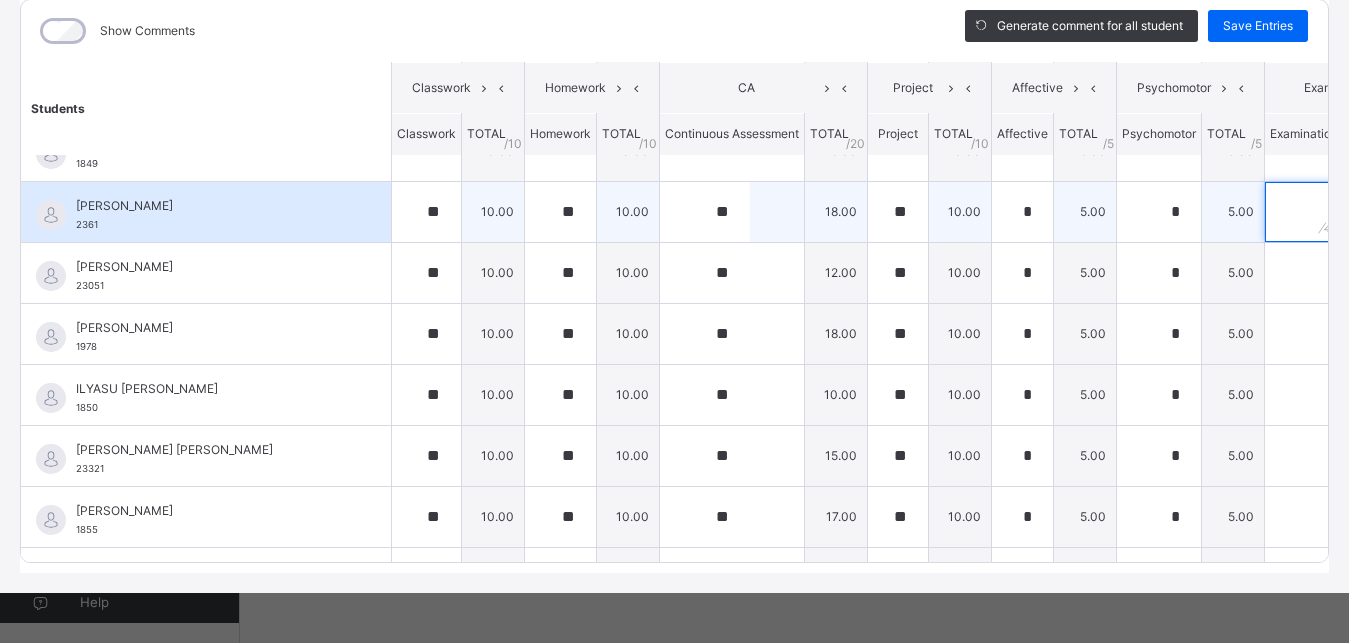 click at bounding box center [1304, 212] 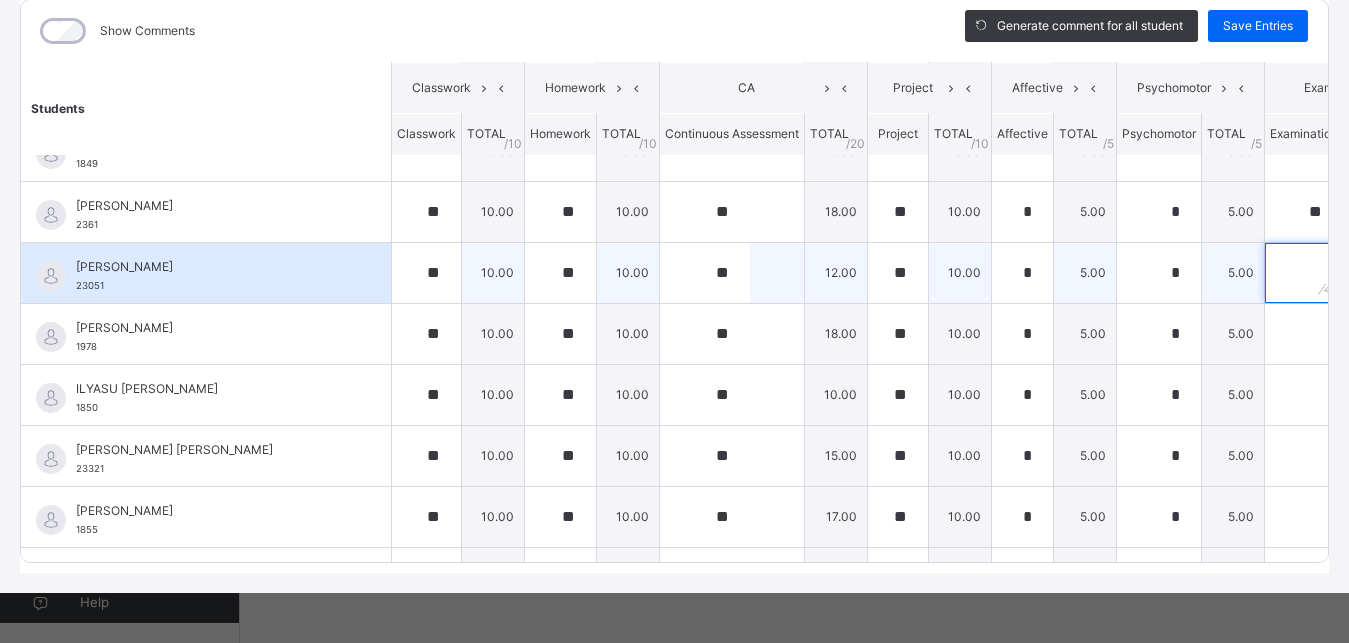 click at bounding box center [1304, 273] 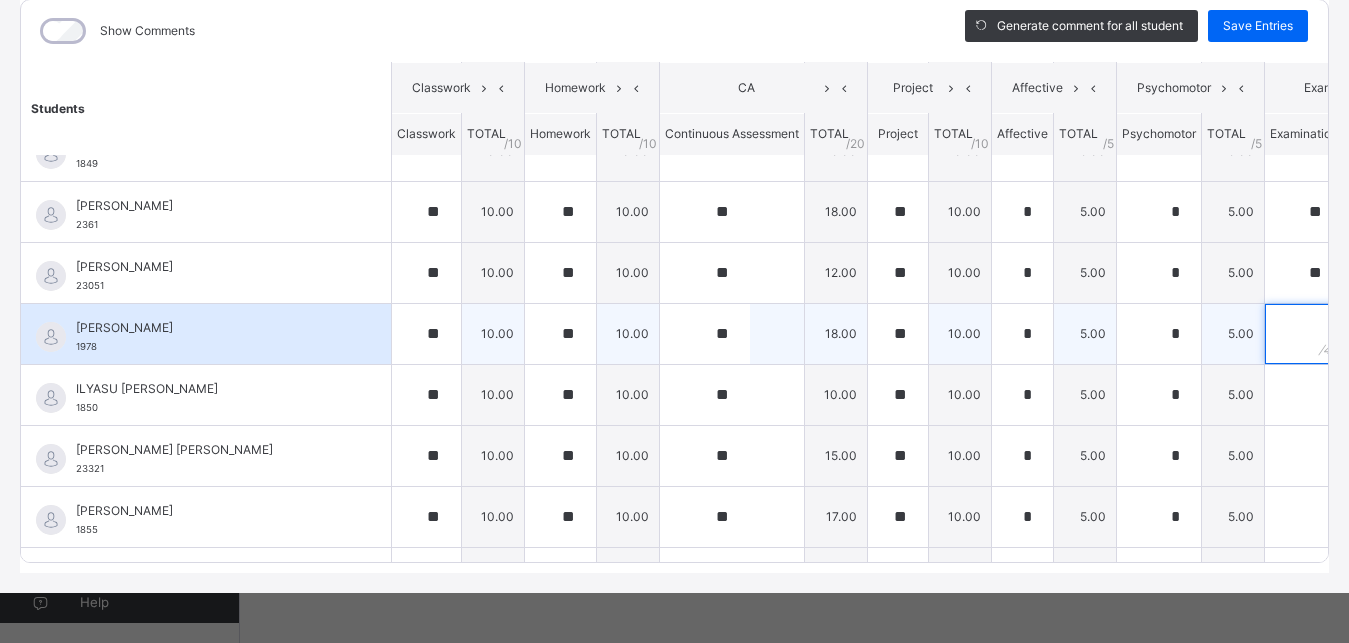 click at bounding box center [1304, 334] 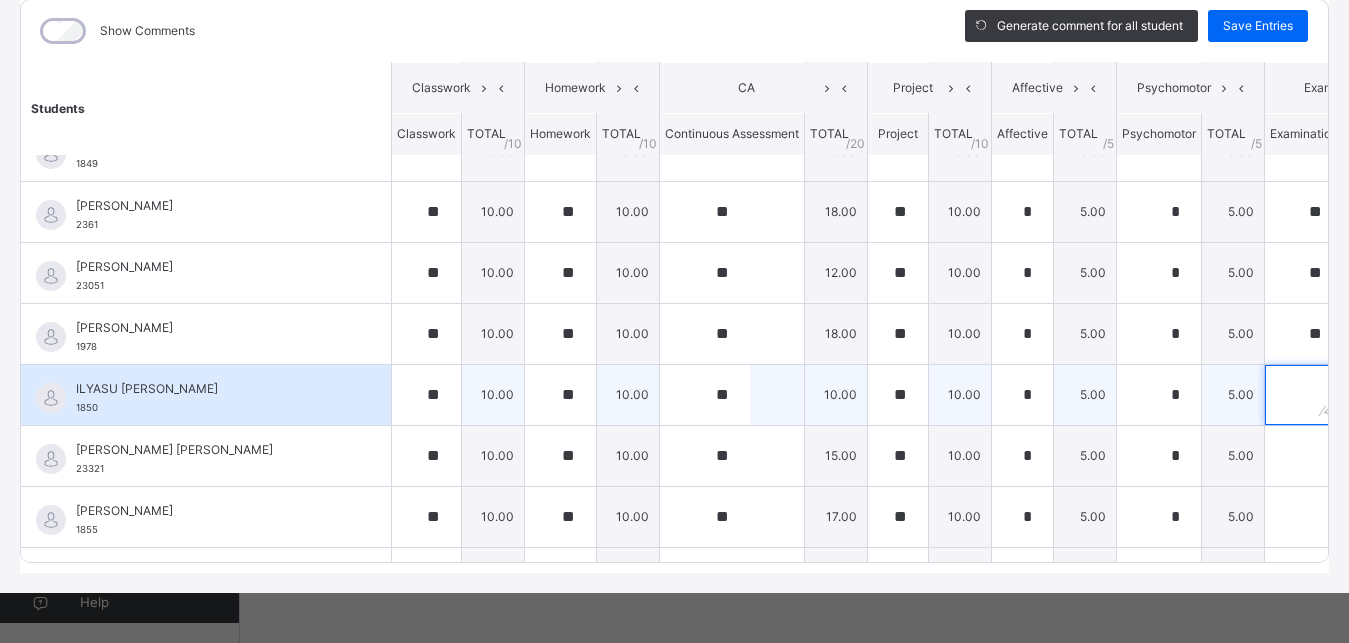 click at bounding box center (1304, 395) 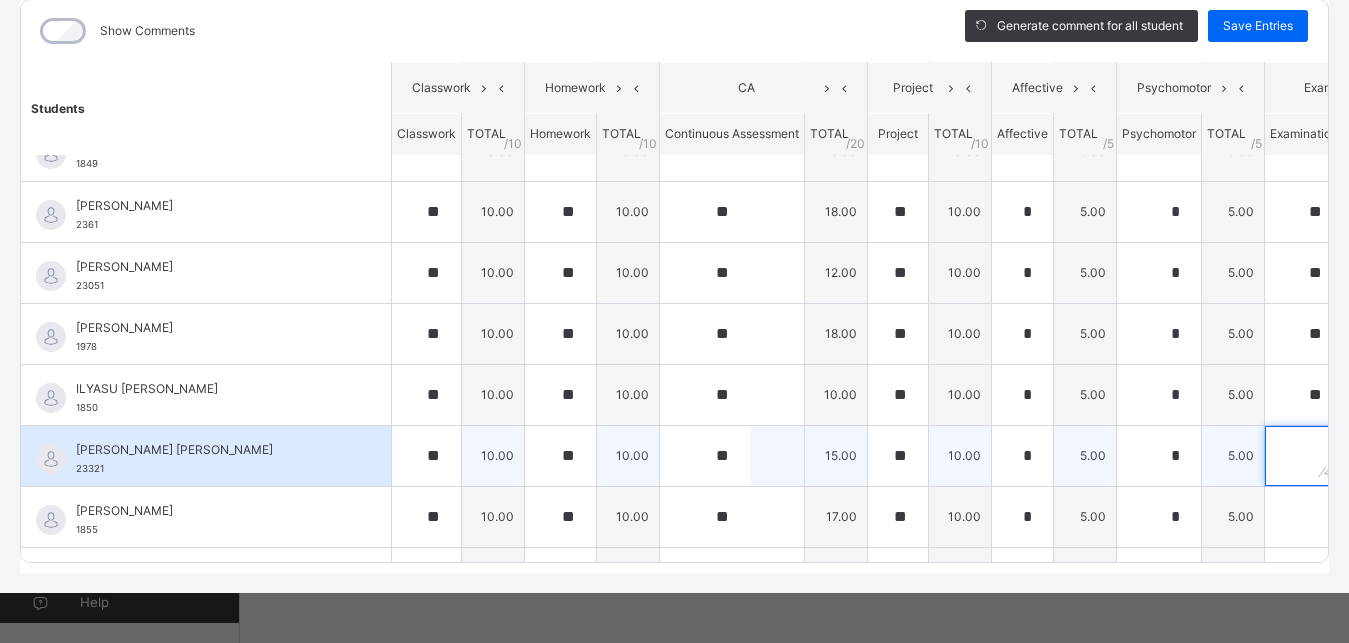 click at bounding box center [1304, 456] 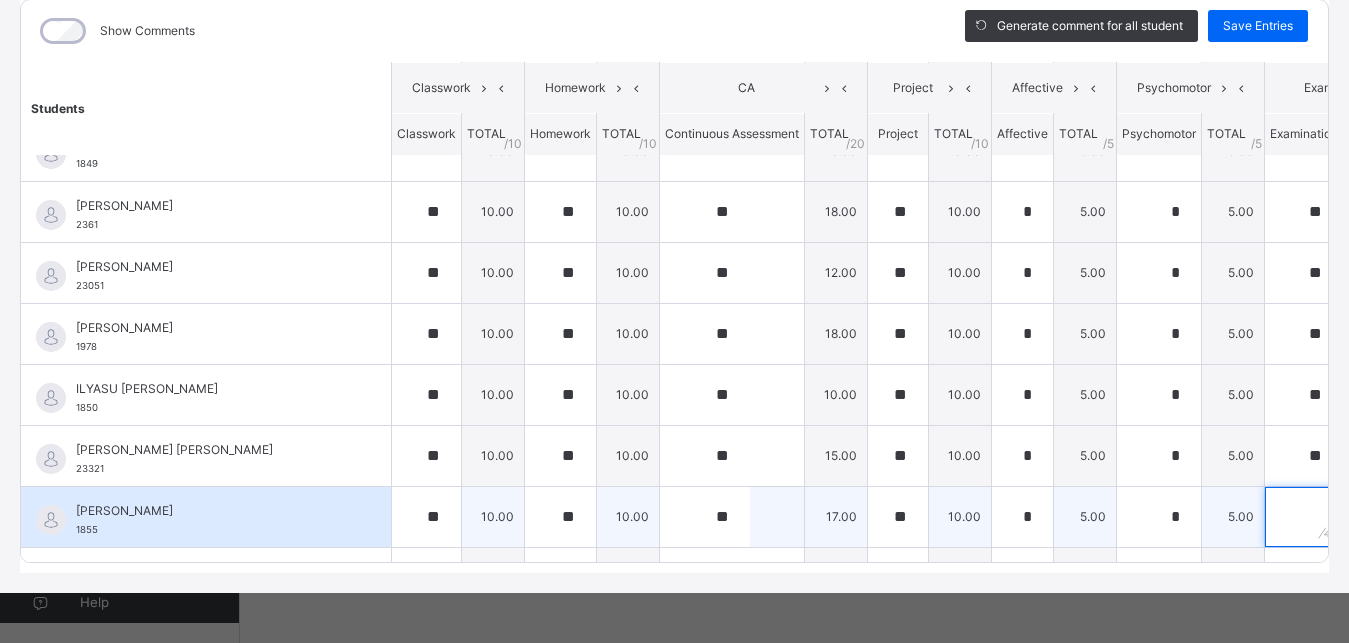 click at bounding box center [1304, 517] 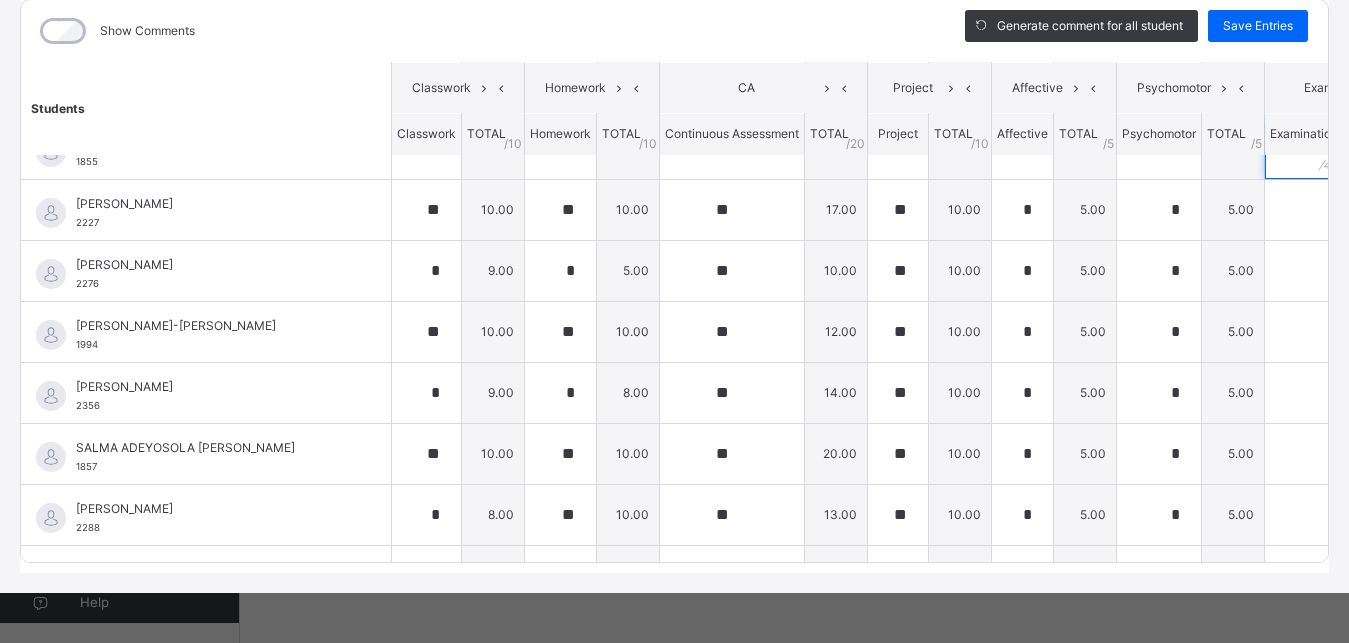 scroll, scrollTop: 780, scrollLeft: 0, axis: vertical 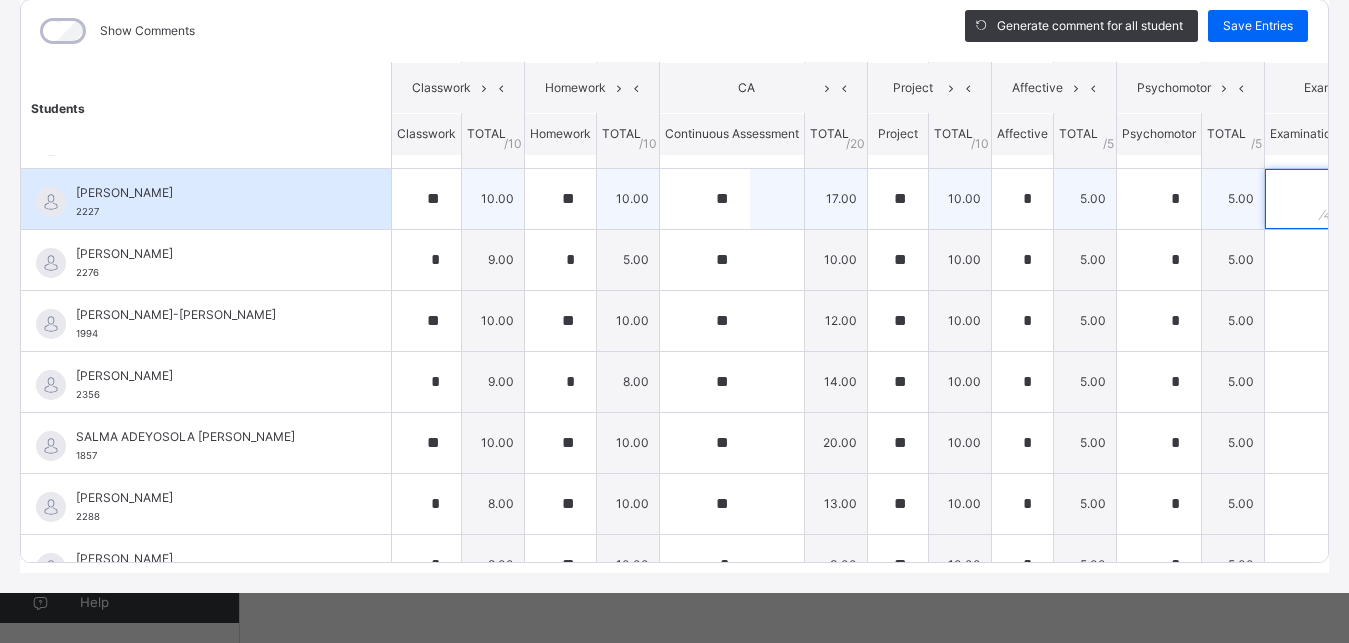 click at bounding box center [1304, 199] 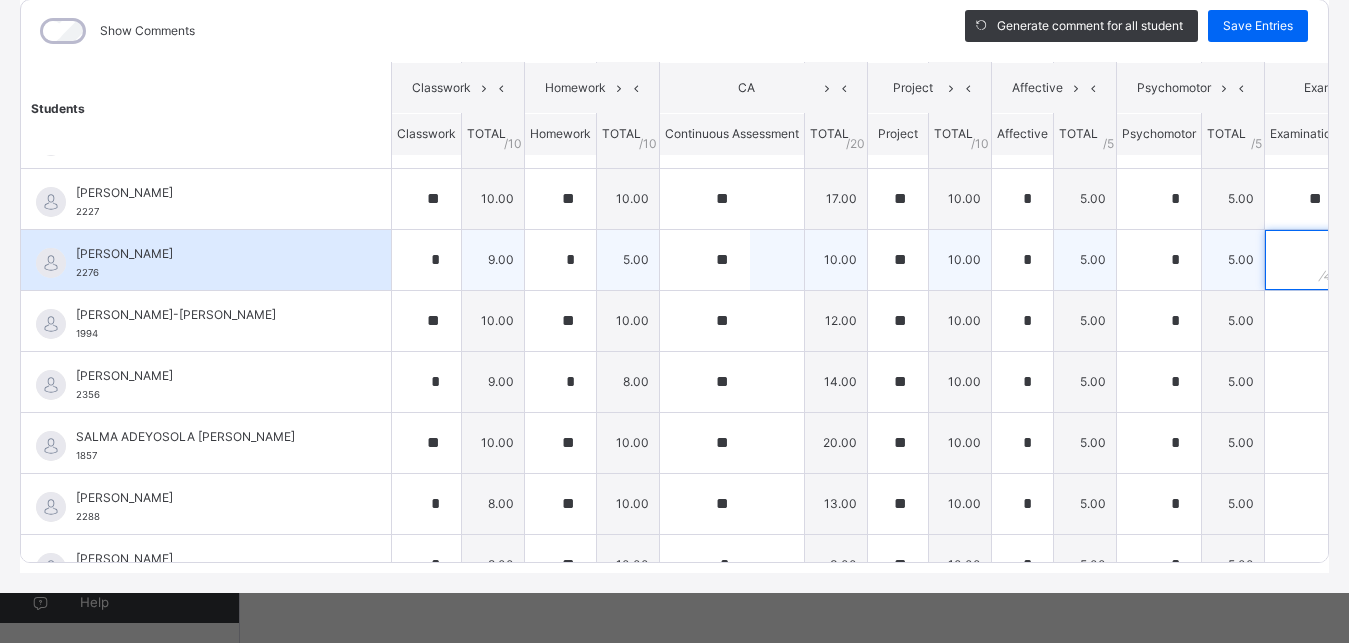 click at bounding box center [1304, 260] 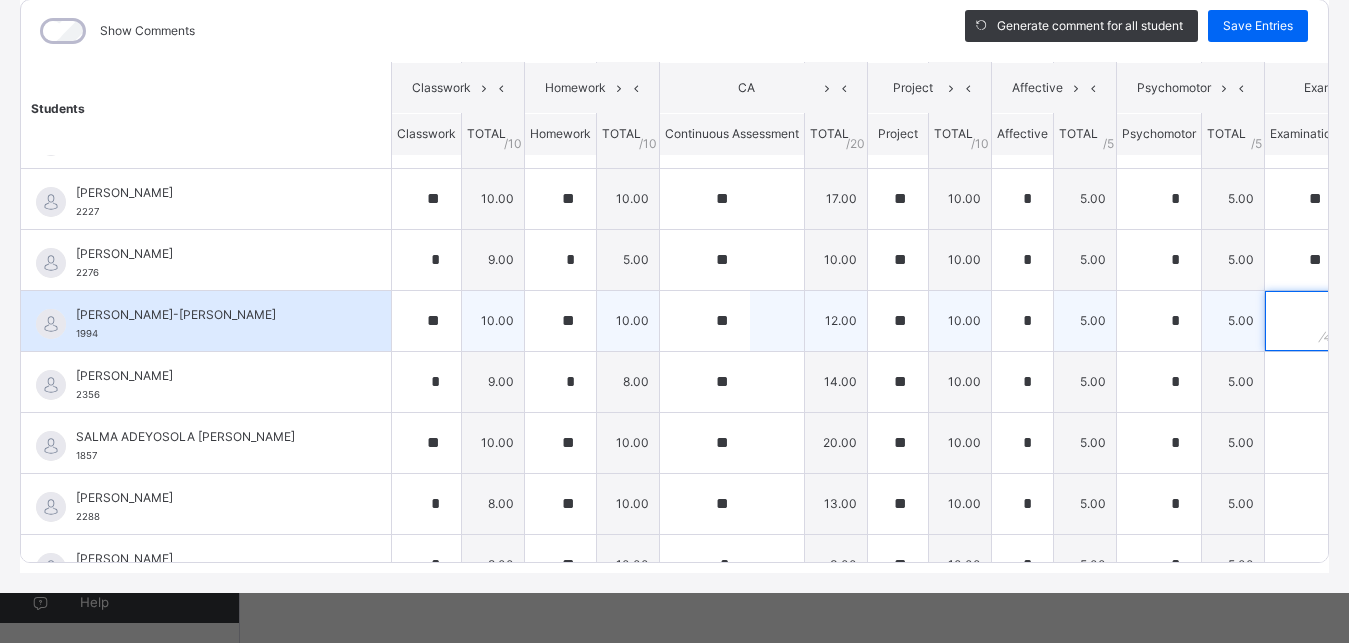 click at bounding box center [1304, 321] 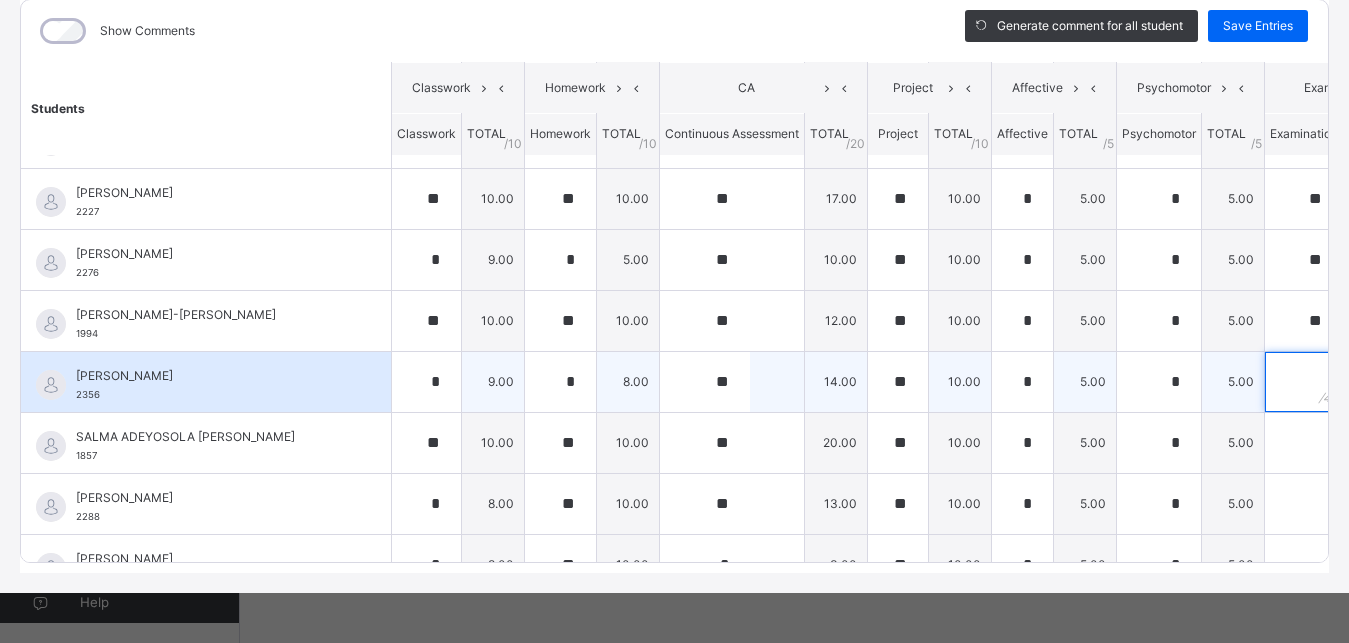click at bounding box center (1304, 382) 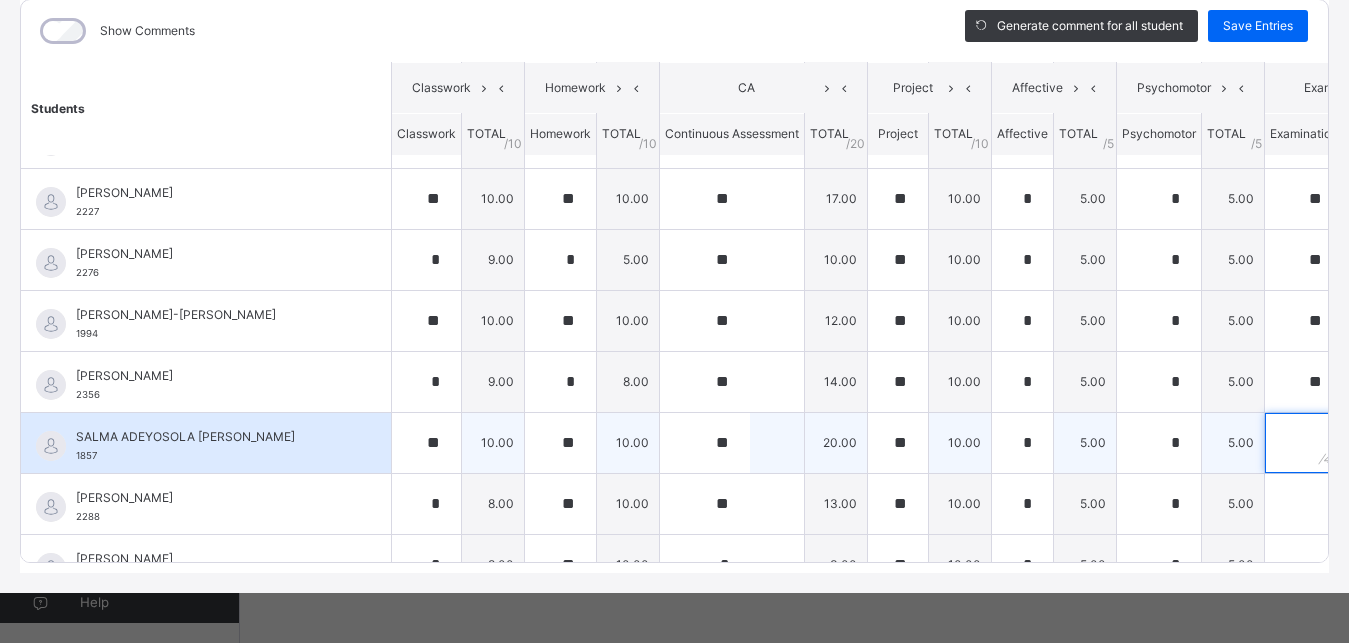 click at bounding box center (1304, 443) 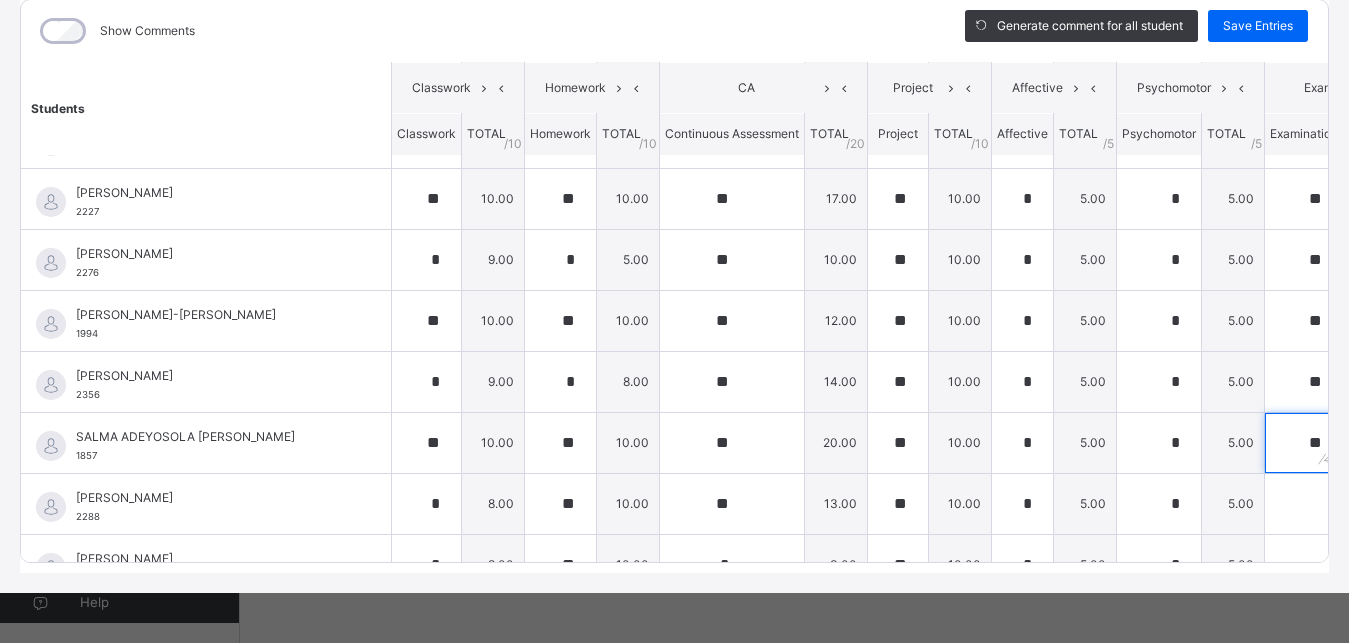 scroll, scrollTop: 831, scrollLeft: 0, axis: vertical 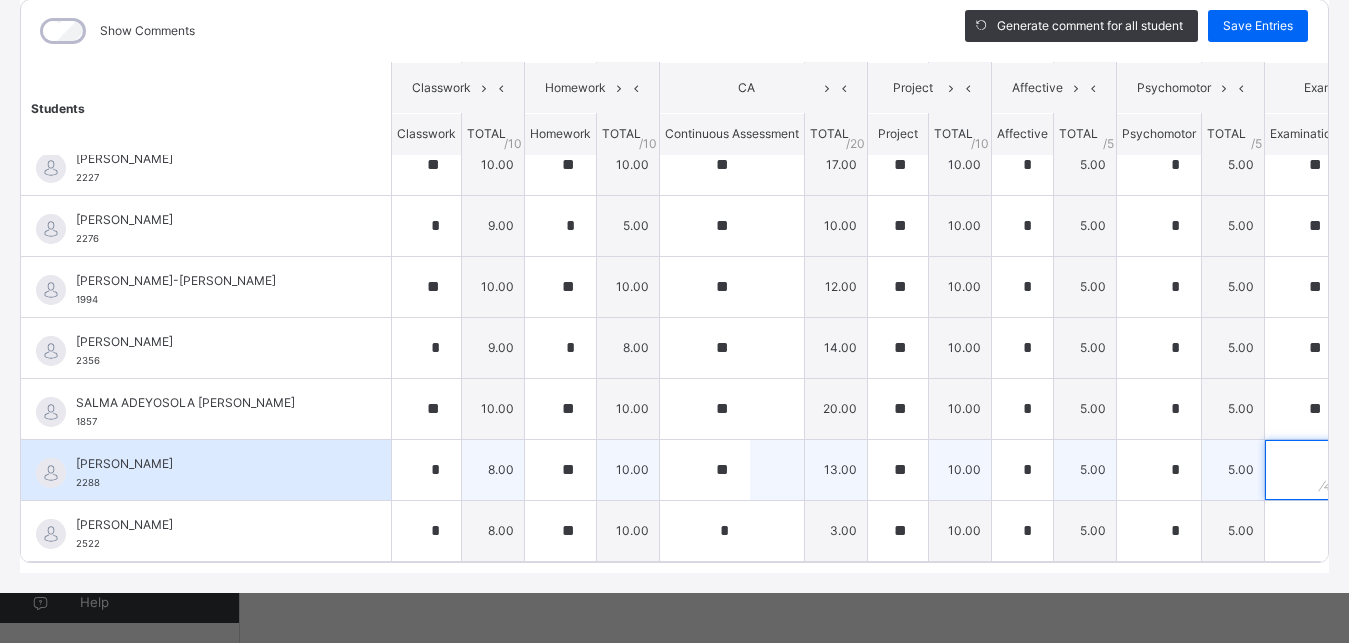click at bounding box center [1304, 470] 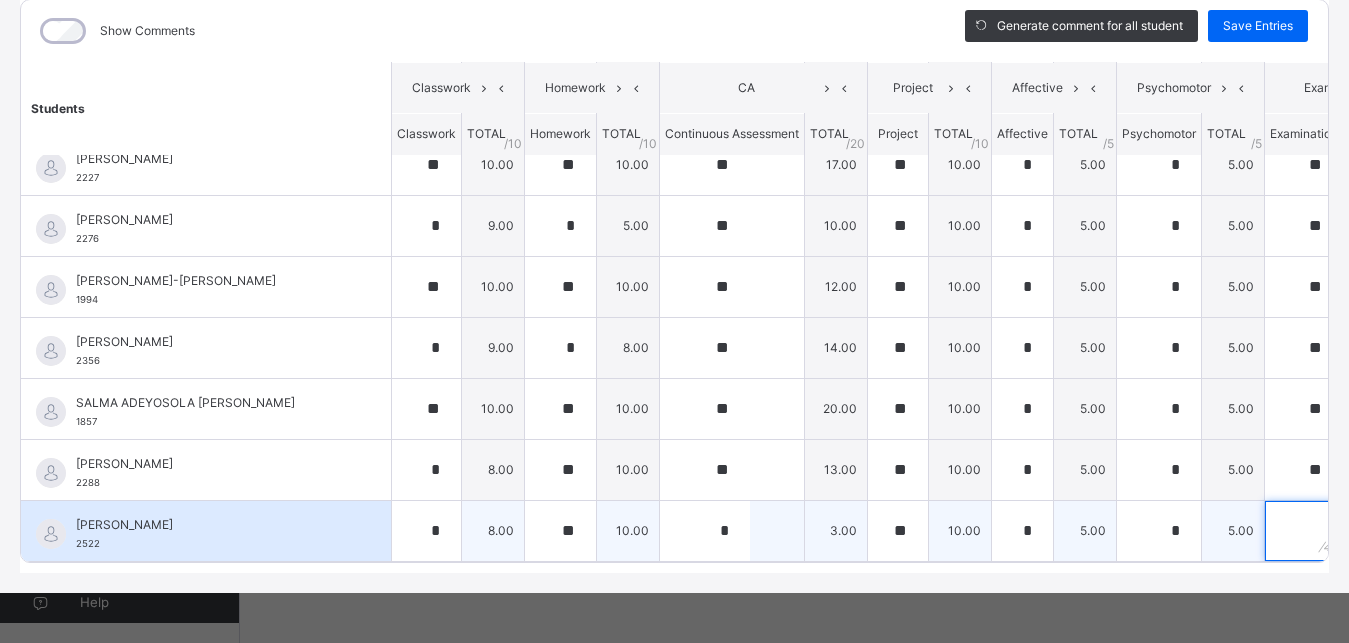 click at bounding box center (1304, 531) 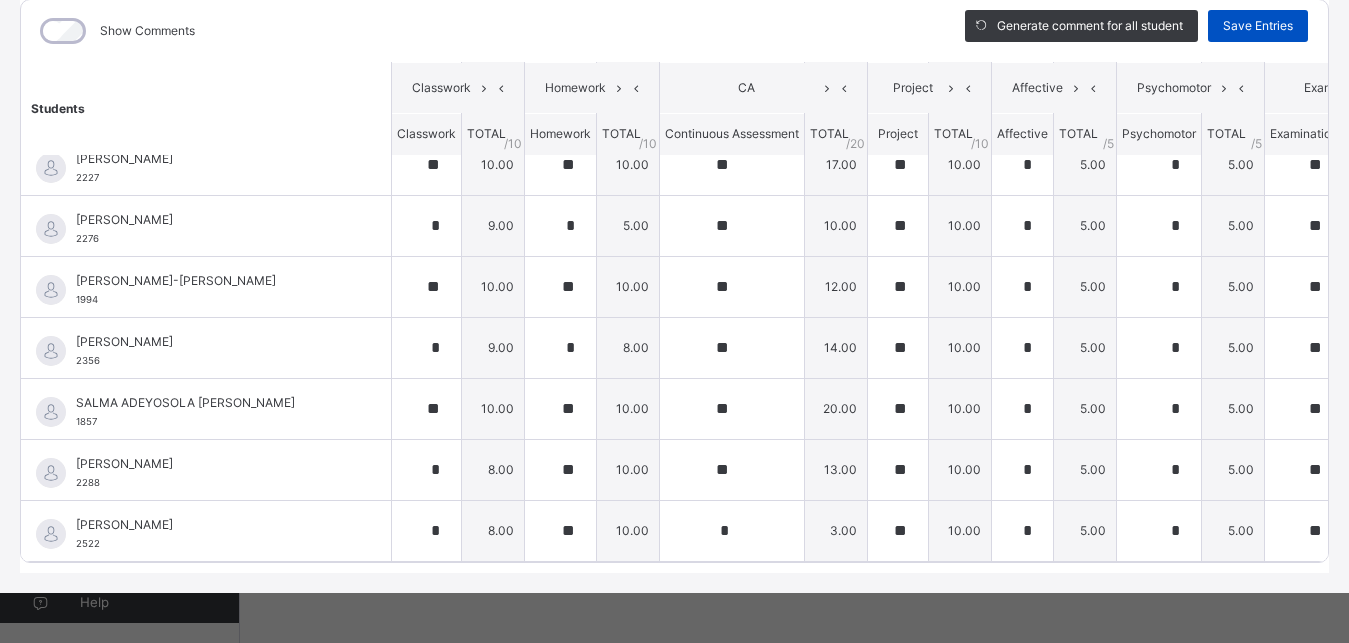 click on "Save Entries" at bounding box center [1258, 26] 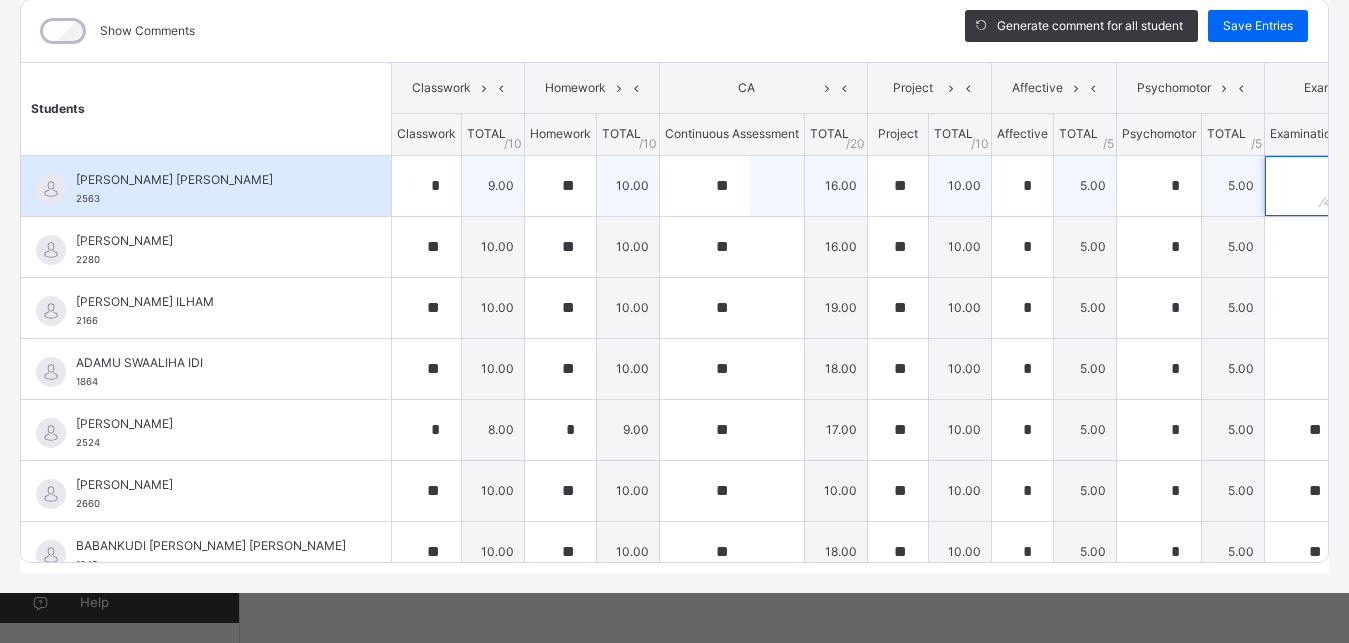 click at bounding box center [1304, 186] 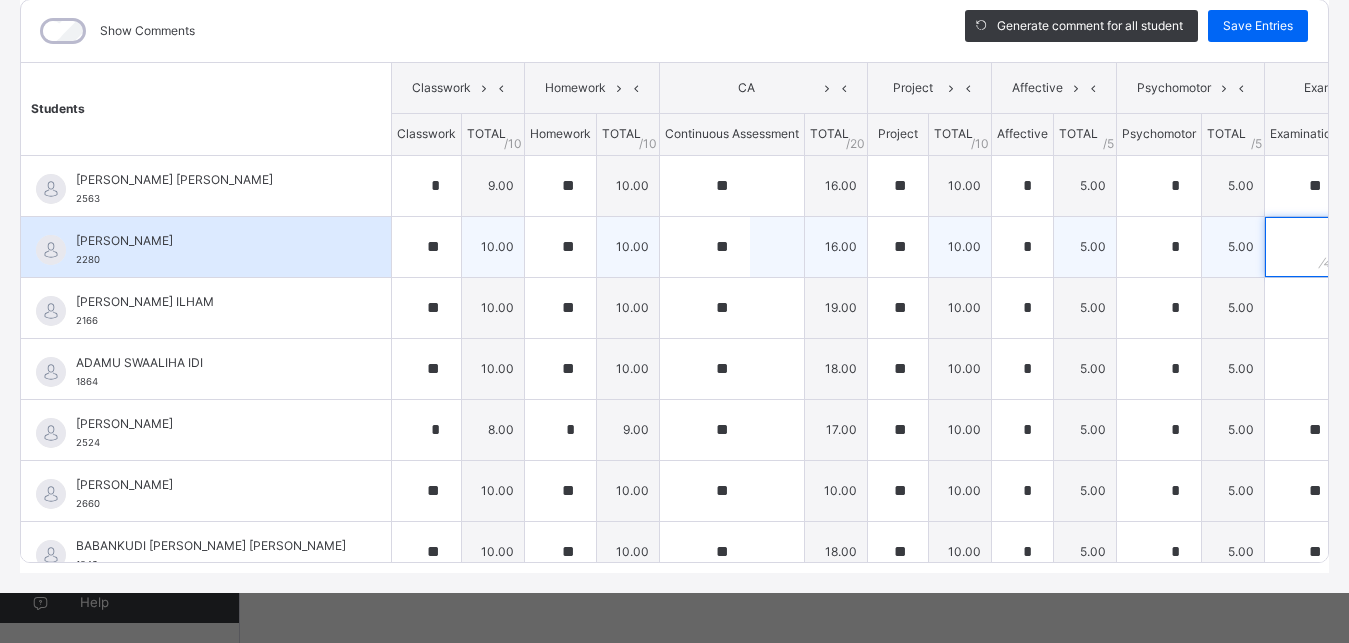 click at bounding box center [1304, 247] 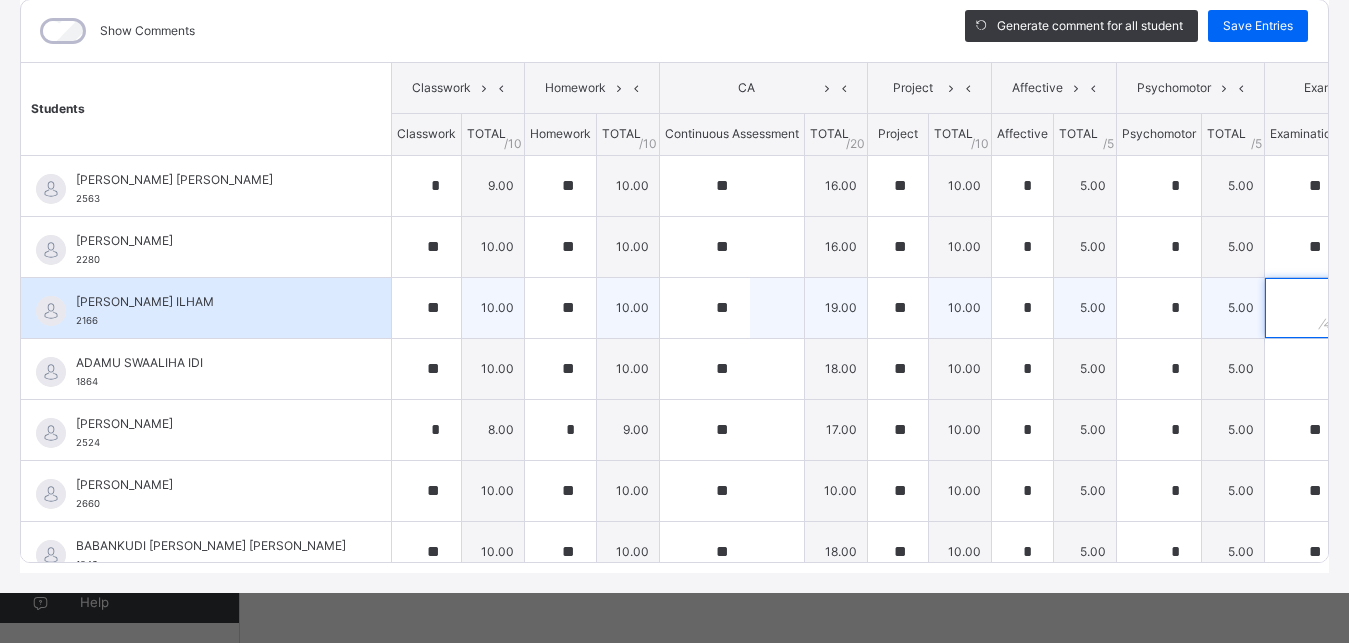 click at bounding box center (1304, 308) 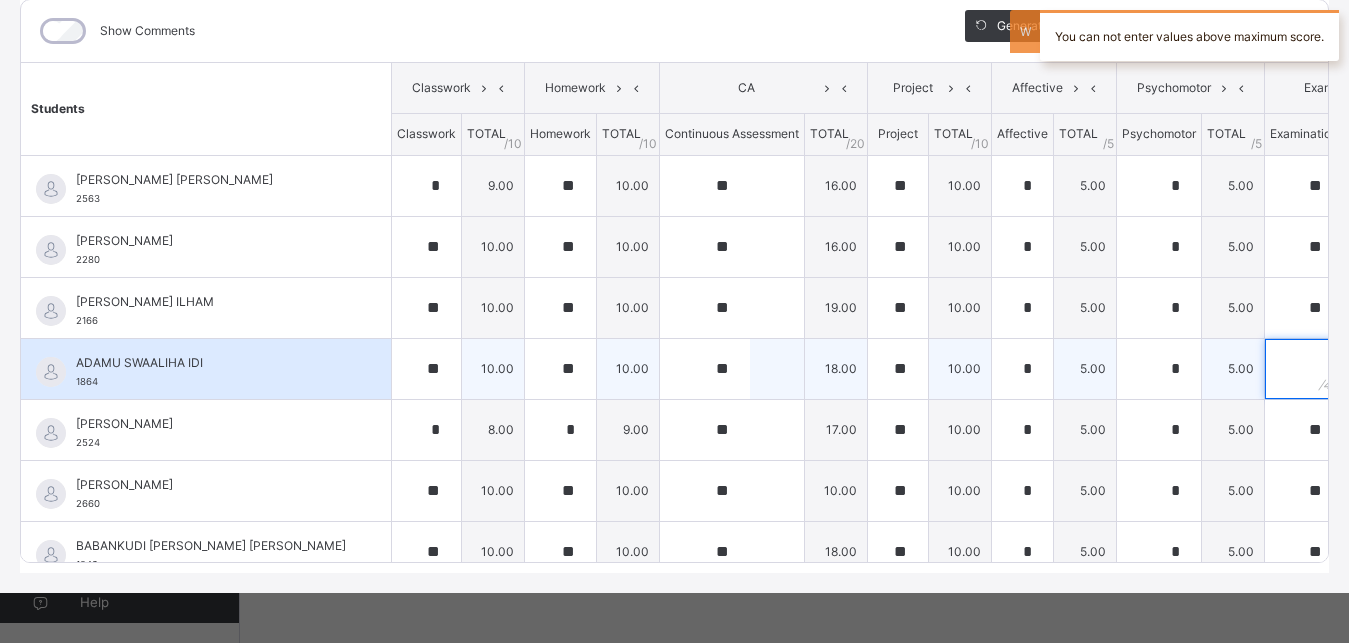 click at bounding box center [1304, 369] 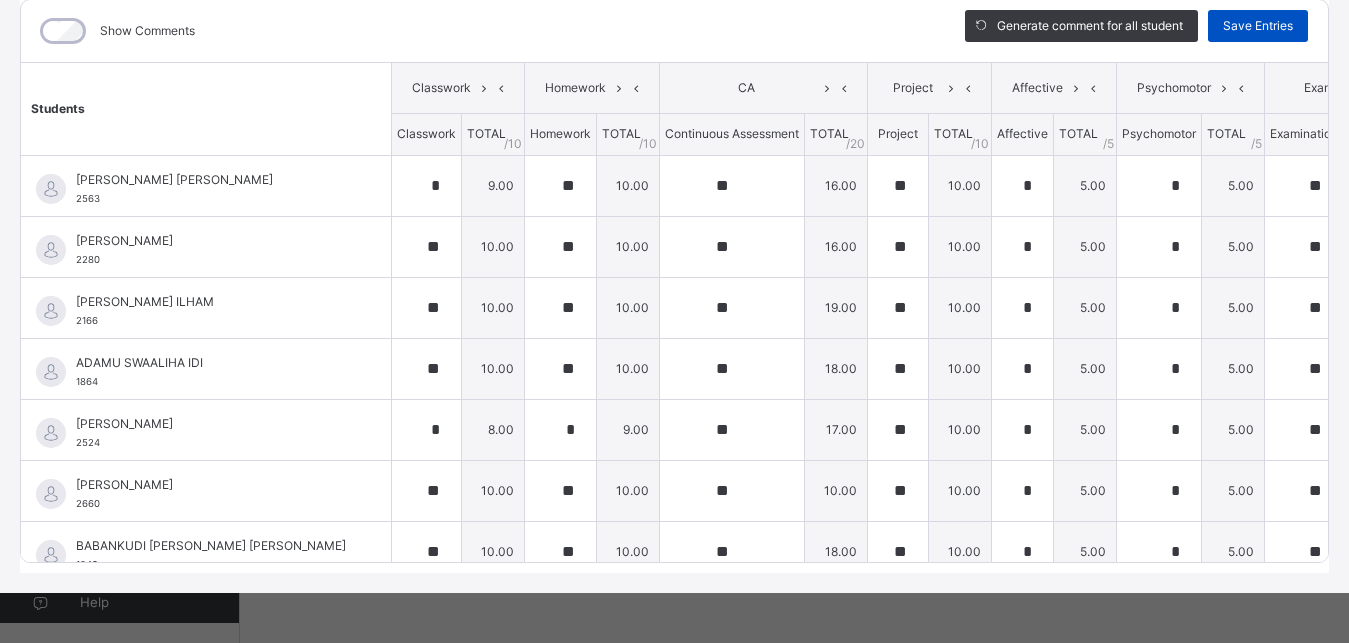 click on "Save Entries" at bounding box center [1258, 26] 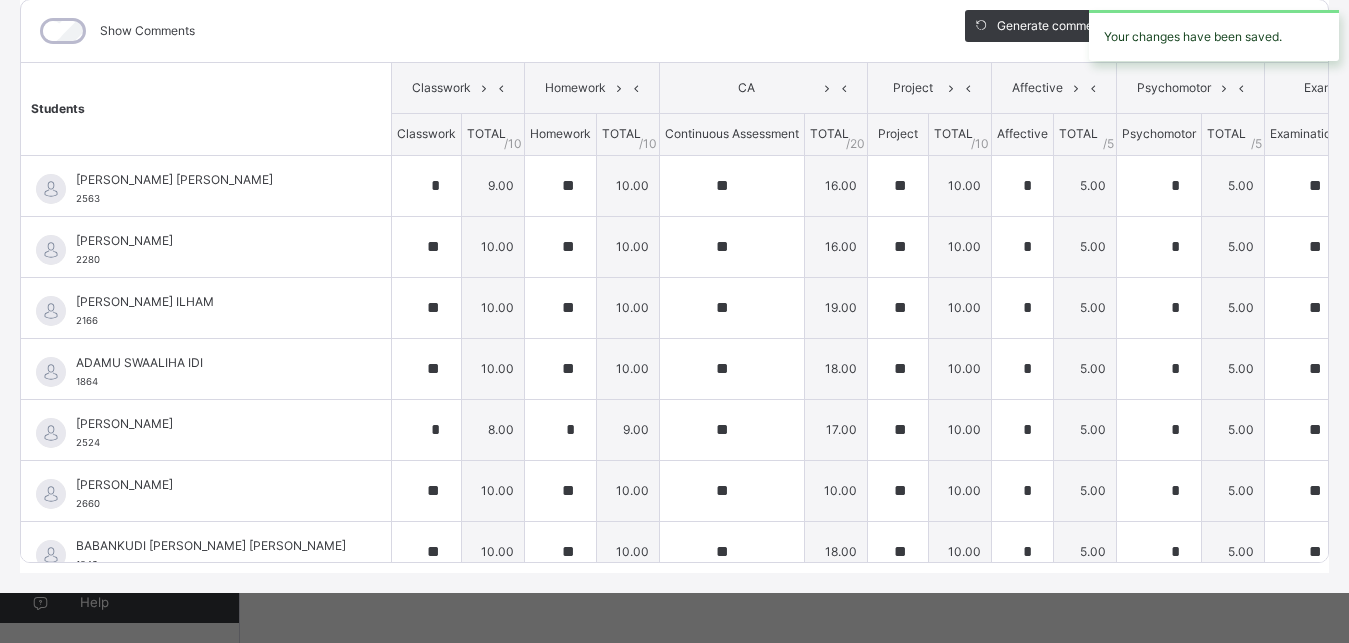 scroll, scrollTop: 285, scrollLeft: 0, axis: vertical 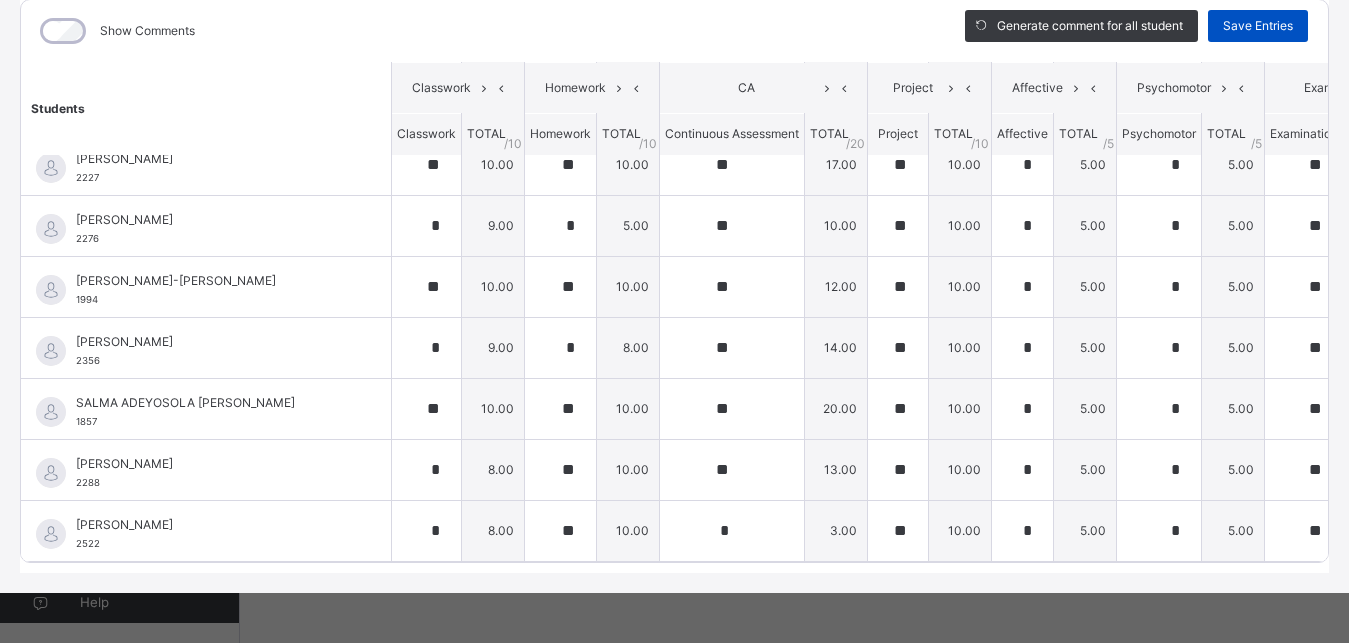 click on "Save Entries" at bounding box center [1258, 26] 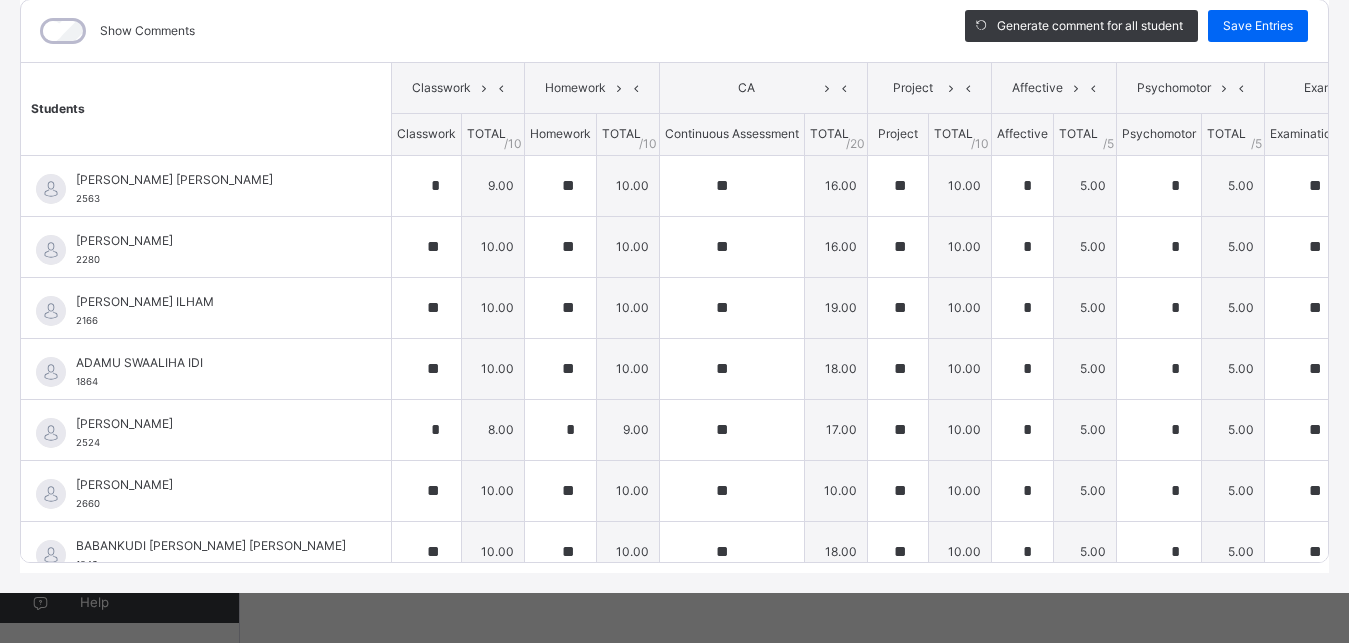 drag, startPoint x: 1341, startPoint y: 225, endPoint x: 1329, endPoint y: -21, distance: 246.29251 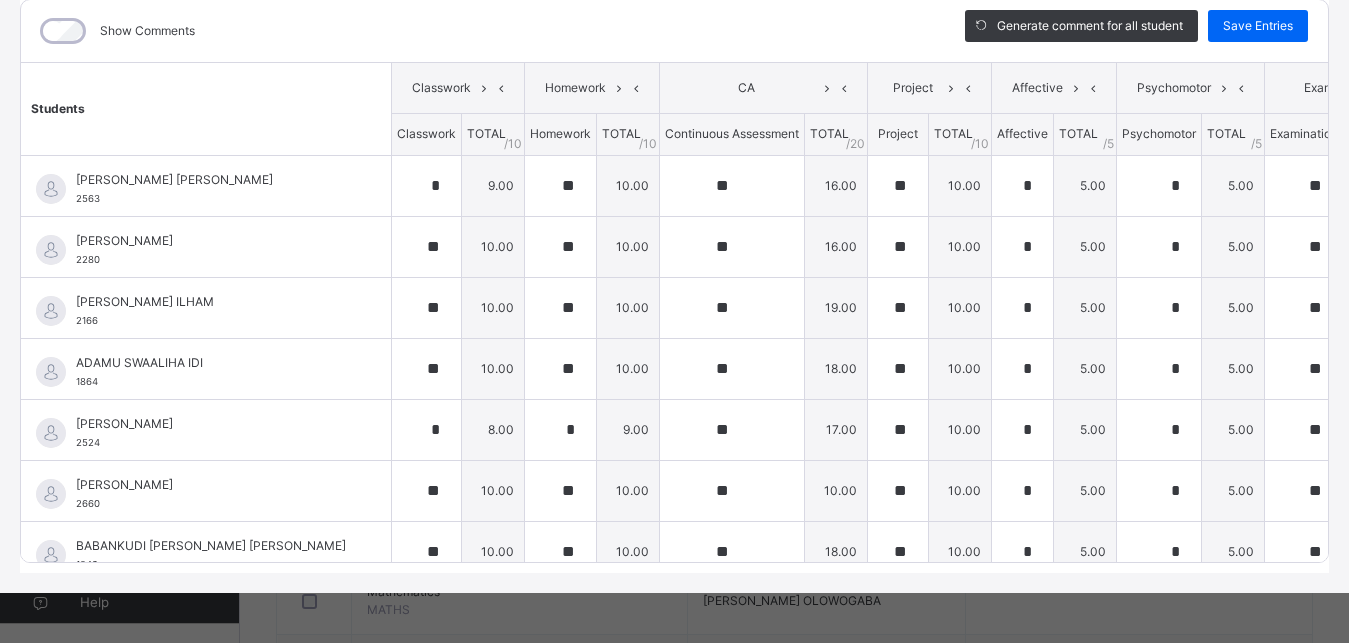 scroll, scrollTop: 0, scrollLeft: 0, axis: both 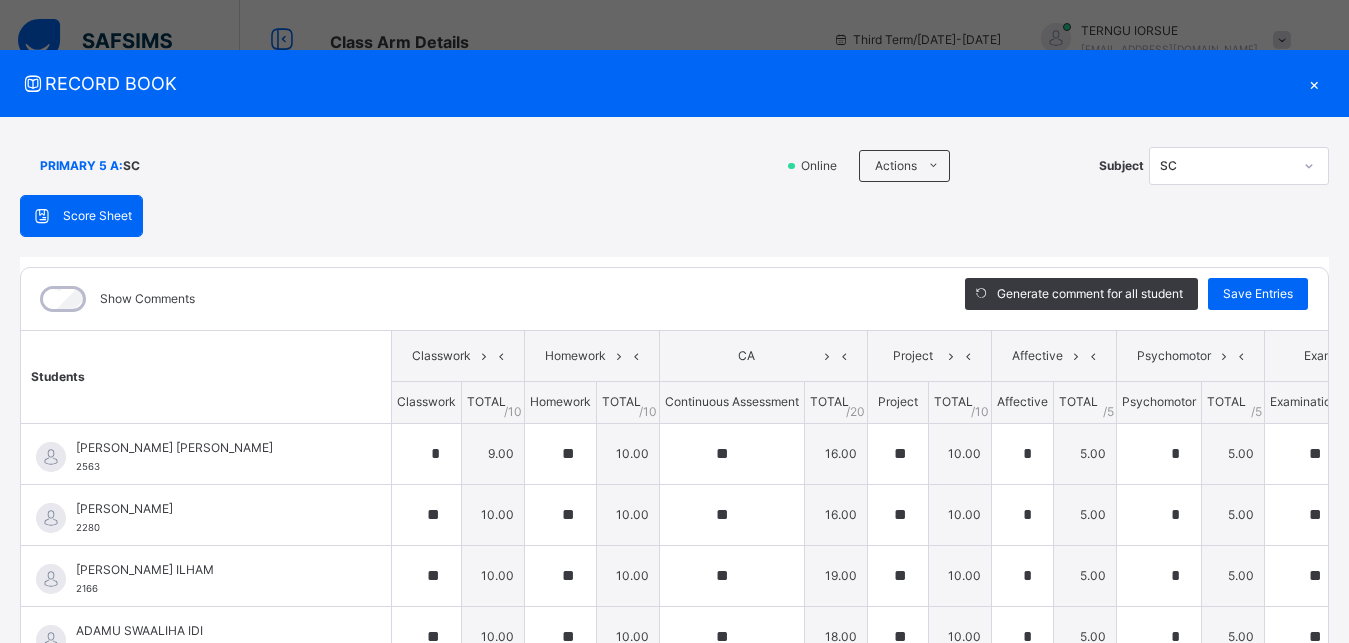 click on "×" at bounding box center (1314, 83) 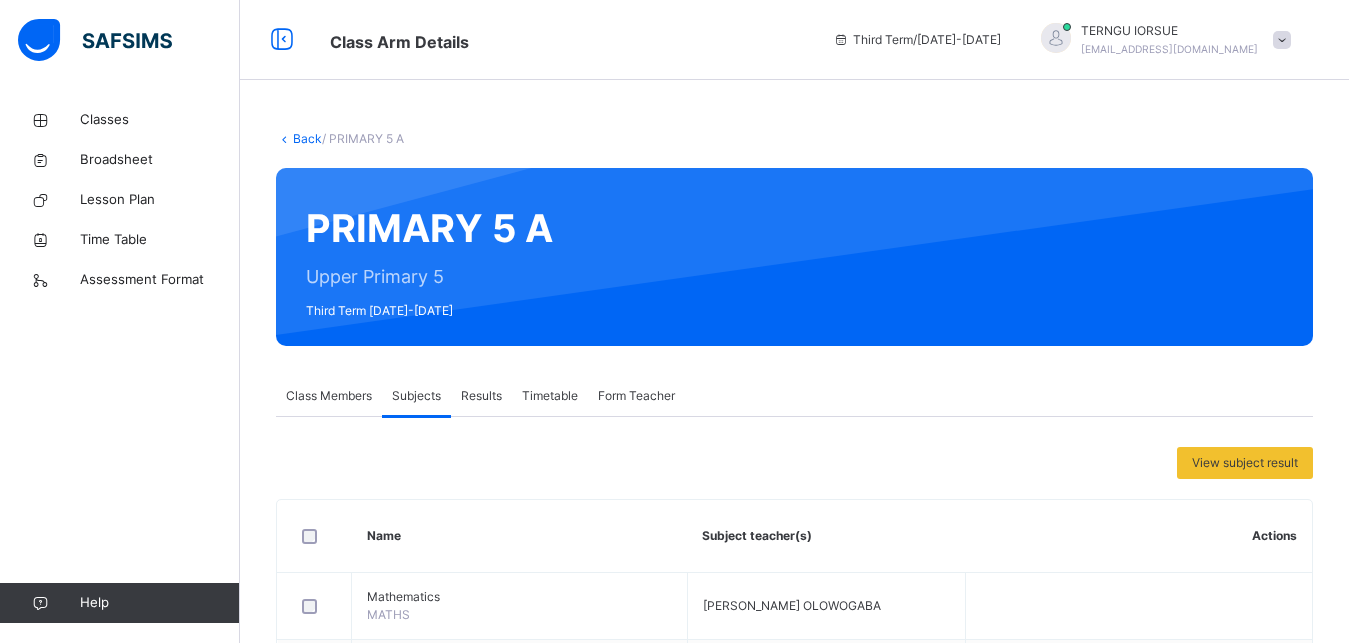 click on "Back" at bounding box center (307, 138) 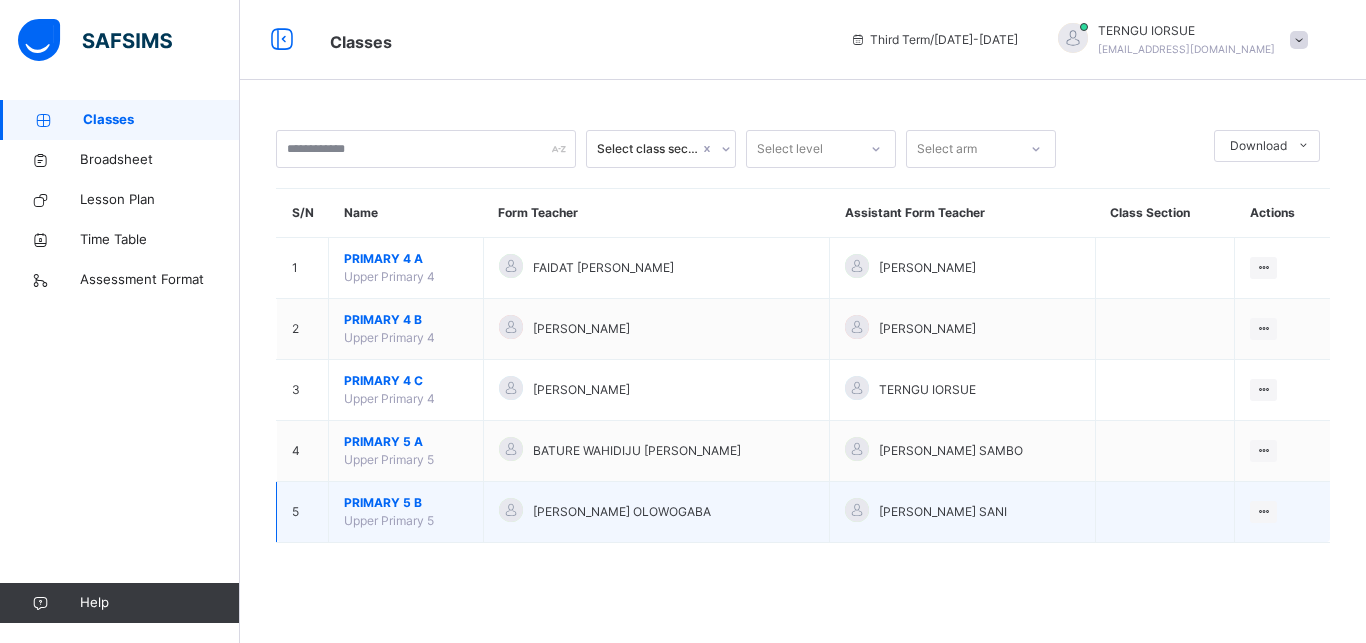 click on "PRIMARY 5   B" at bounding box center (406, 503) 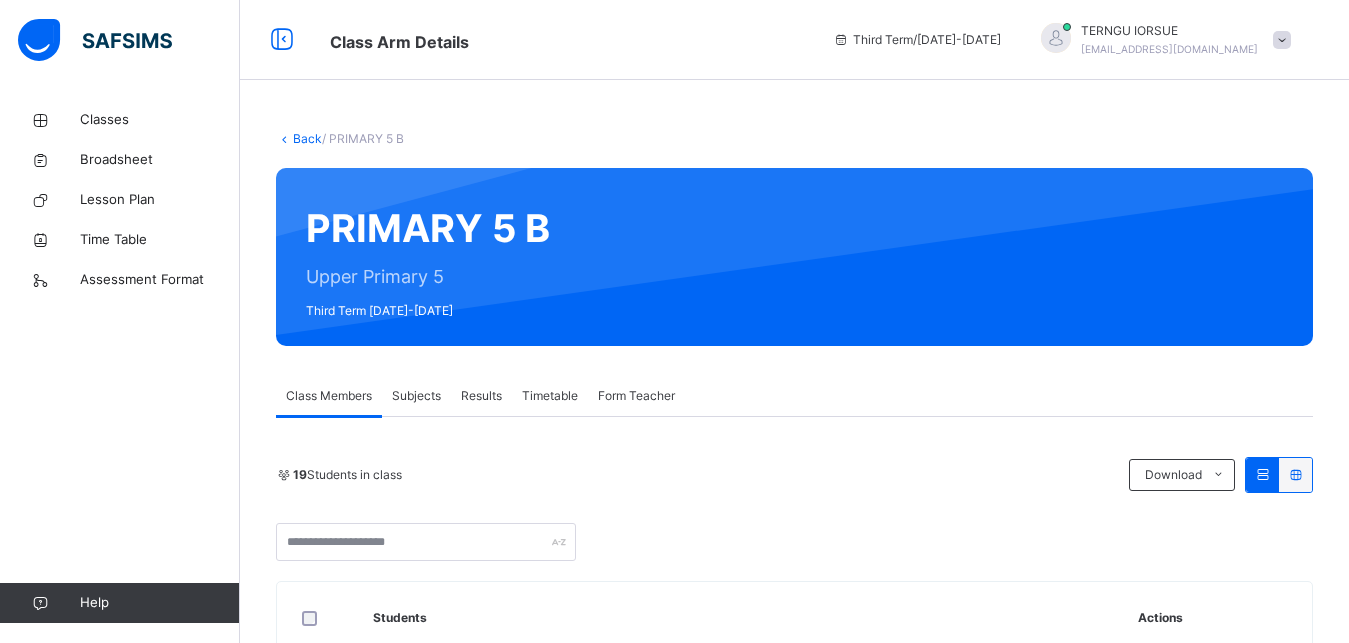 click on "Subjects" at bounding box center [416, 396] 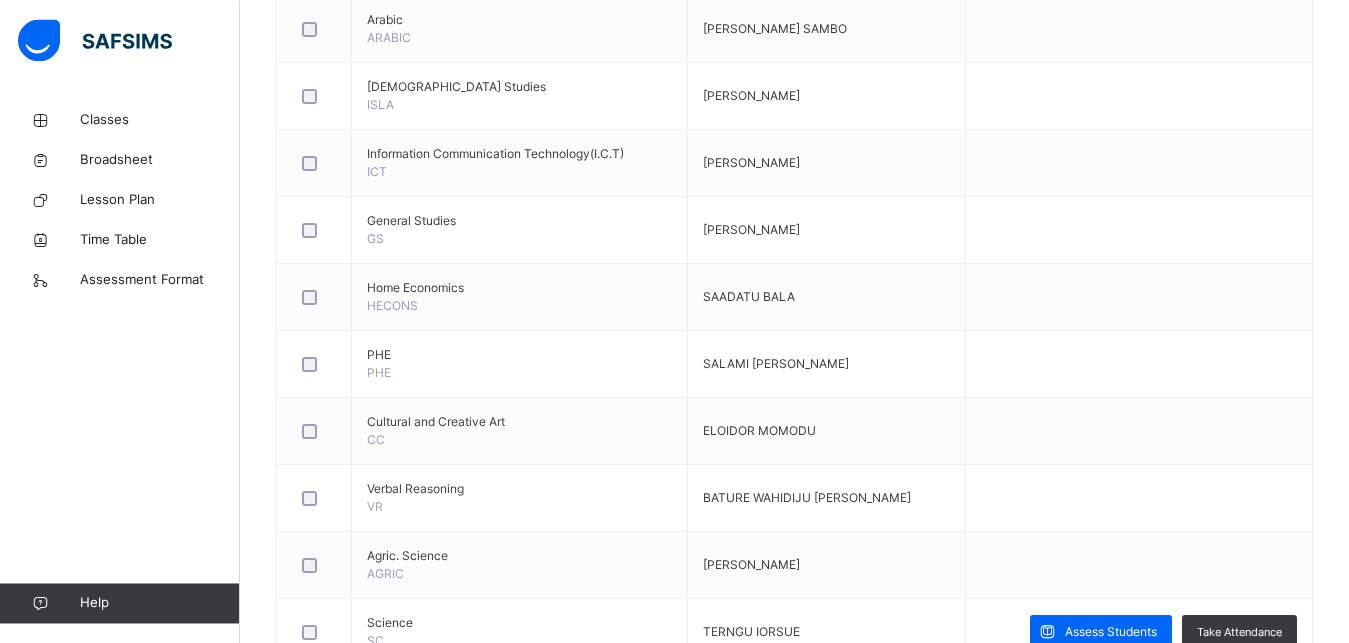 scroll, scrollTop: 851, scrollLeft: 0, axis: vertical 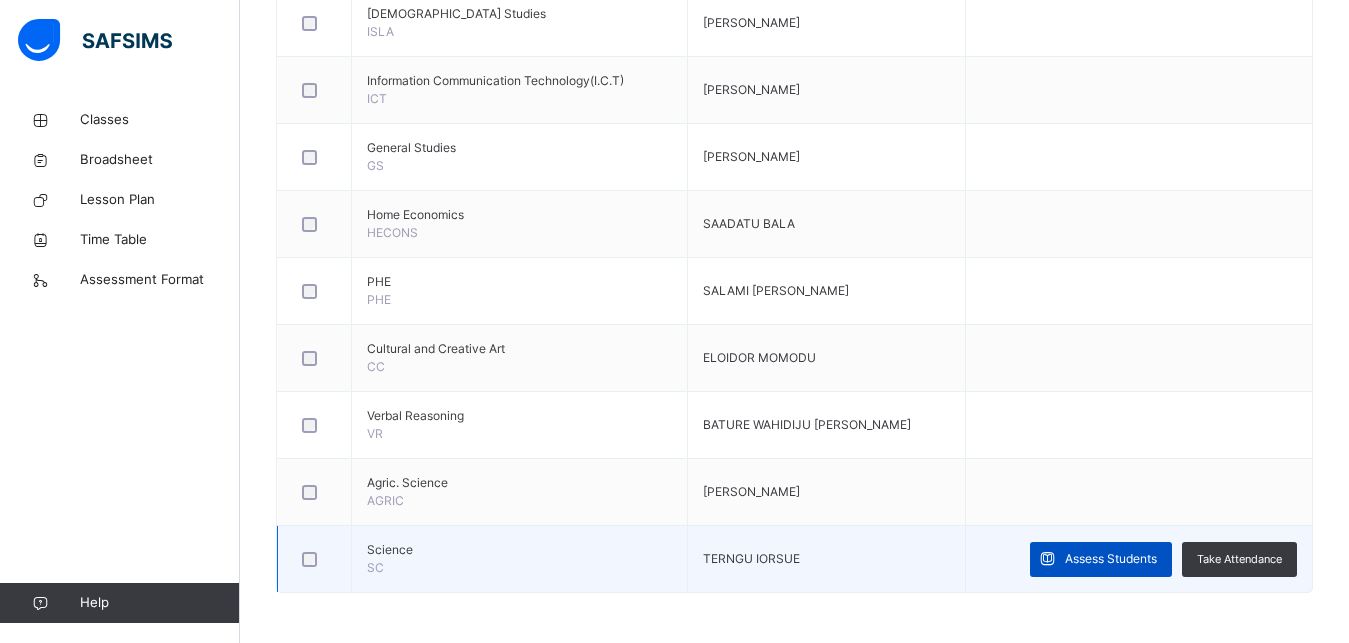 click on "Assess Students" at bounding box center (1111, 559) 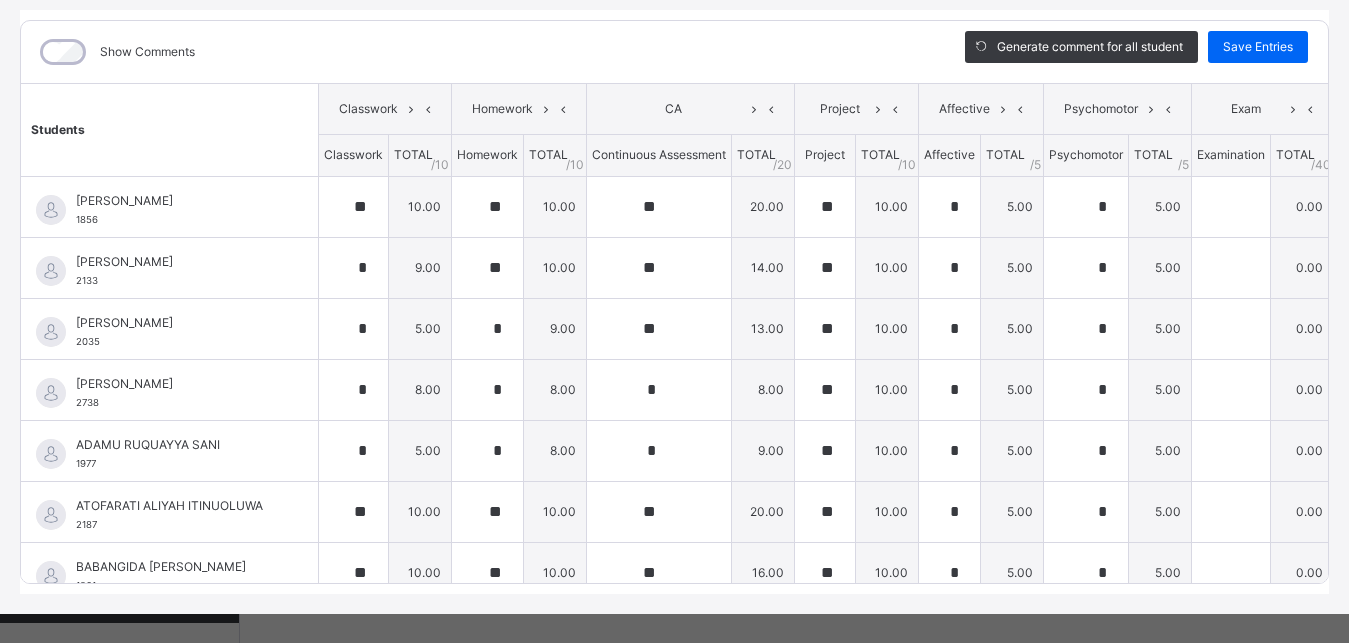 scroll, scrollTop: 248, scrollLeft: 0, axis: vertical 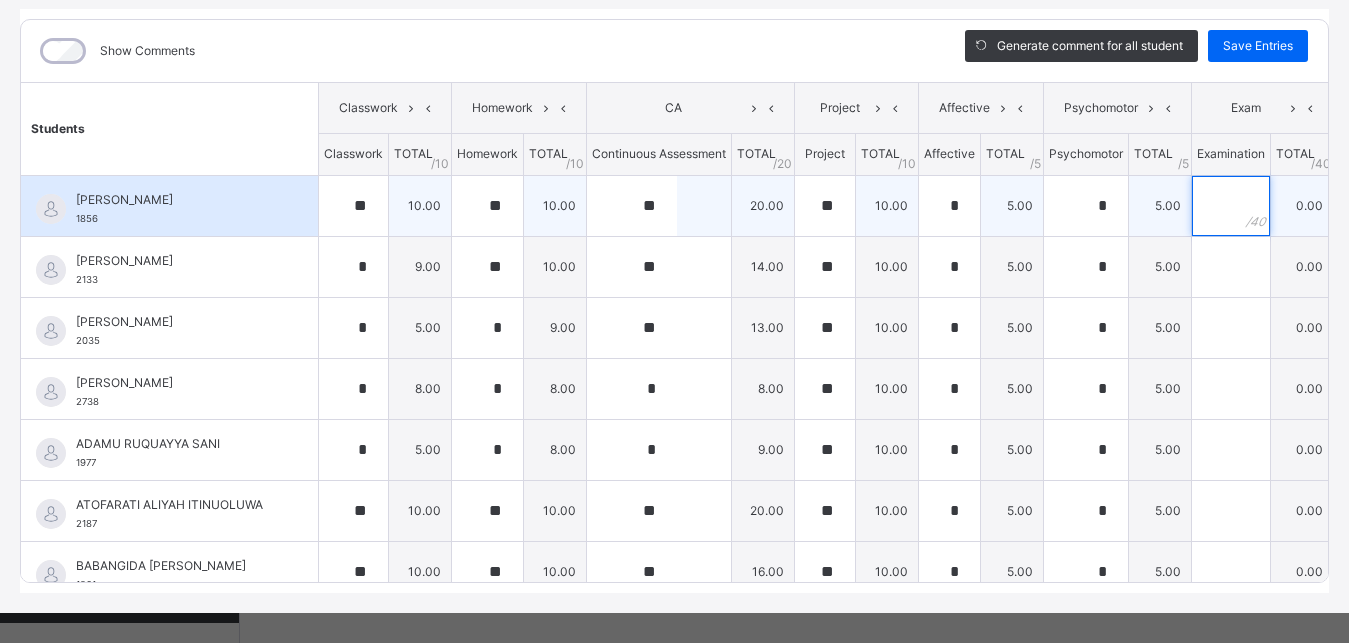 click at bounding box center [1231, 206] 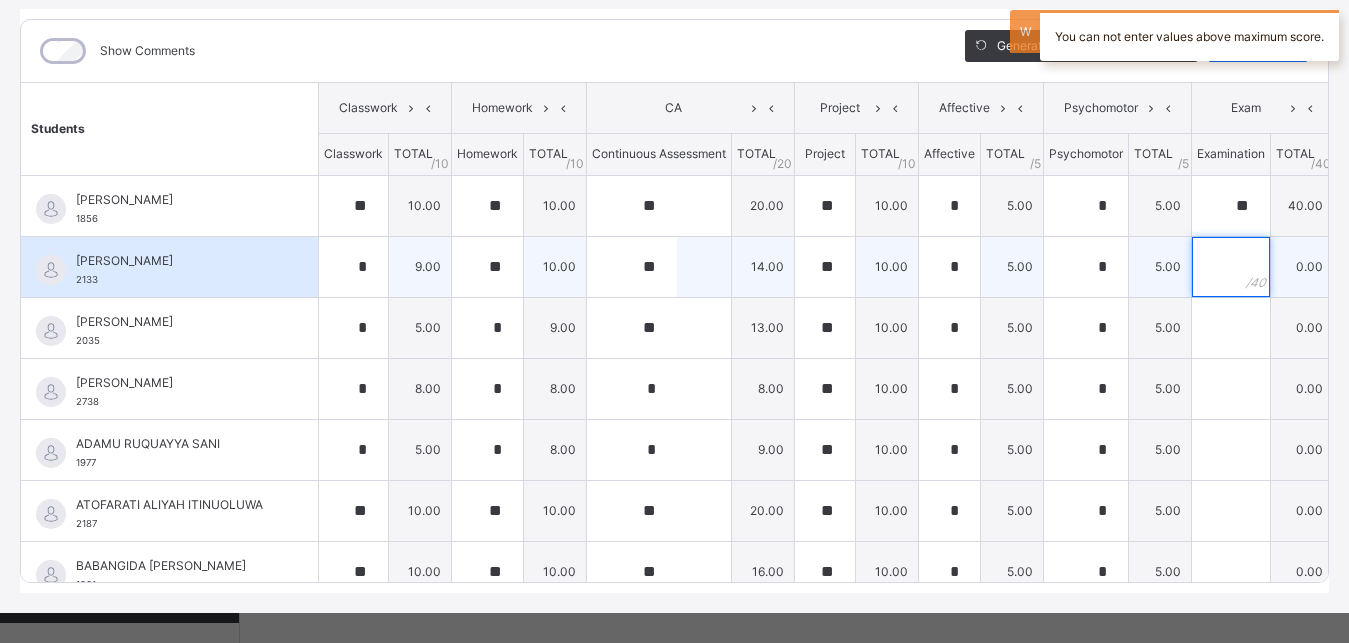 click at bounding box center [1231, 267] 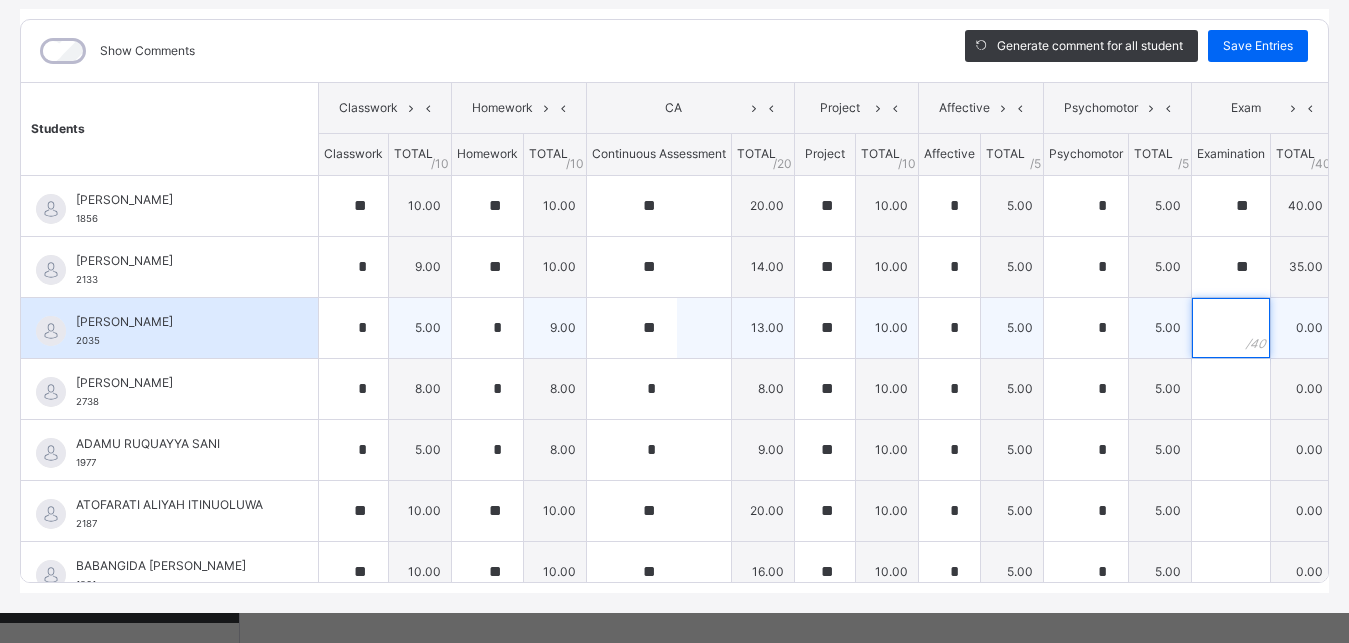 click at bounding box center (1231, 328) 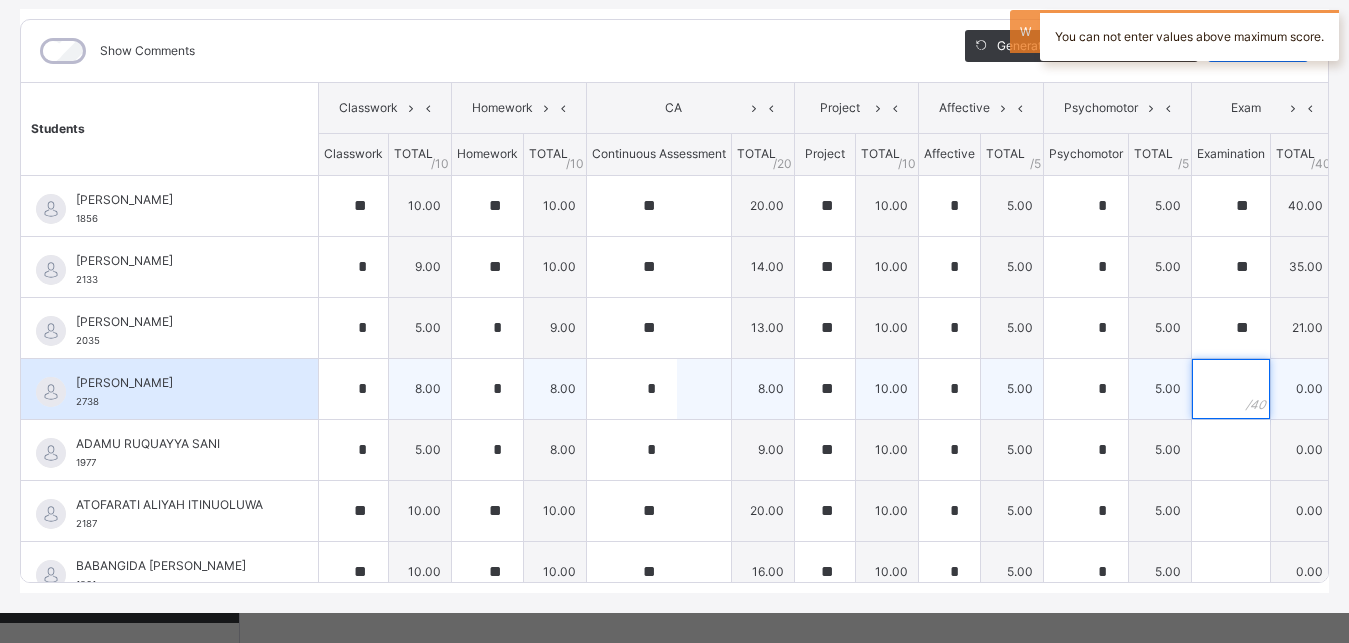 click at bounding box center [1231, 389] 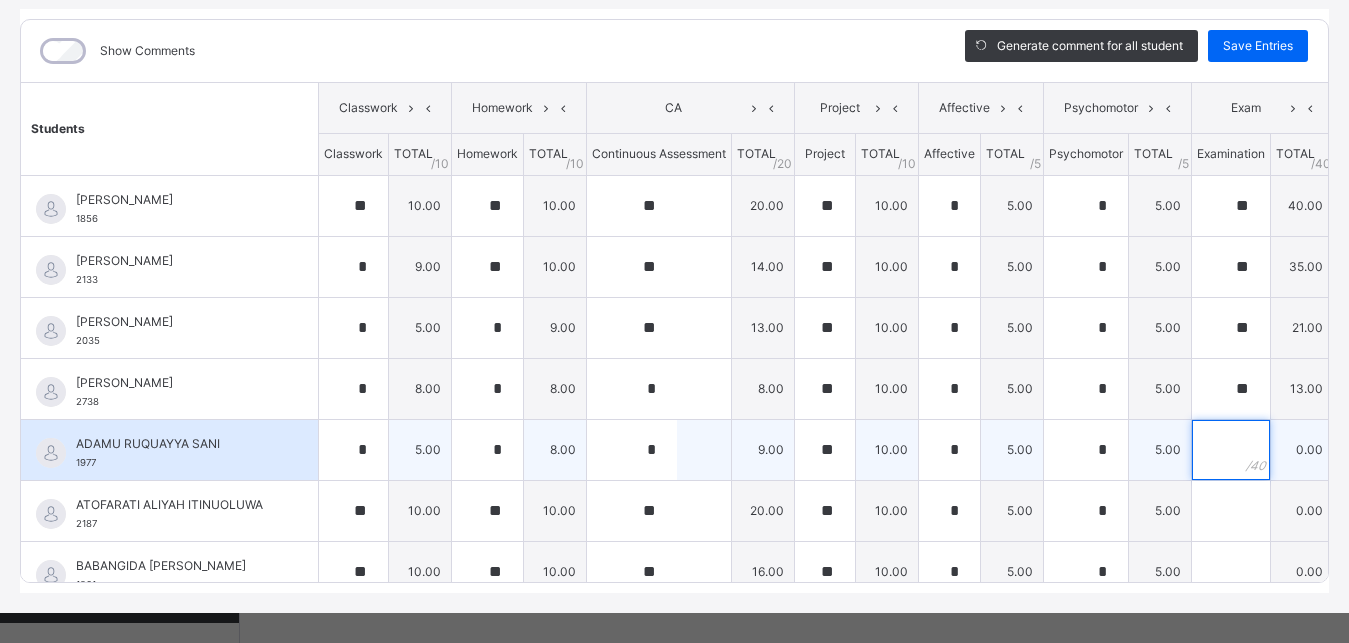 click at bounding box center (1231, 450) 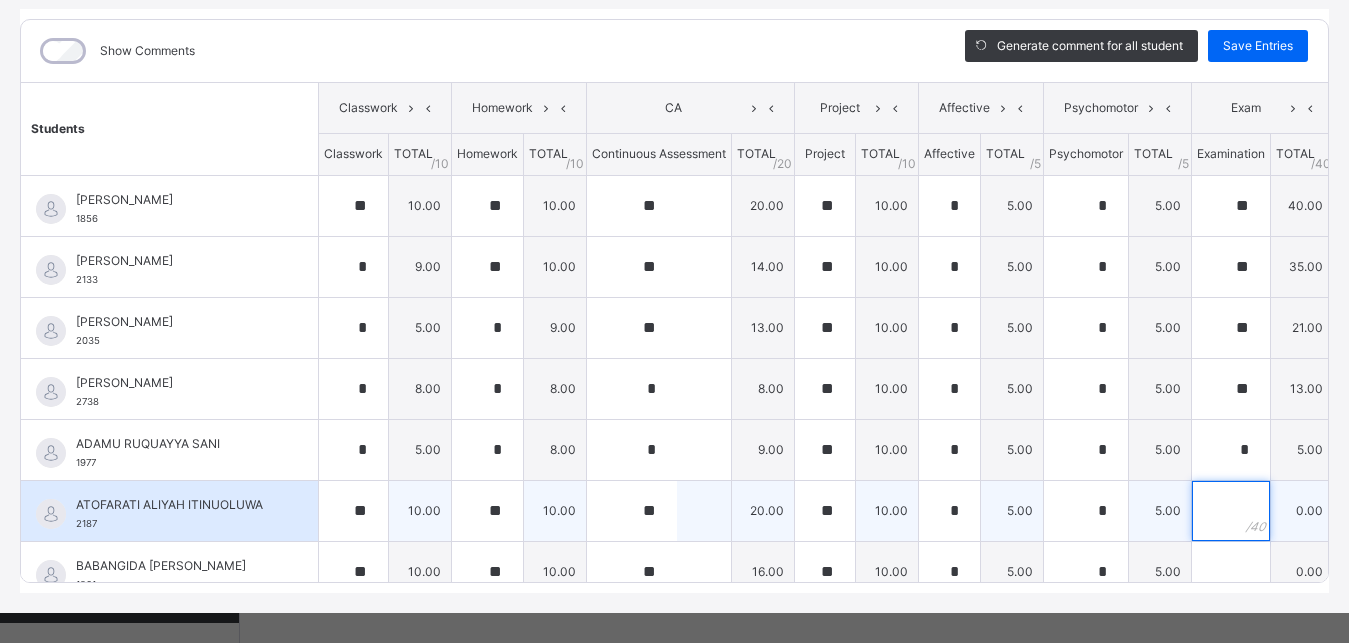 click at bounding box center (1231, 511) 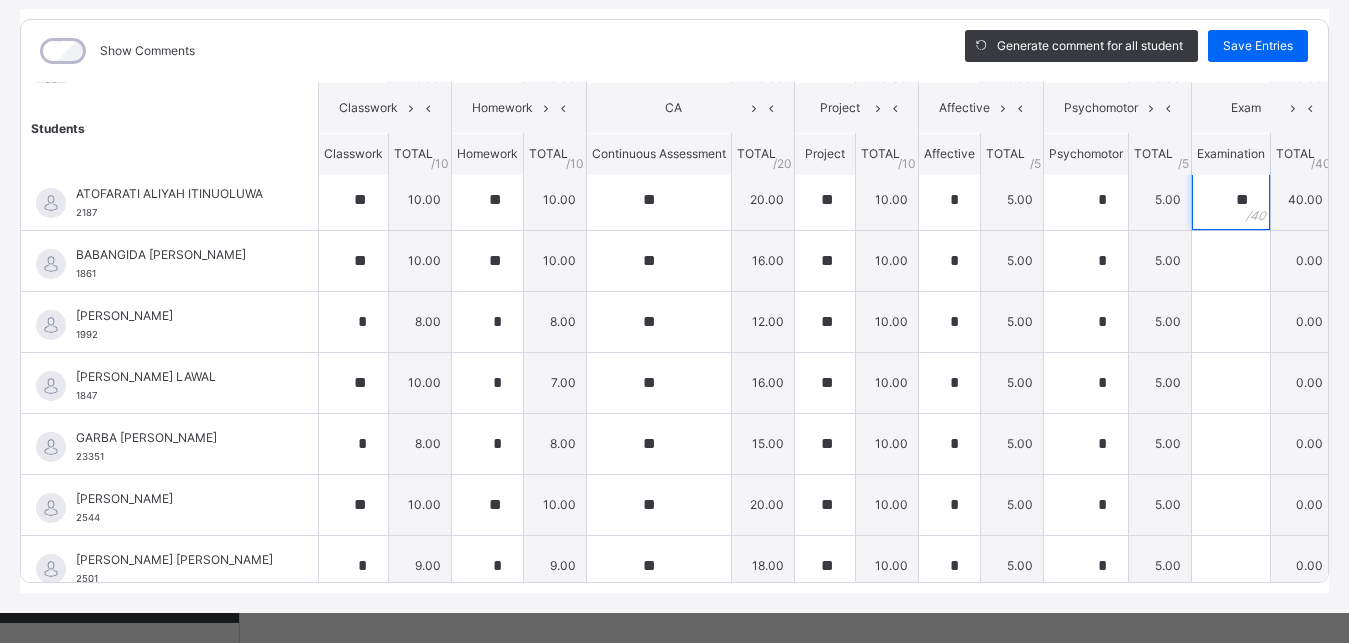 scroll, scrollTop: 319, scrollLeft: 0, axis: vertical 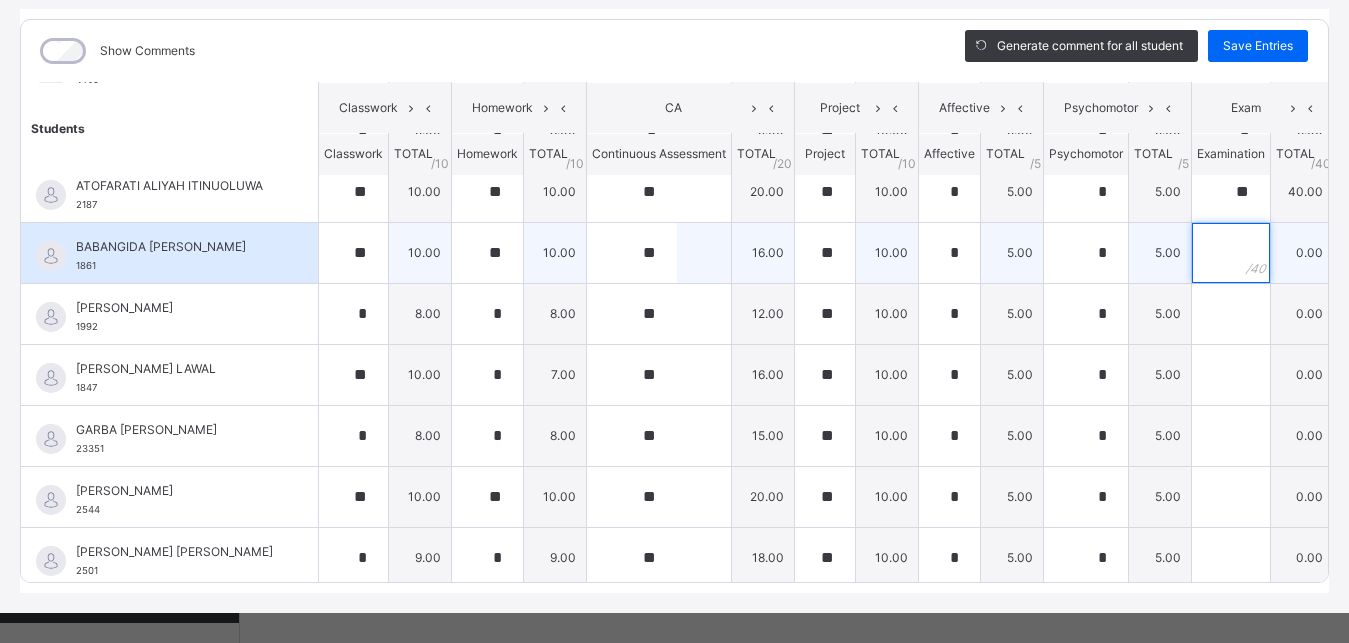 click at bounding box center [1231, 253] 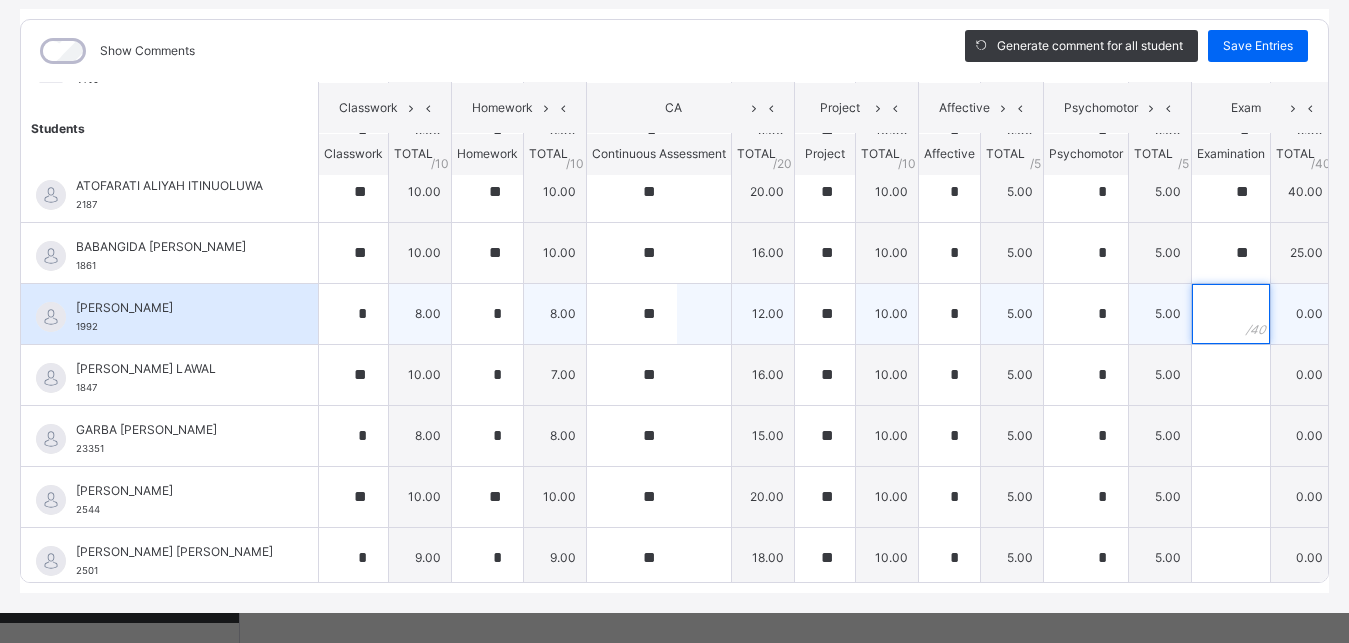 click at bounding box center [1231, 314] 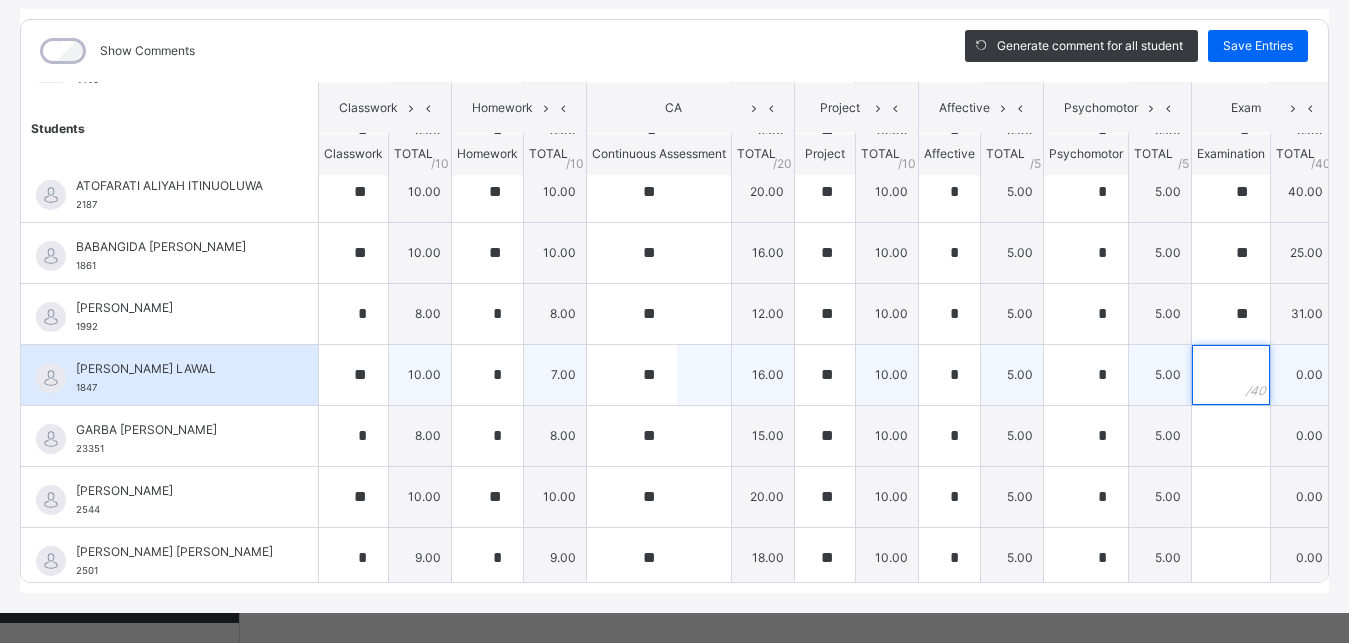 click at bounding box center [1231, 375] 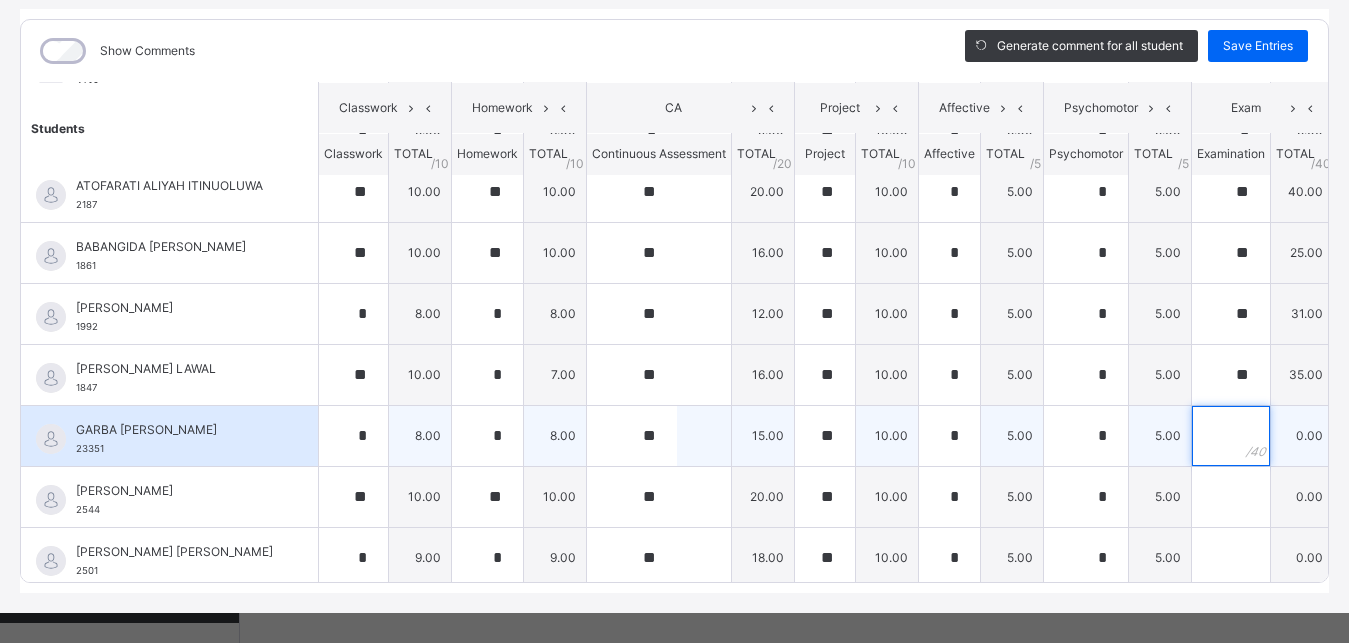 click at bounding box center [1231, 436] 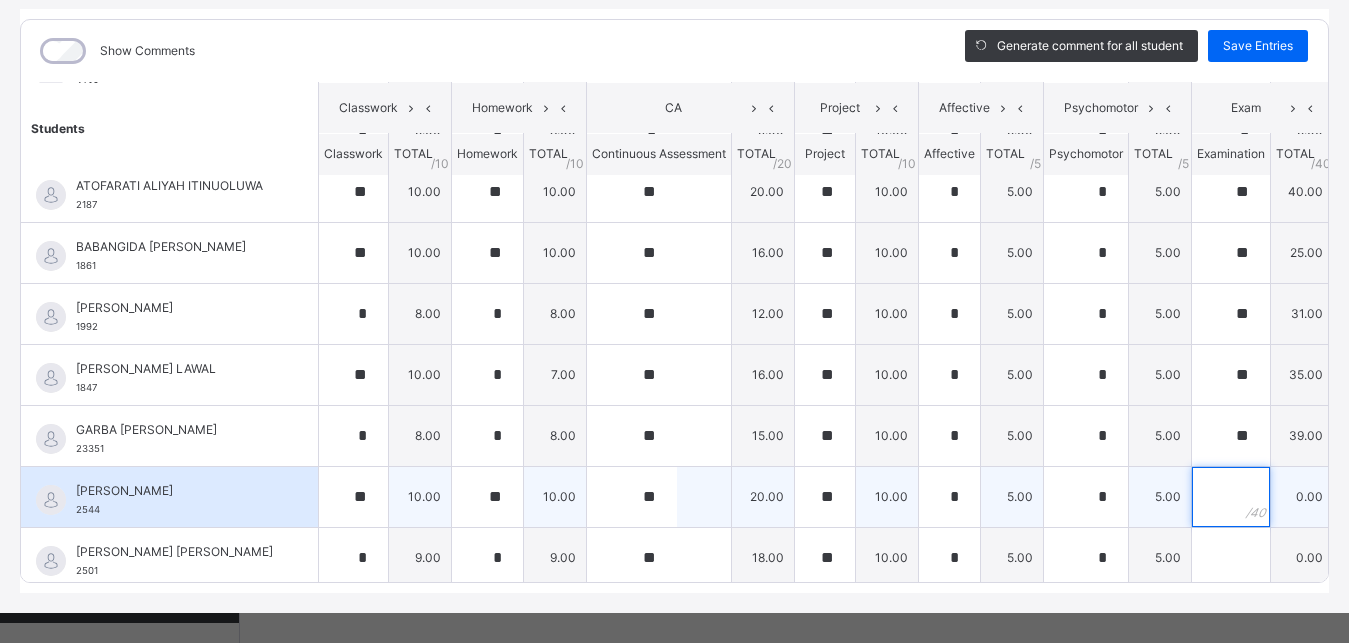 click at bounding box center [1231, 497] 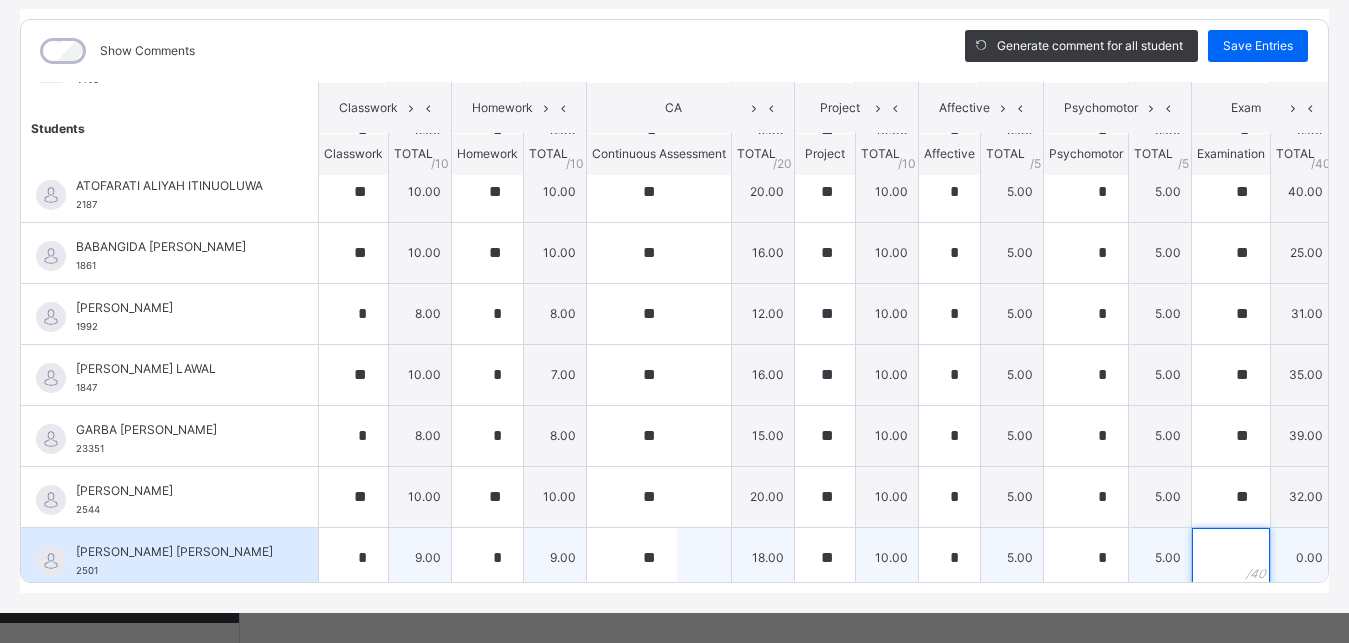 click at bounding box center [1231, 558] 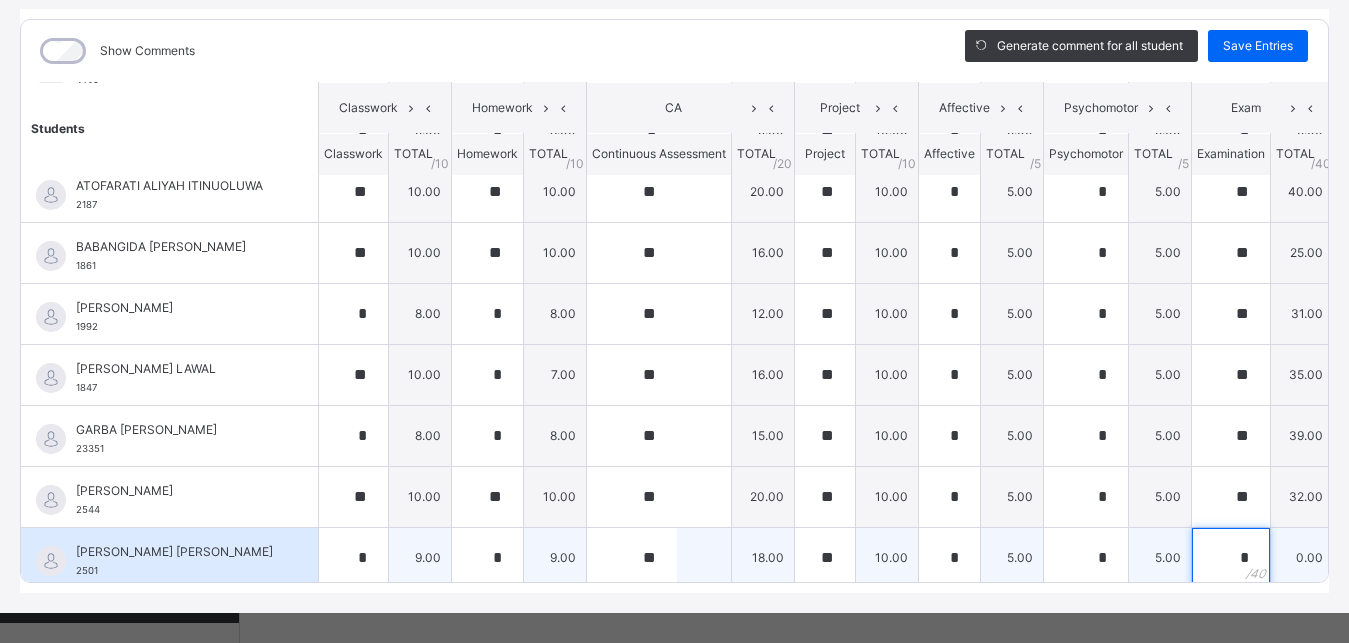 scroll, scrollTop: 322, scrollLeft: 0, axis: vertical 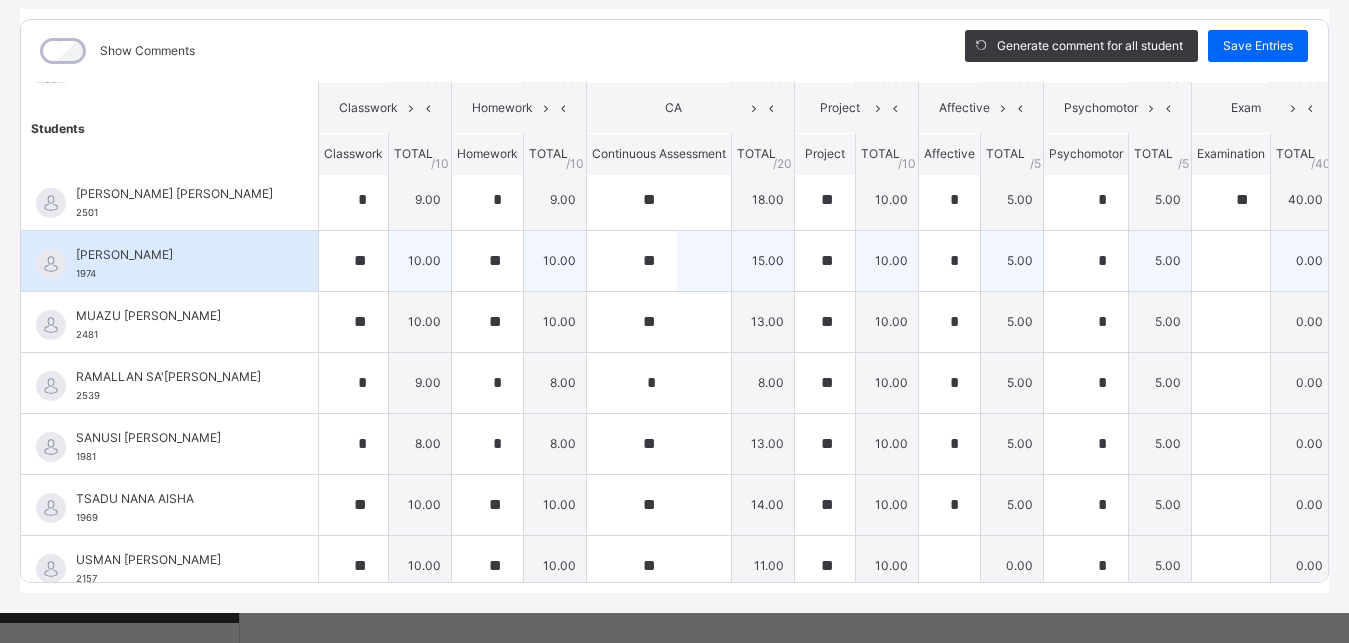 click at bounding box center [1231, 260] 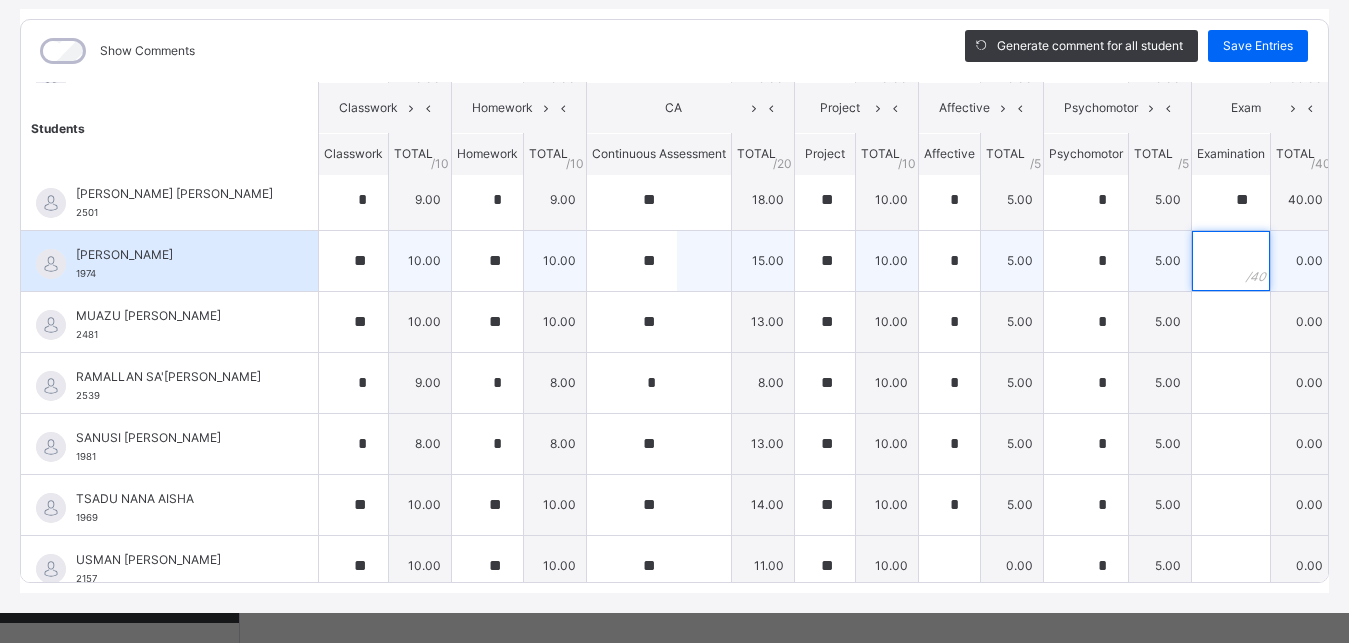click at bounding box center [1231, 261] 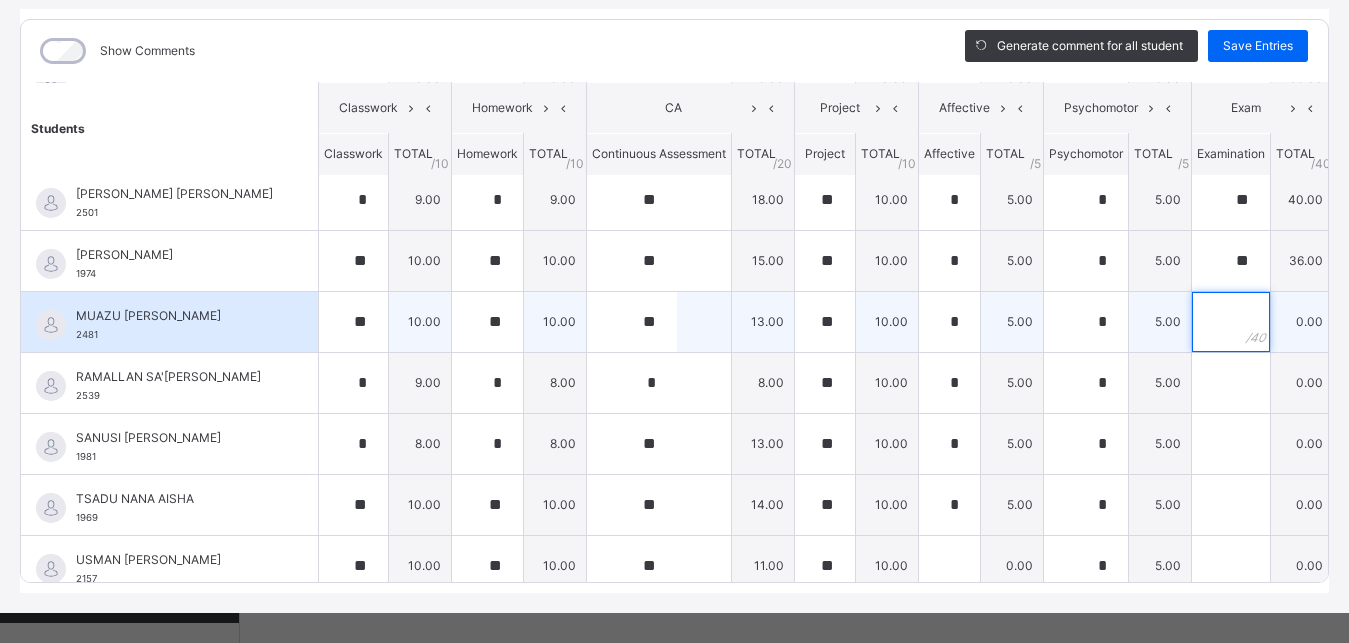 click at bounding box center (1231, 322) 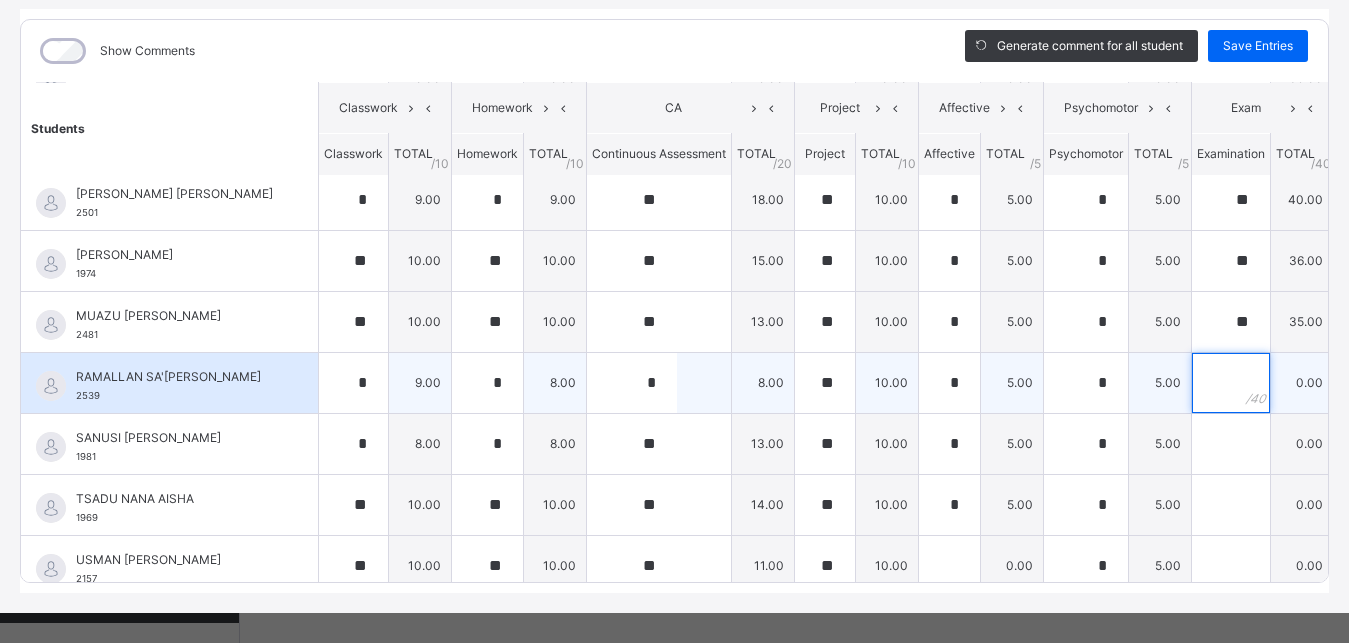click at bounding box center [1231, 383] 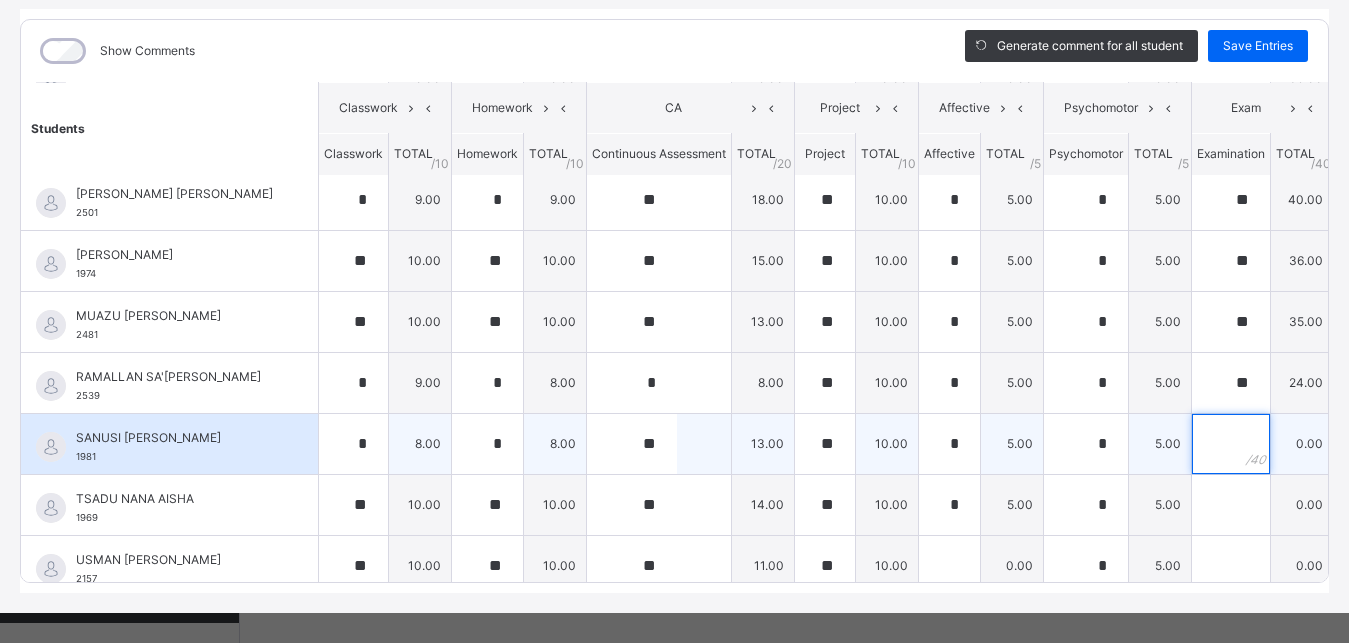 click at bounding box center [1231, 444] 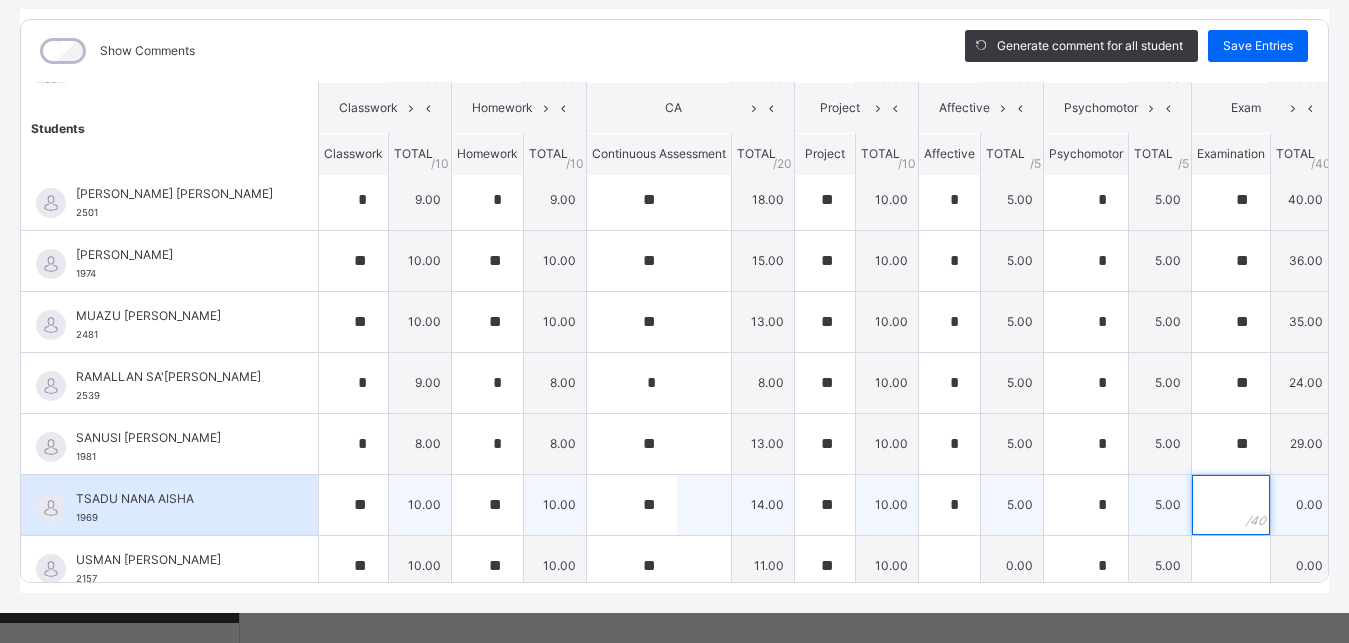 click at bounding box center [1231, 505] 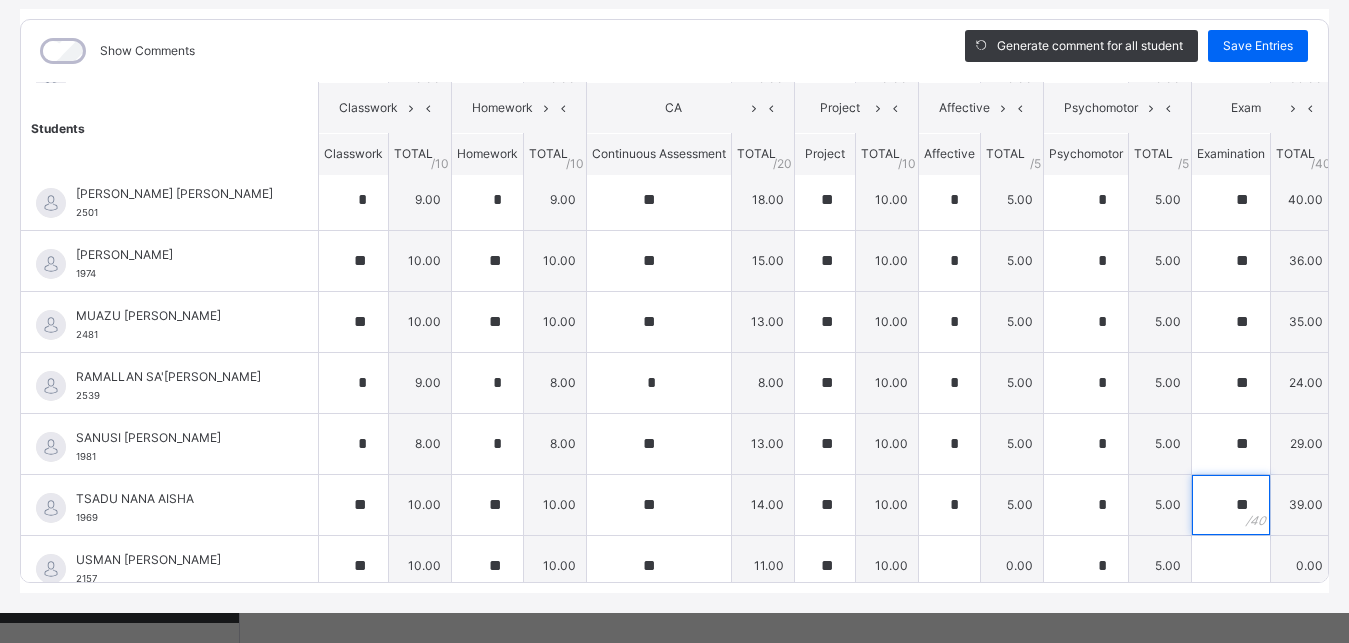 scroll, scrollTop: 770, scrollLeft: 0, axis: vertical 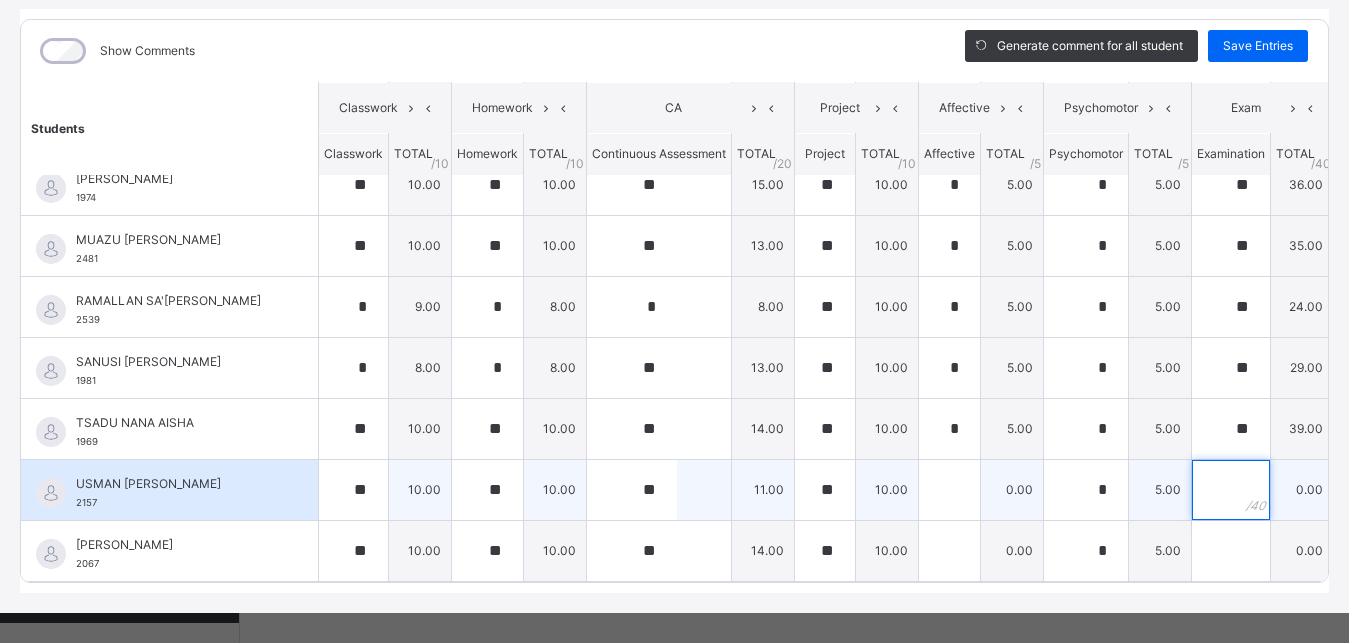 click at bounding box center (1231, 490) 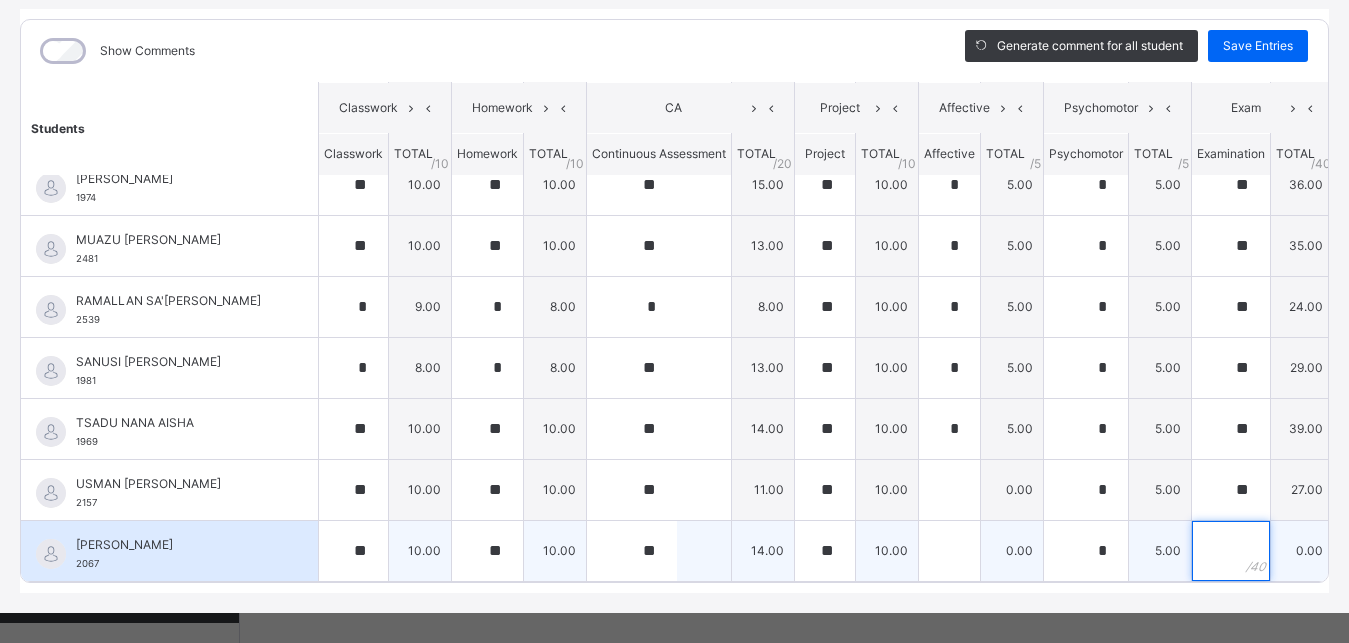 click at bounding box center (1231, 551) 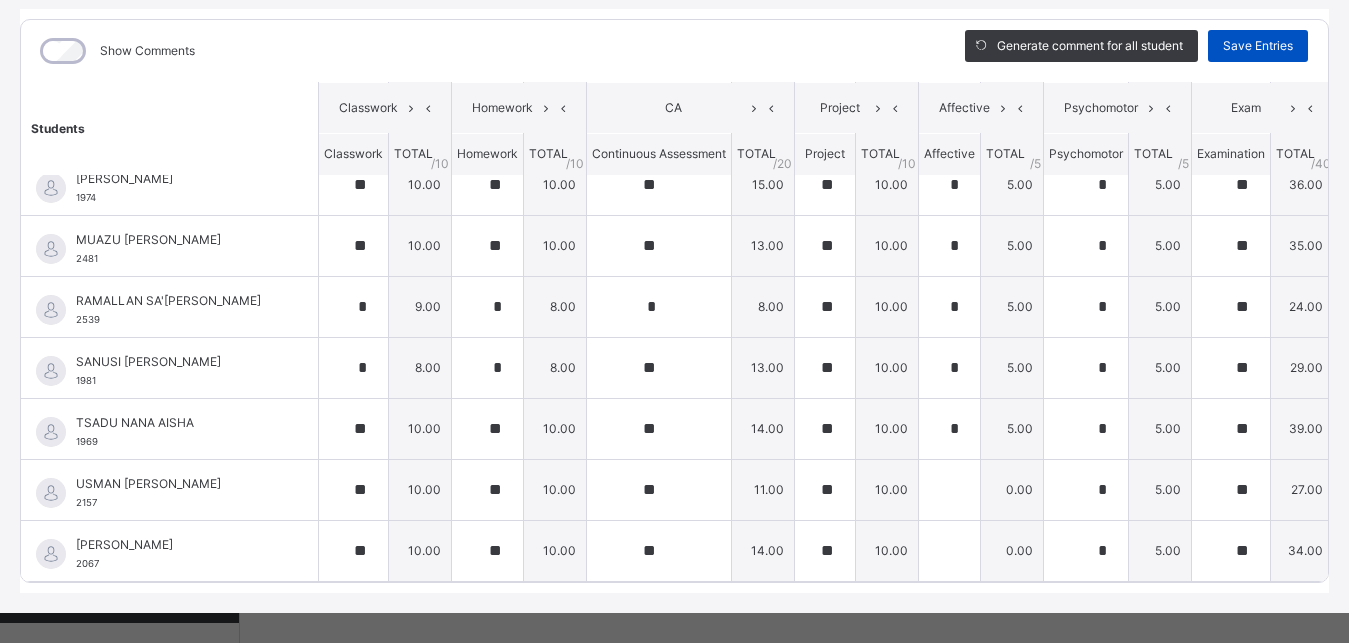 click on "Save Entries" at bounding box center [1258, 46] 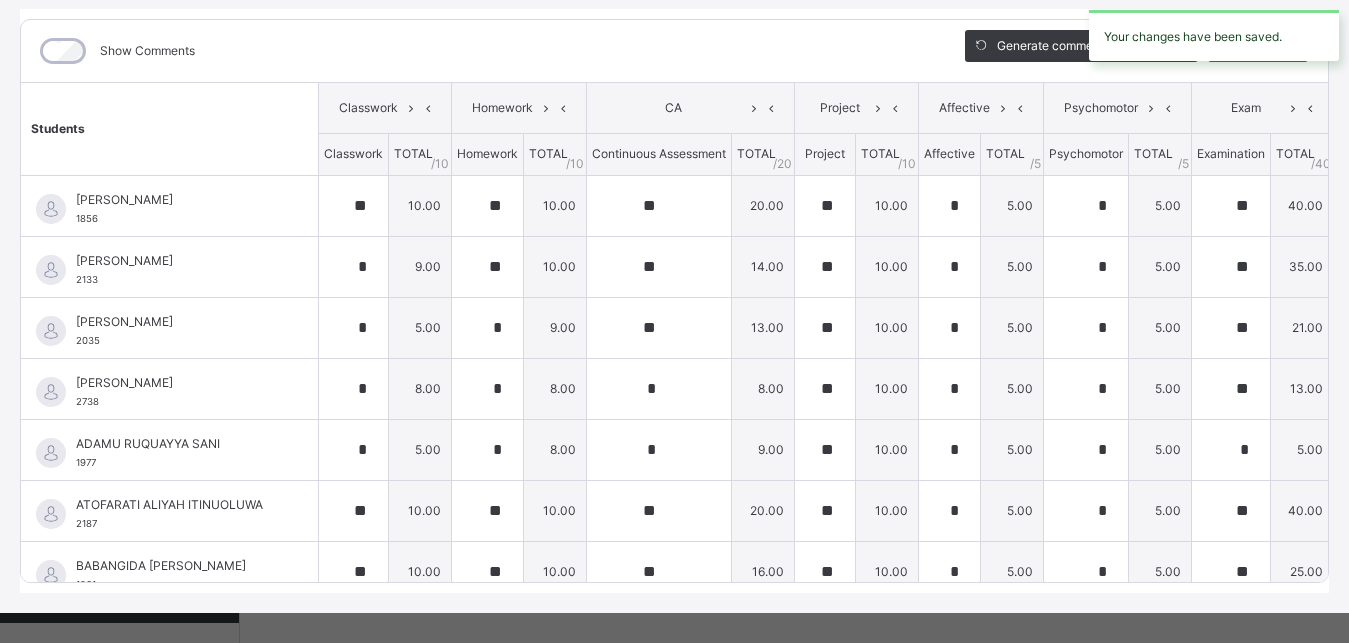 scroll, scrollTop: 248, scrollLeft: 34, axis: both 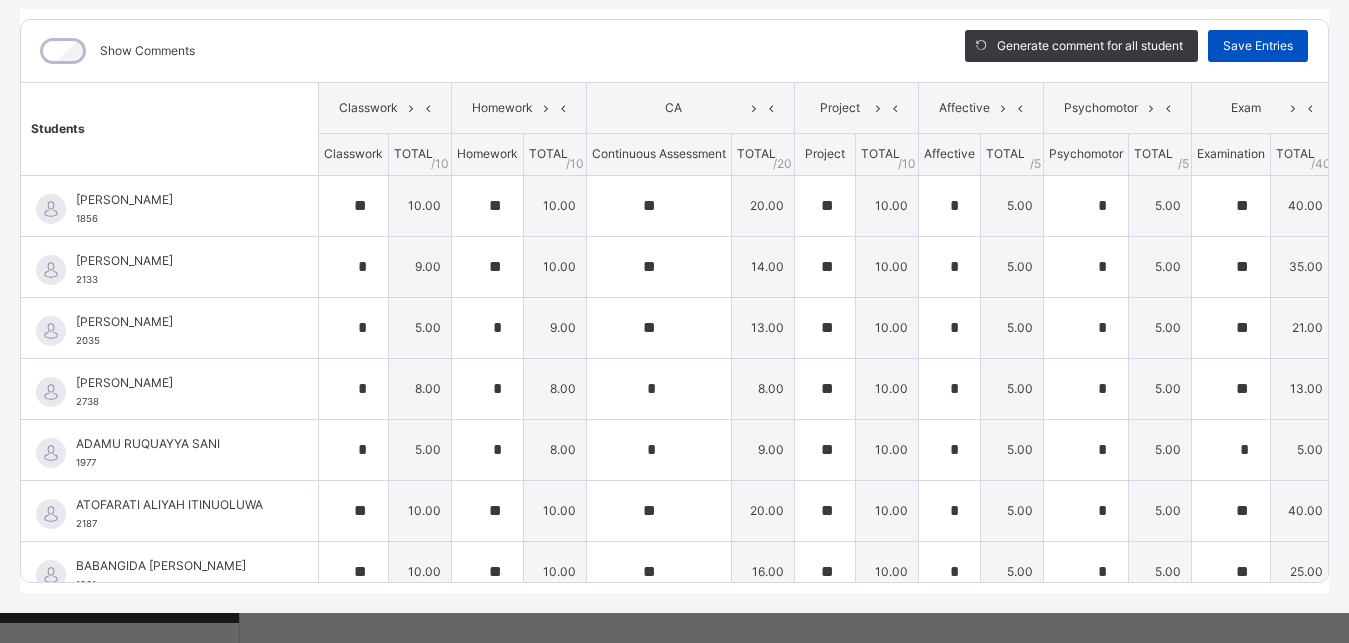click on "Save Entries" at bounding box center (1258, 46) 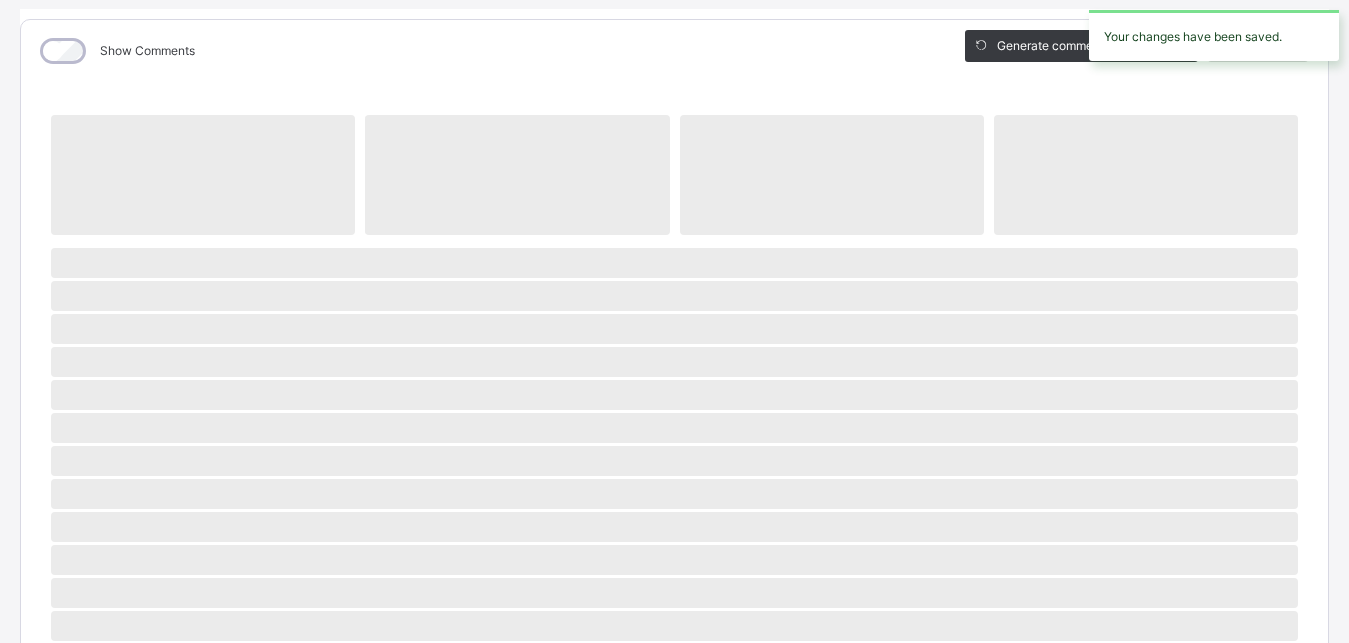 scroll, scrollTop: 248, scrollLeft: 0, axis: vertical 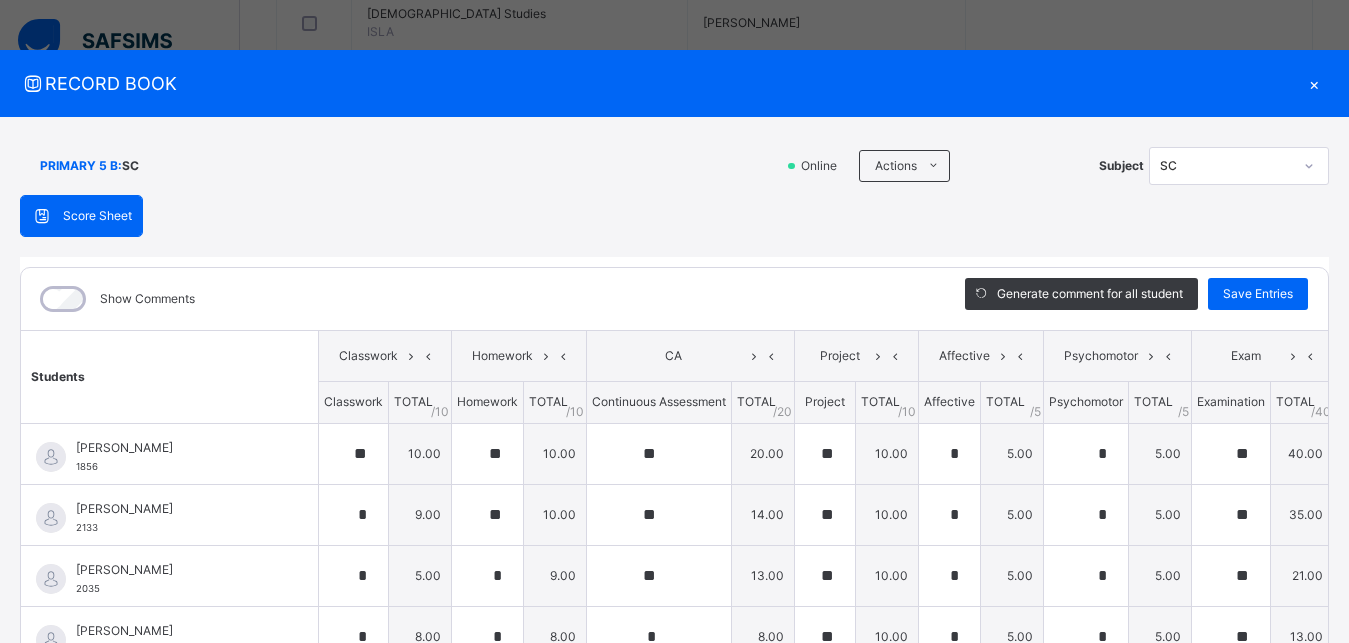 click on "RECORD BOOK" at bounding box center (659, 83) 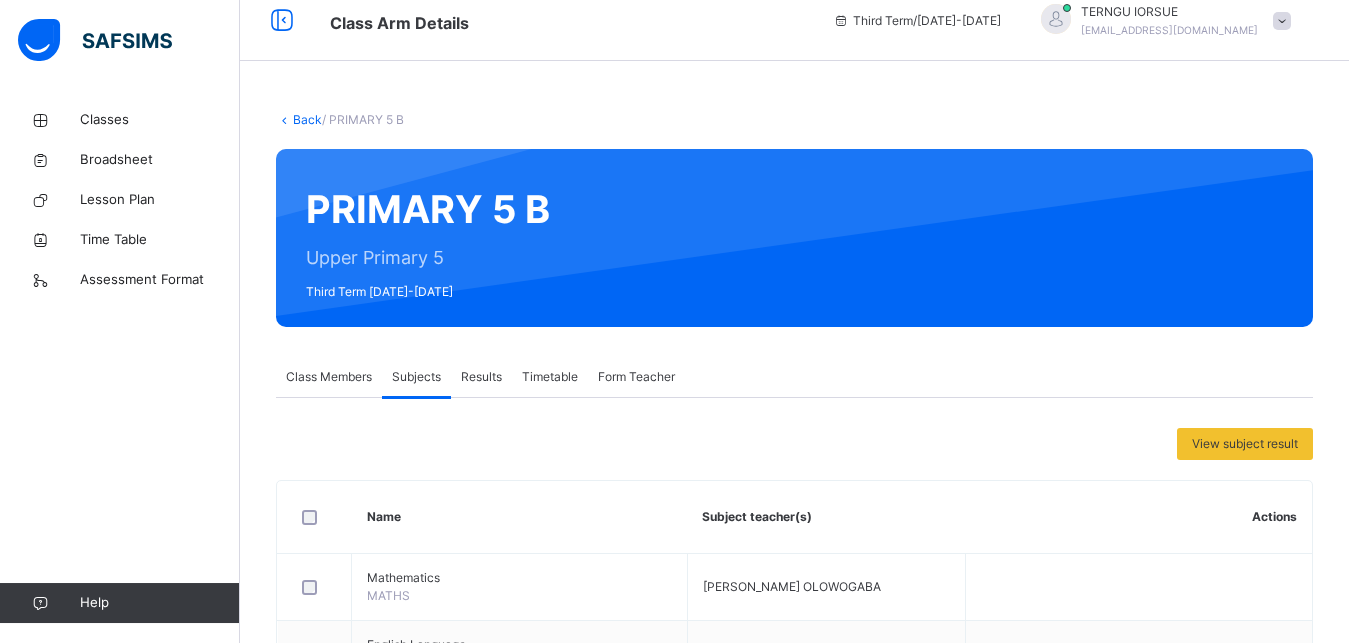 scroll, scrollTop: 17, scrollLeft: 0, axis: vertical 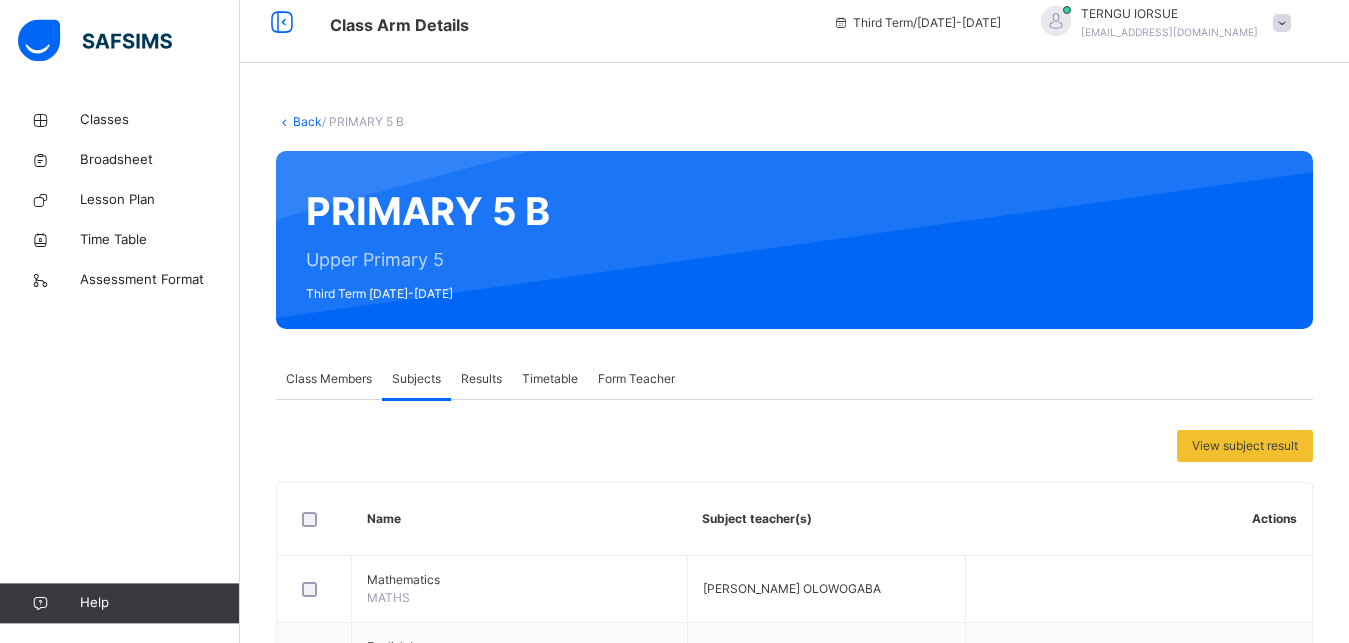 click at bounding box center (1282, 23) 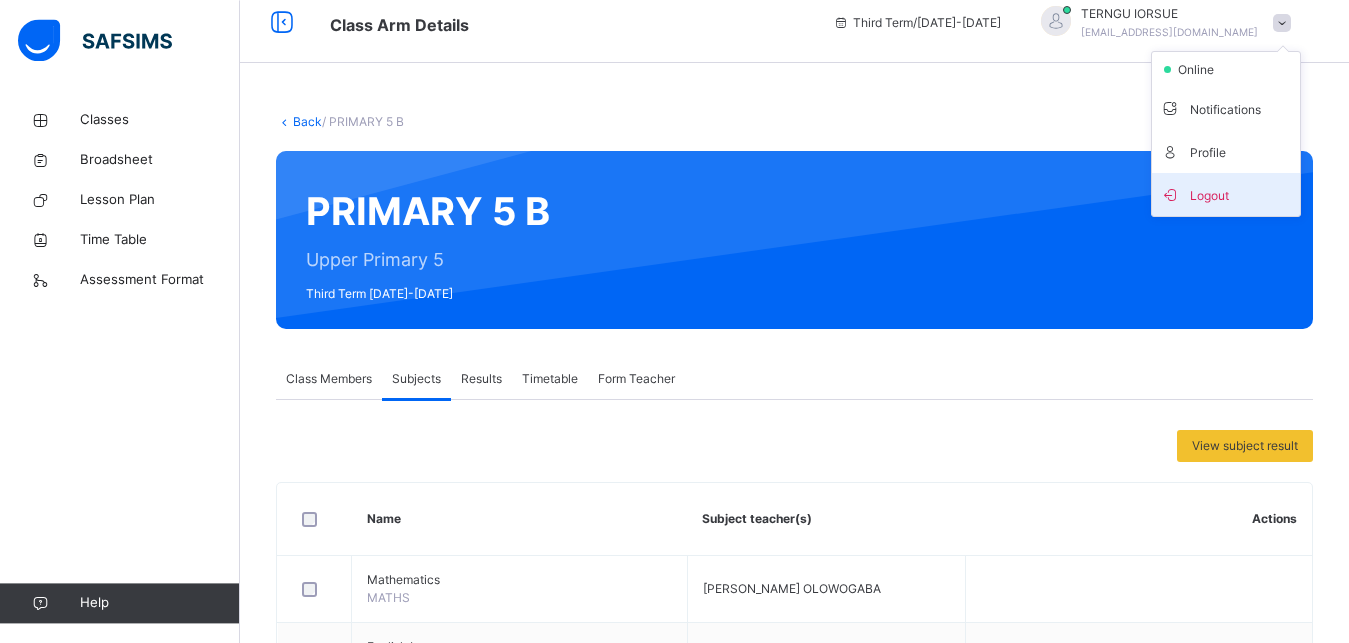 click on "Logout" at bounding box center [1226, 194] 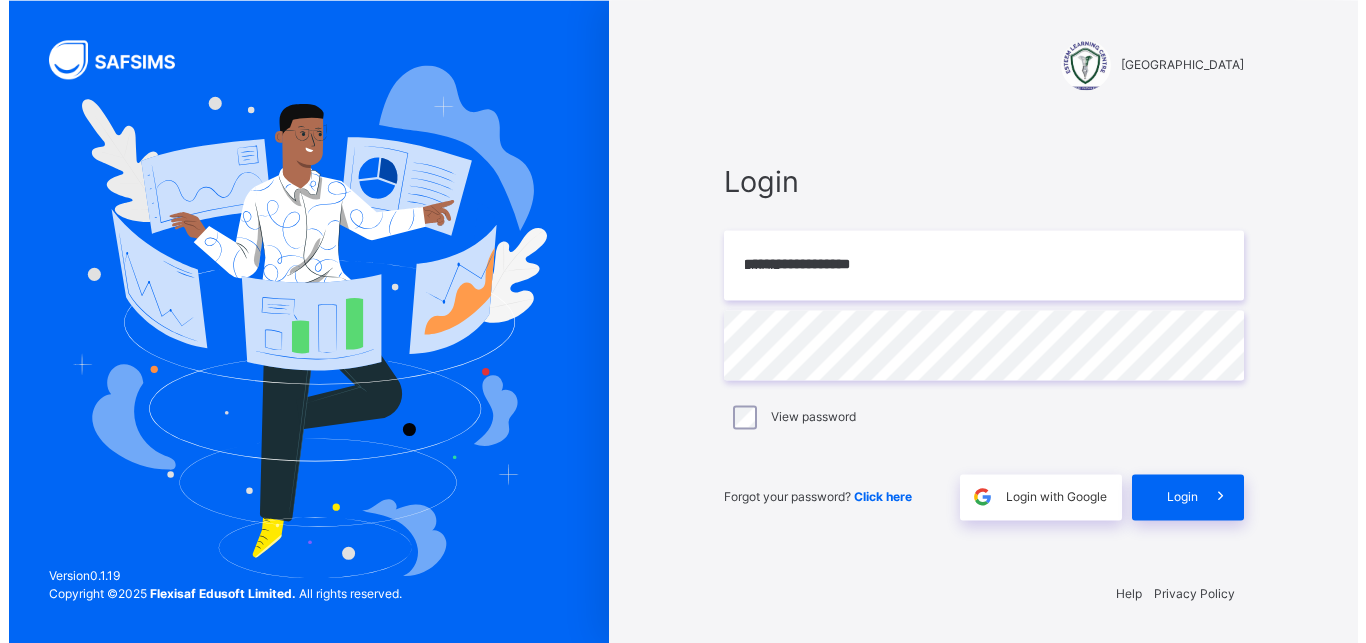 scroll, scrollTop: 0, scrollLeft: 0, axis: both 